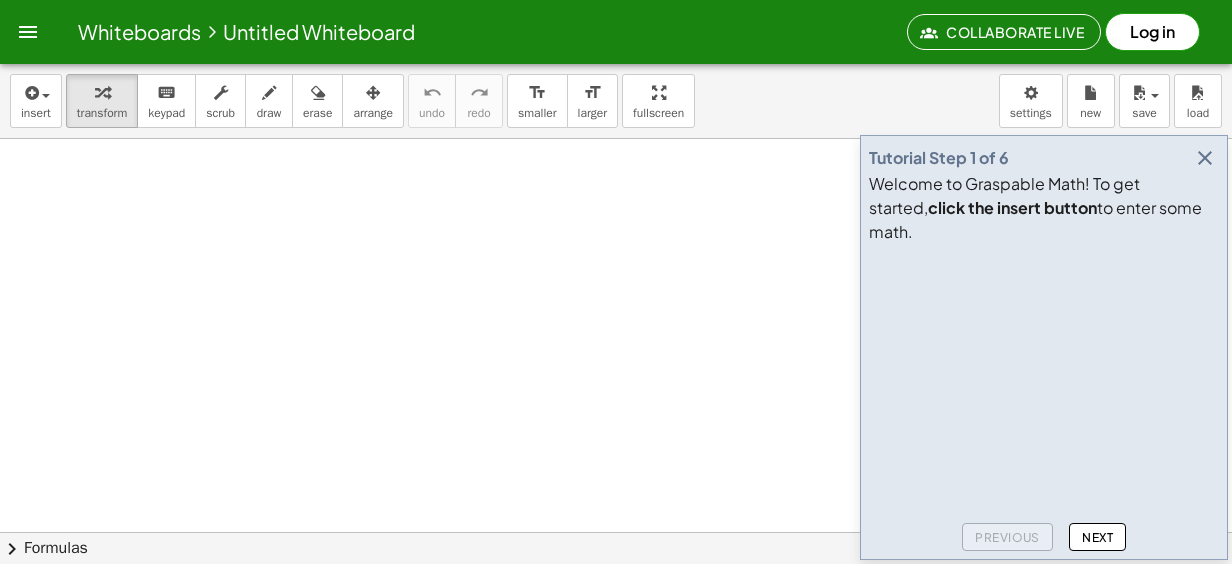 scroll, scrollTop: 0, scrollLeft: 0, axis: both 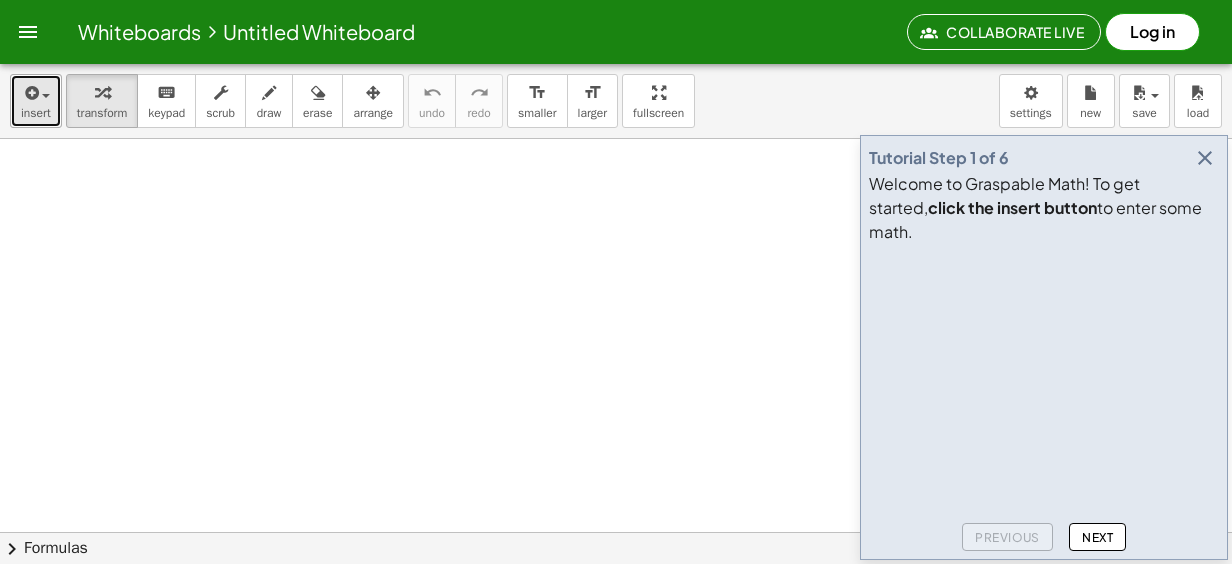 click at bounding box center (41, 95) 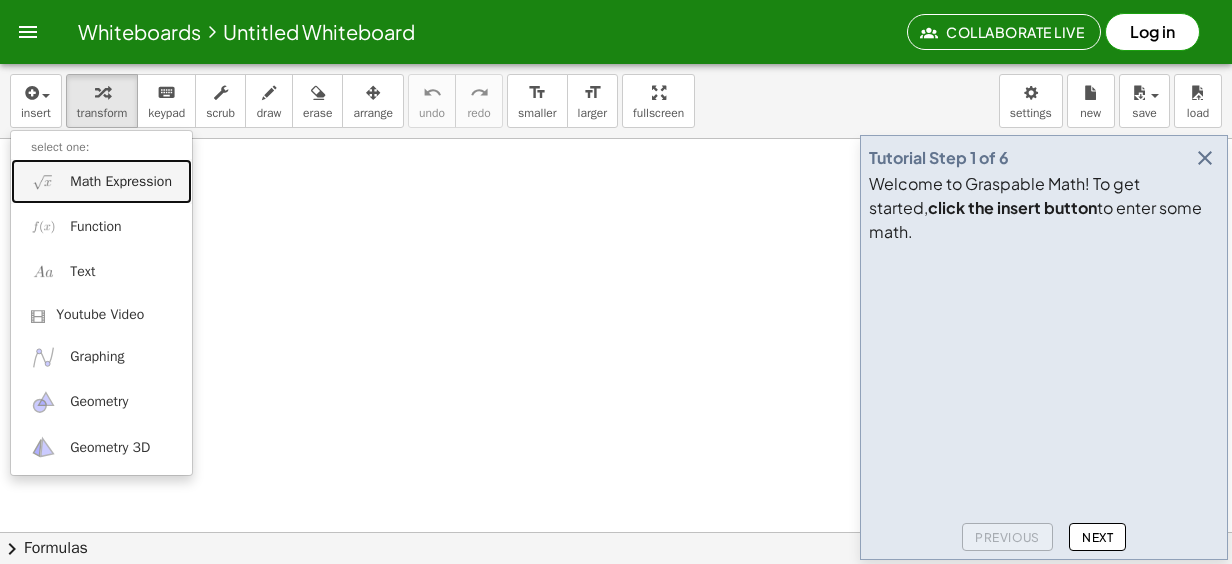 drag, startPoint x: 70, startPoint y: 185, endPoint x: 109, endPoint y: 218, distance: 51.088158 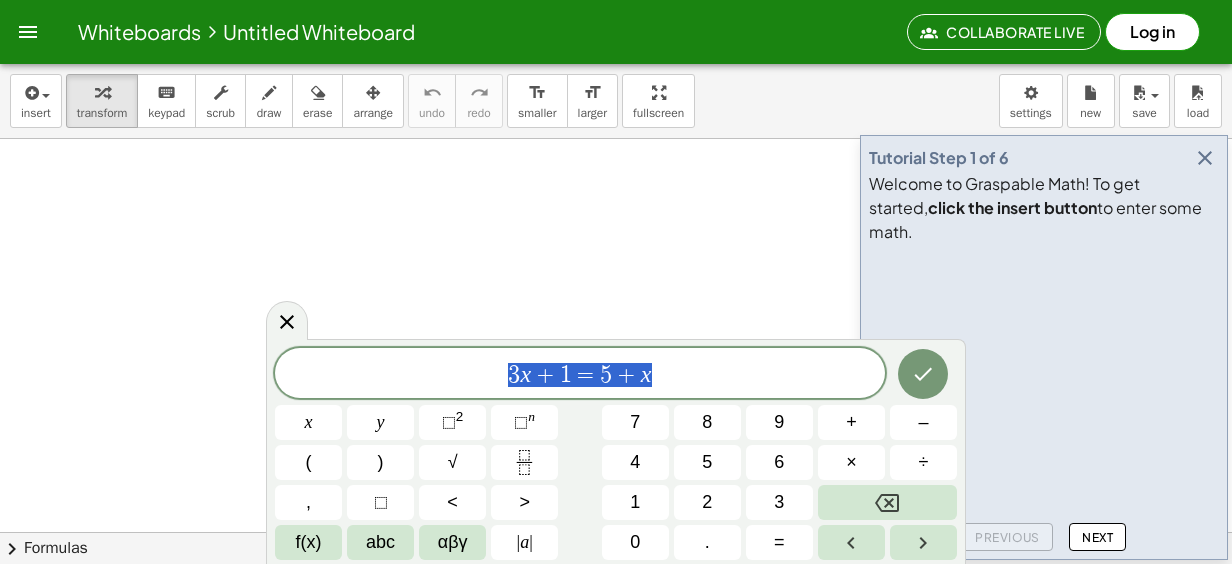 drag, startPoint x: 712, startPoint y: 384, endPoint x: 380, endPoint y: 348, distance: 333.9461 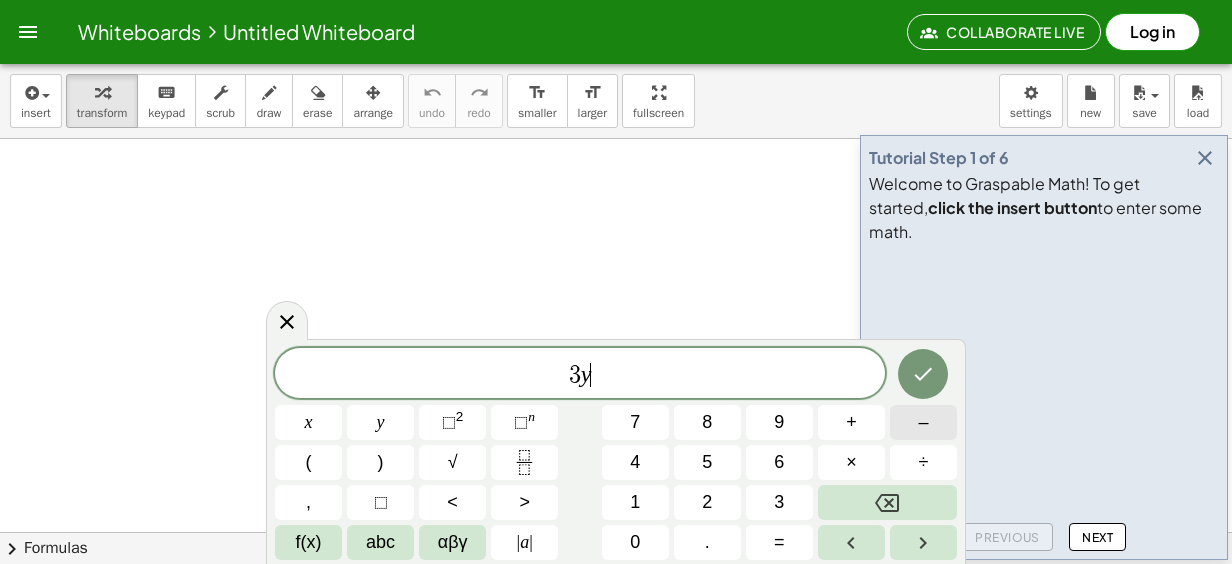 click on "–" at bounding box center (923, 422) 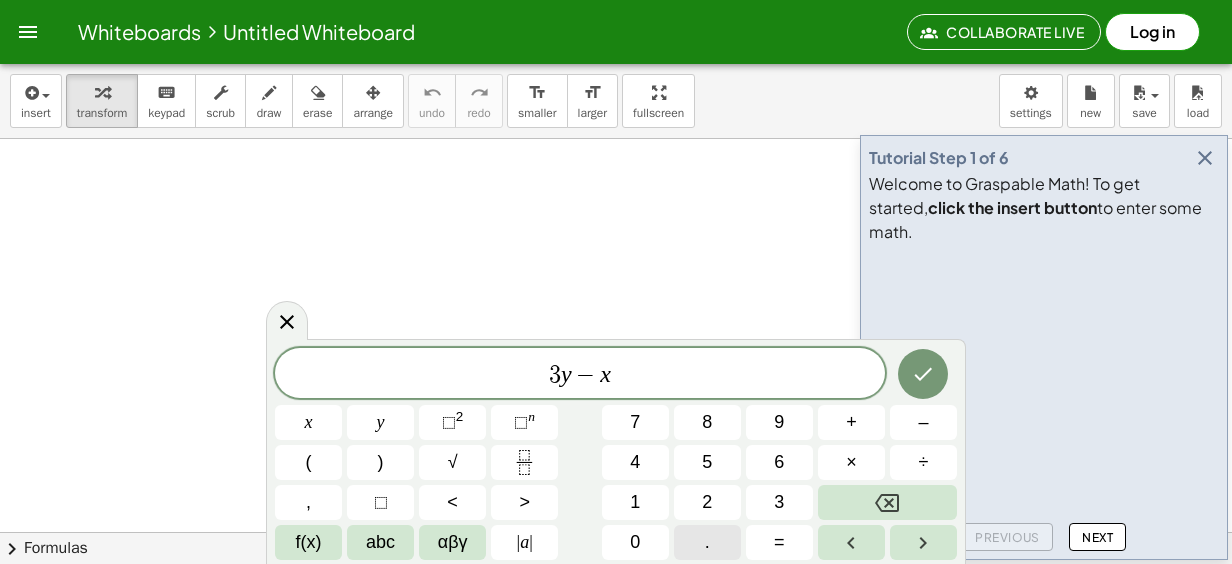 click on "." at bounding box center [707, 542] 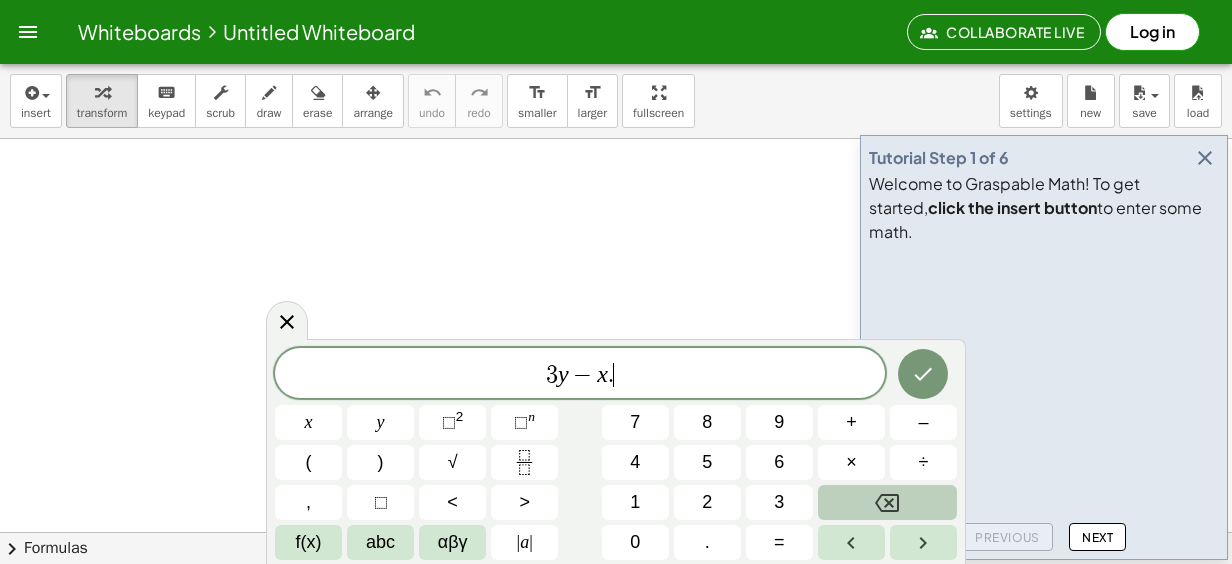 click 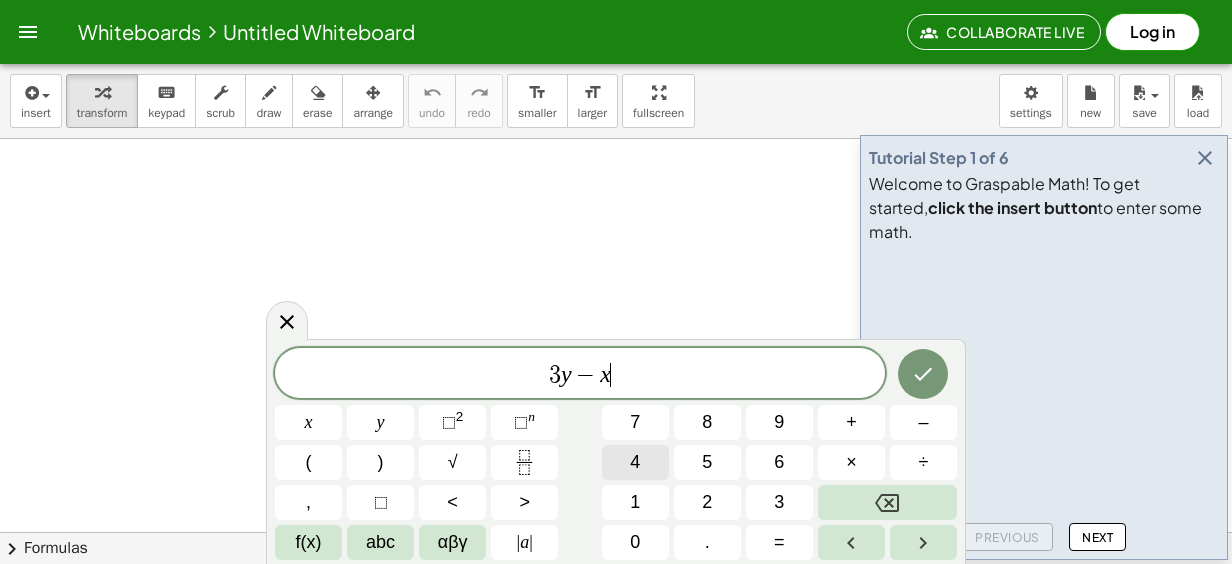 click on "4" at bounding box center [635, 462] 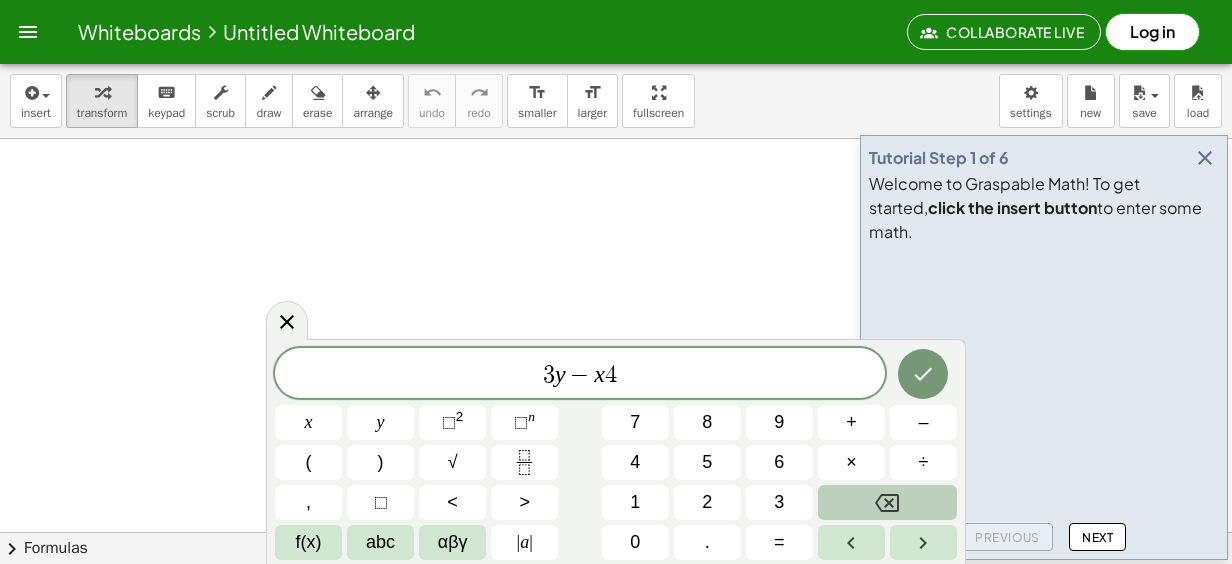 click at bounding box center (887, 502) 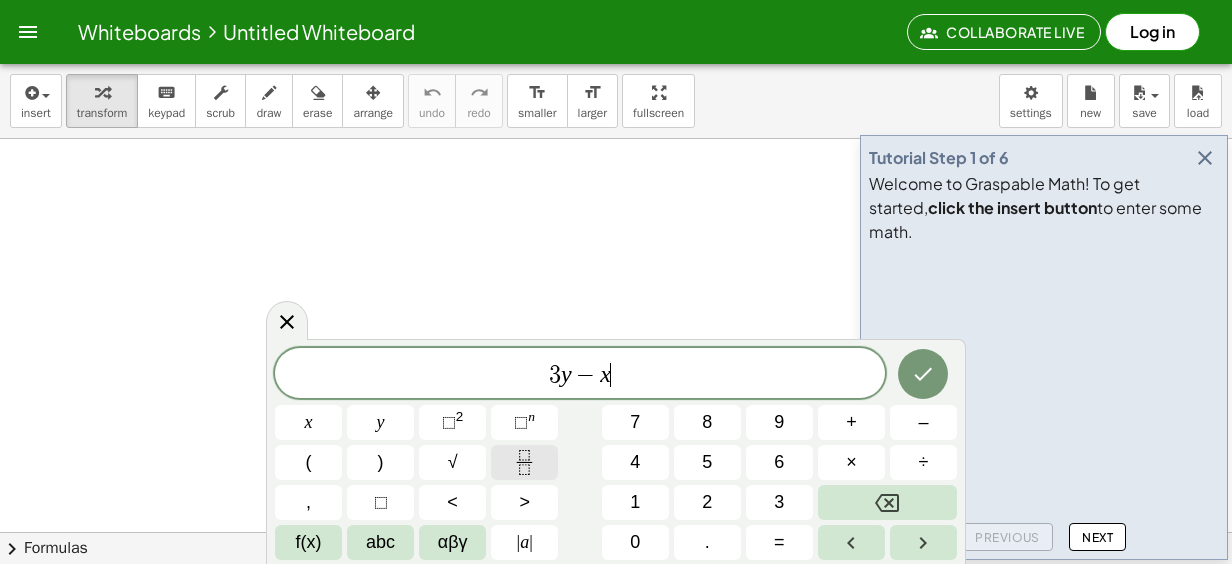 click 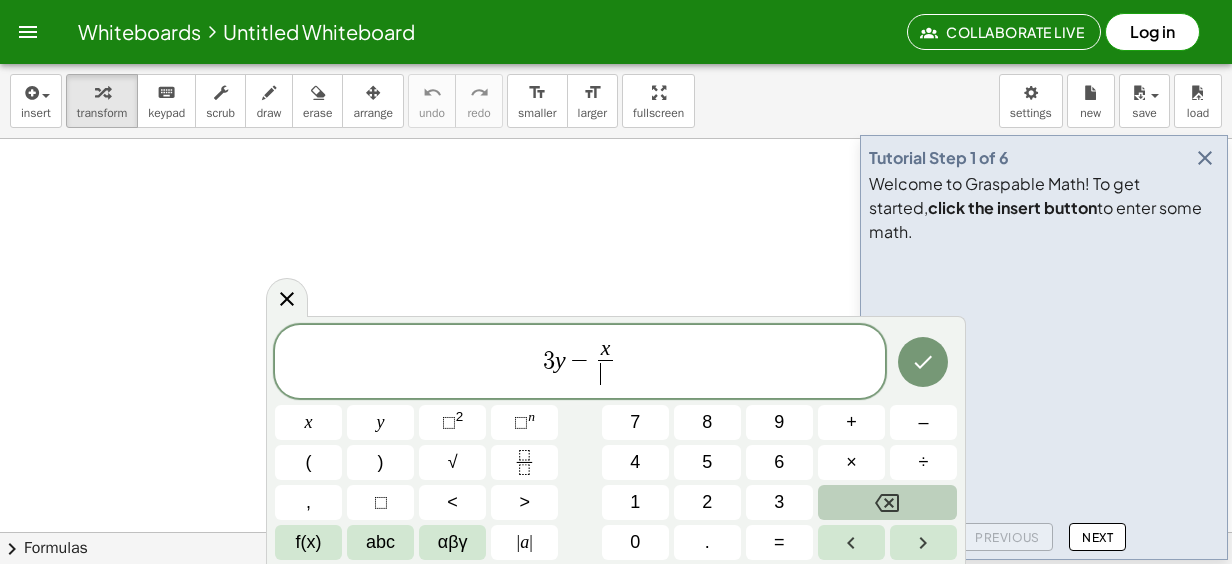 click at bounding box center (887, 502) 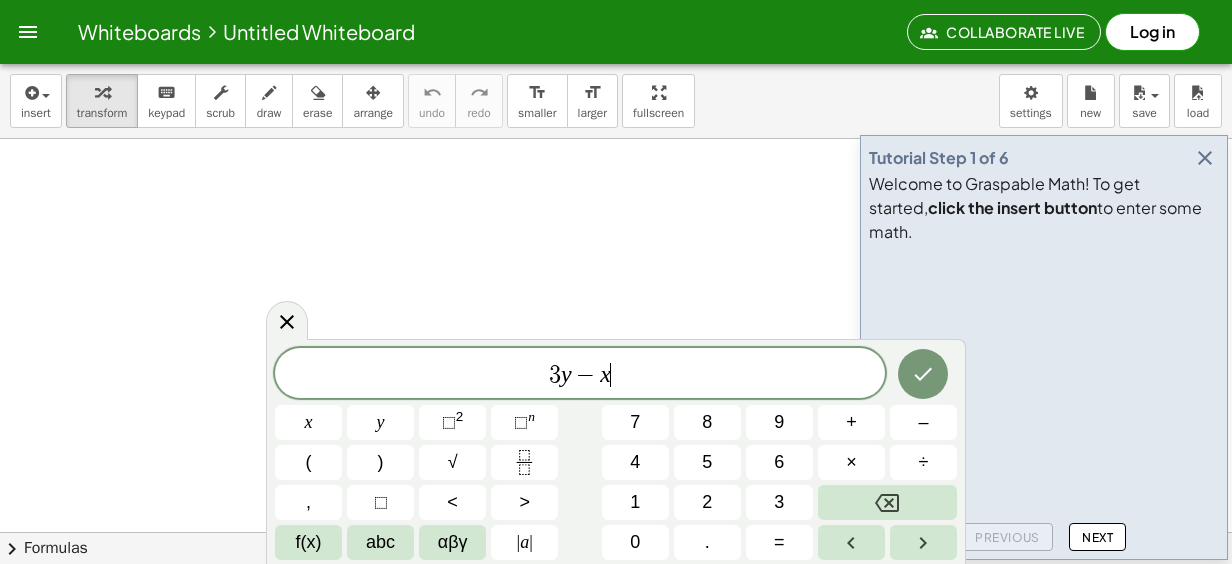 click on "3 y − x ​ x y ⬚ 2 ⬚ n 7 8 9 + – ( ) √ 4 5 6 × ÷ , ⬚ < > 1 2 3 f(x) abc αβγ | a | 0 . =" at bounding box center [616, 454] 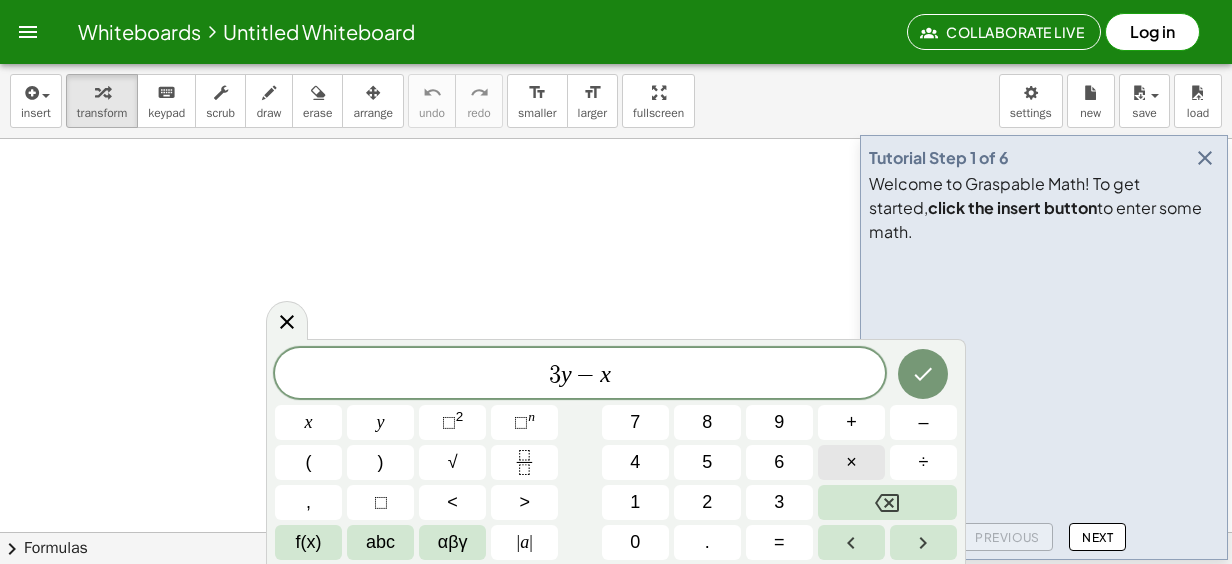 click on "×" at bounding box center [851, 462] 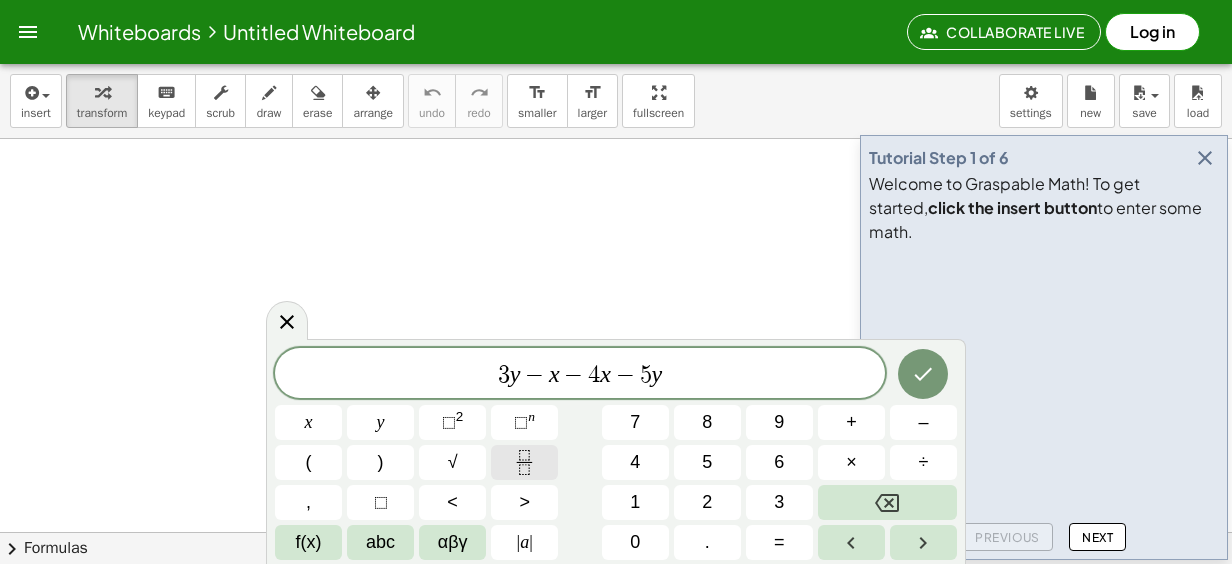 click 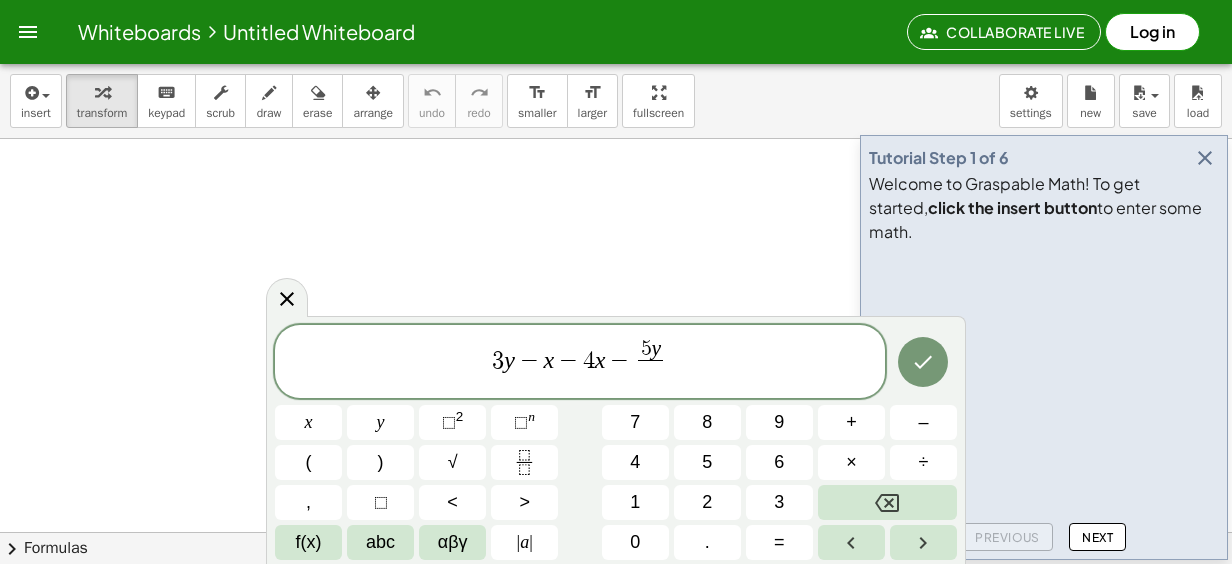 click on "3 y − x − 4 x − 5 y ​ ​" at bounding box center (580, 363) 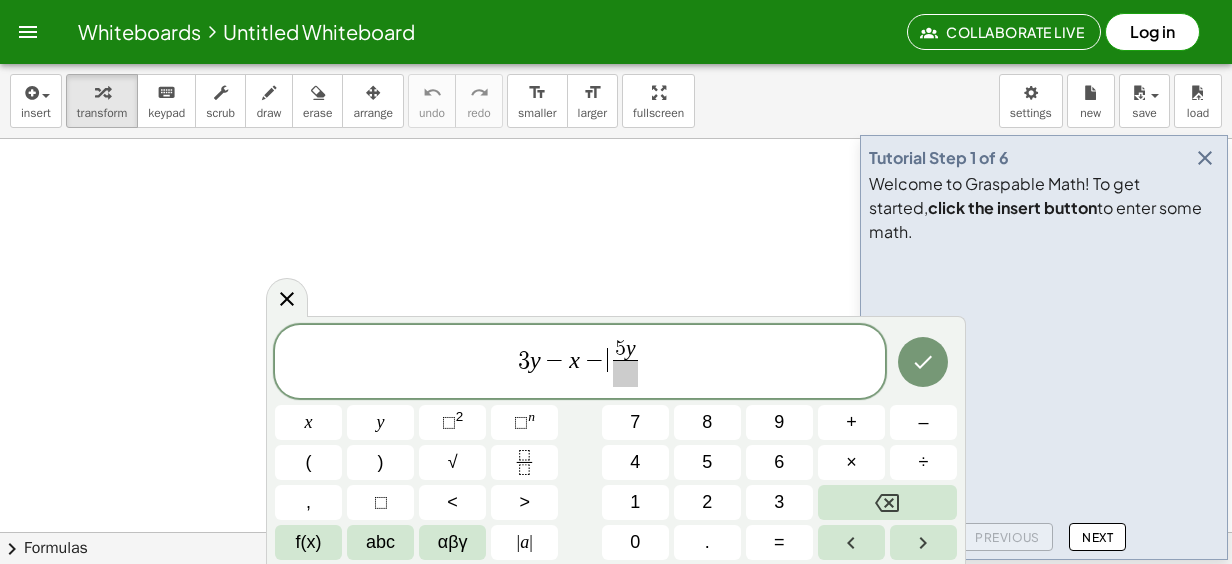 click on "5 y" at bounding box center [625, 350] 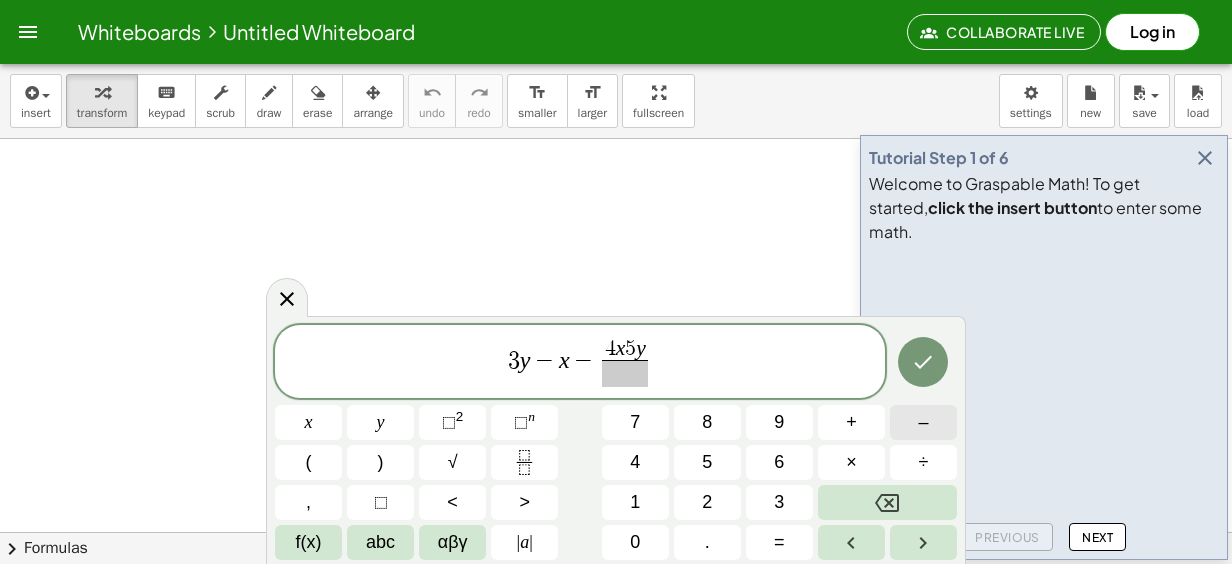 click on "–" at bounding box center [923, 422] 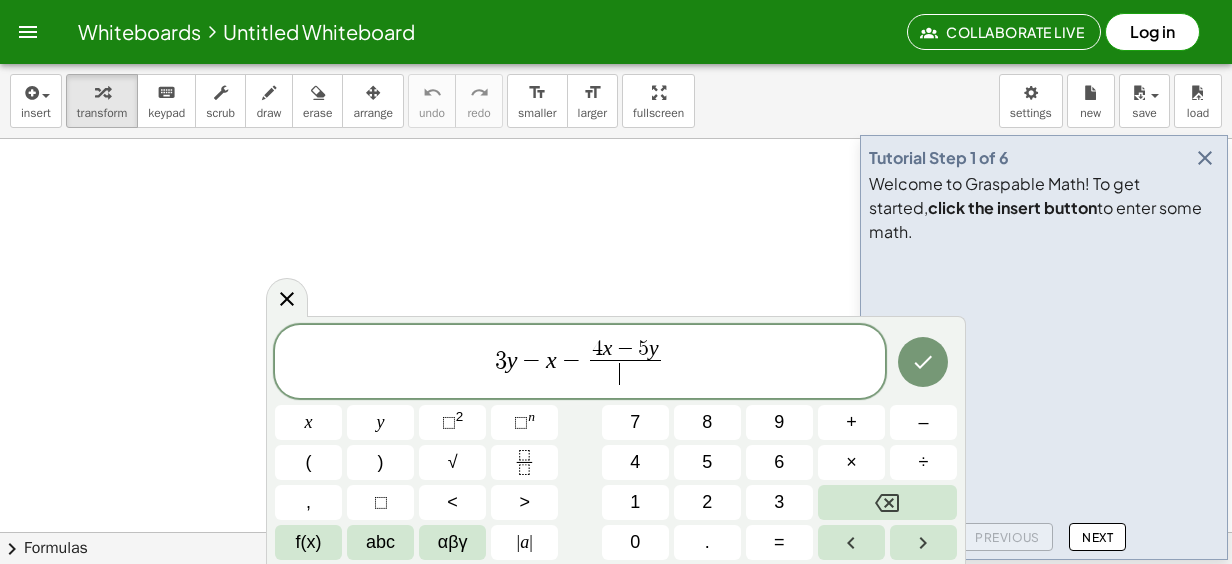click on "​" at bounding box center (625, 373) 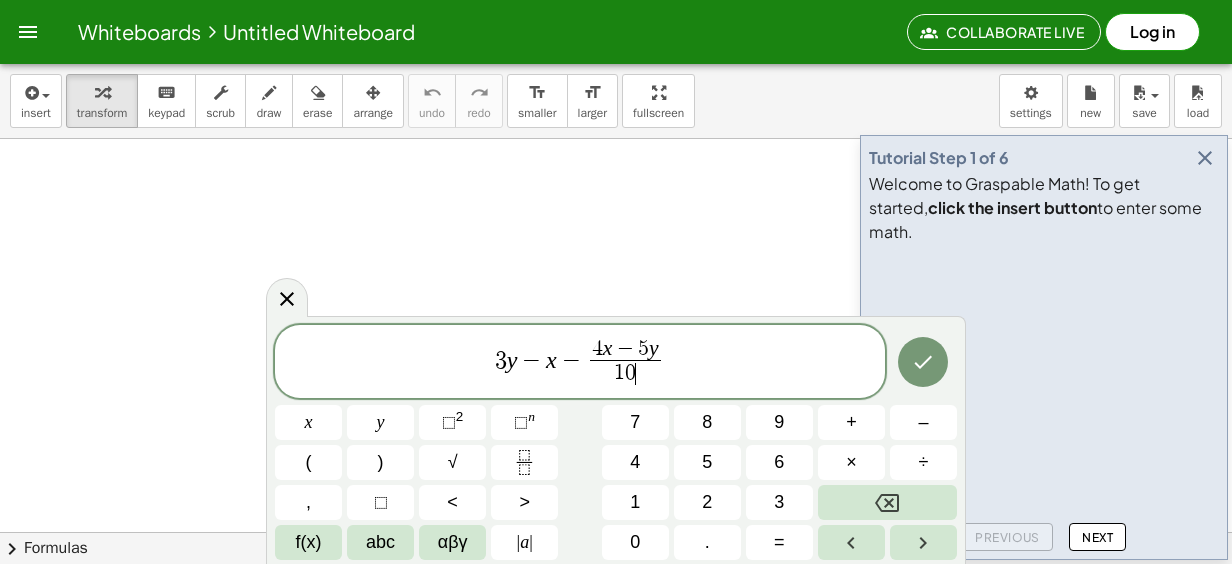 click on "3 y − x − 4 x − 5 y 1 0 ​ ​" at bounding box center (580, 363) 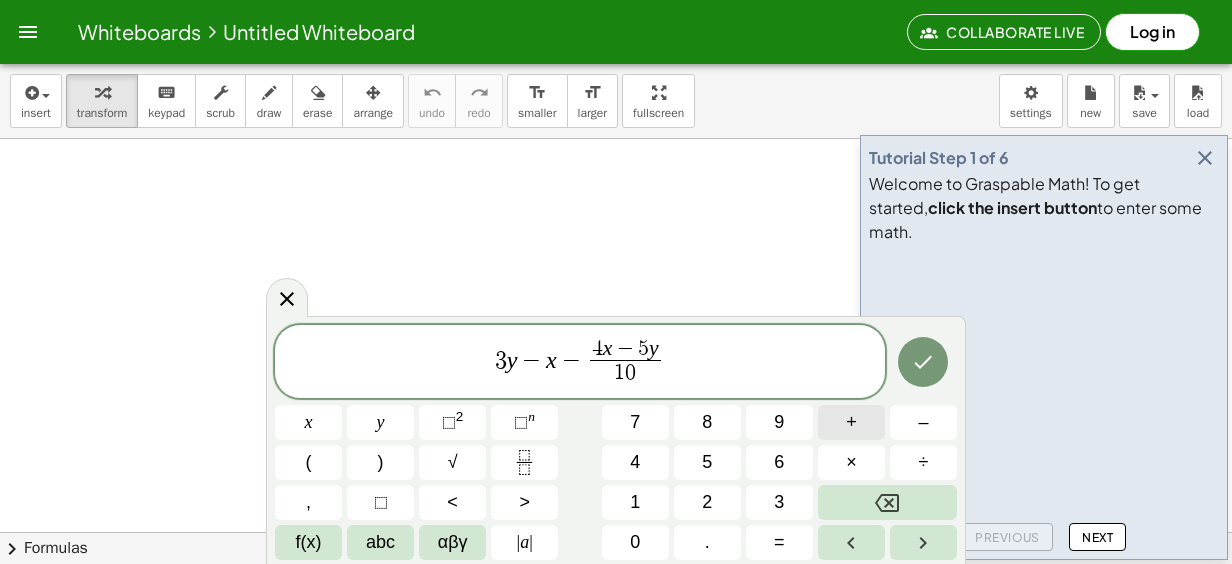 click on "+" at bounding box center (851, 422) 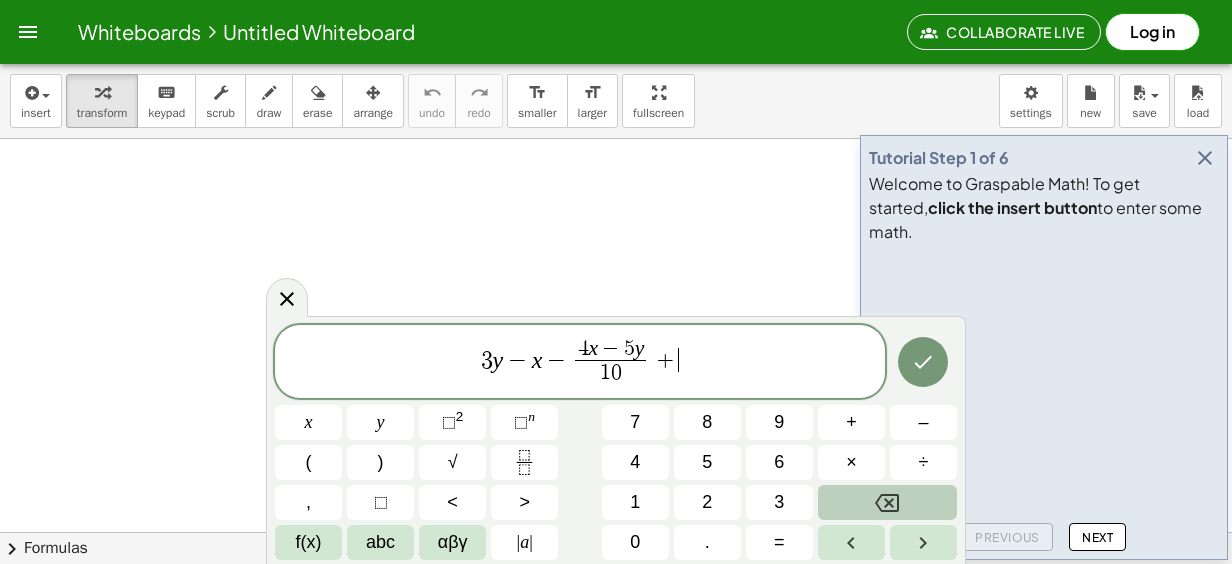 click at bounding box center [887, 502] 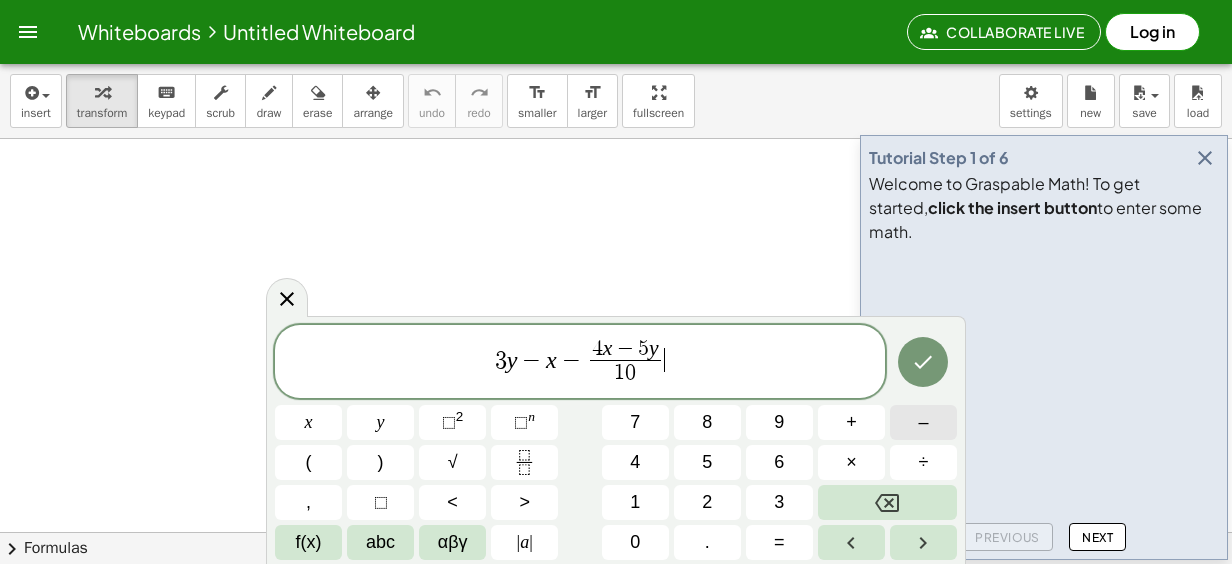 click on "–" at bounding box center [923, 422] 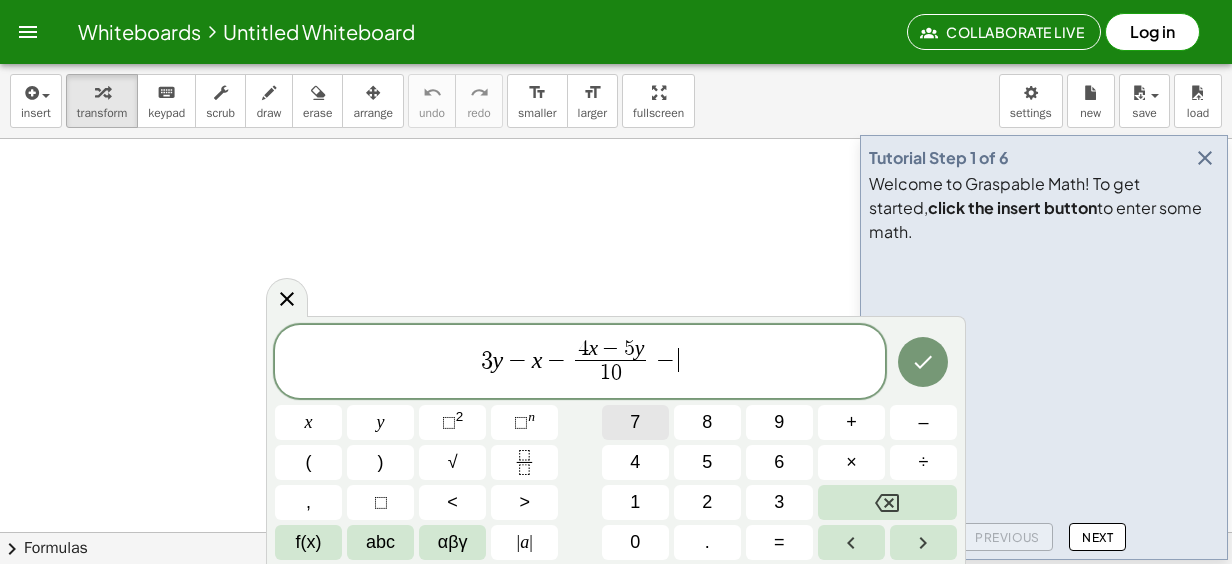 click on "7" at bounding box center (635, 422) 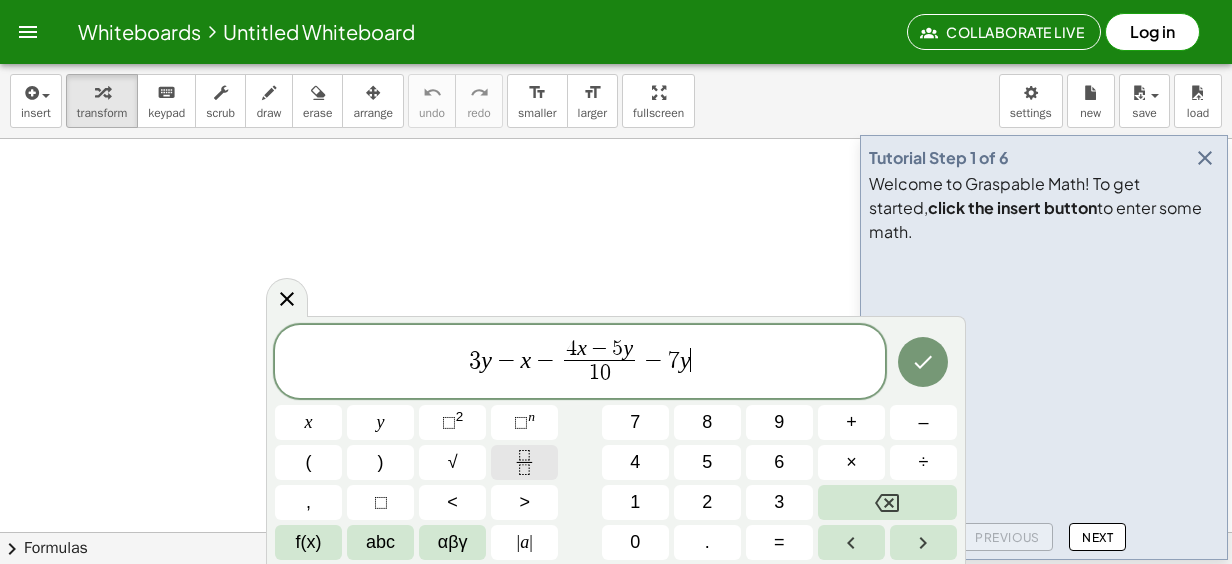 click 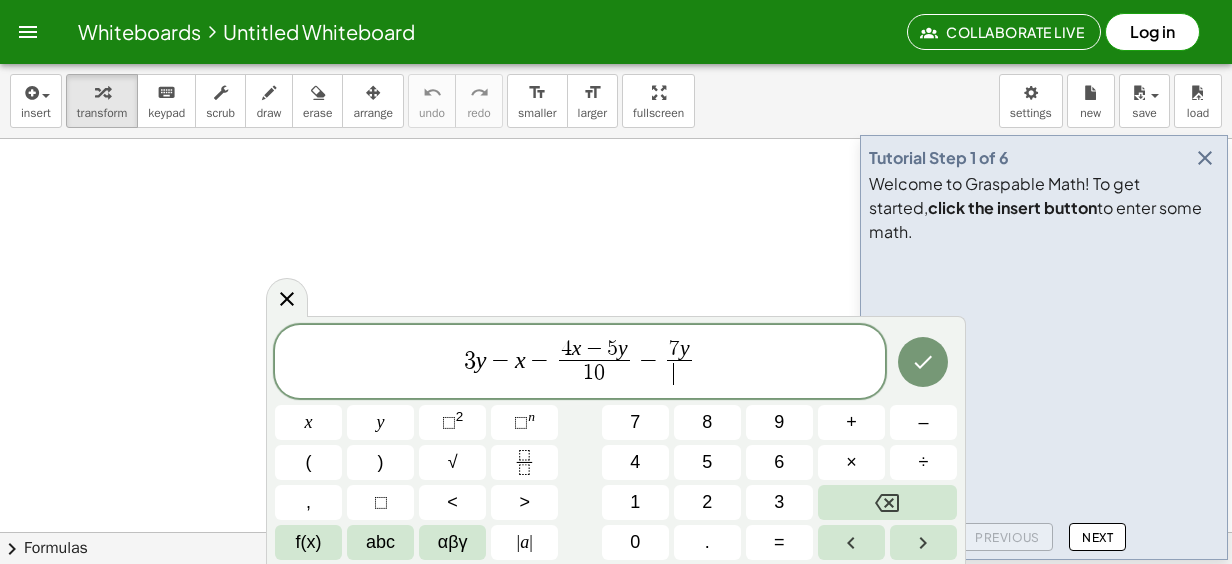 click on "3 y − x − 4 x − 5 y 1 0 ​ − 7 y ​ ​" at bounding box center [580, 363] 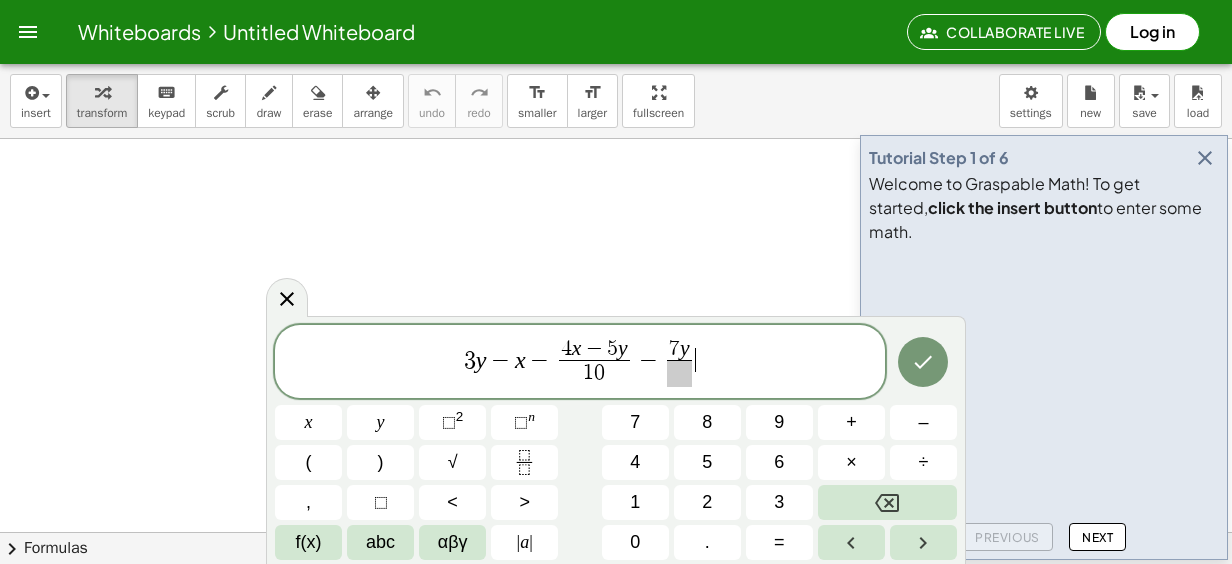 click on "3 y − x − 4 x − 5 y 1 0 ​ − 7 y ​ ​" at bounding box center [580, 363] 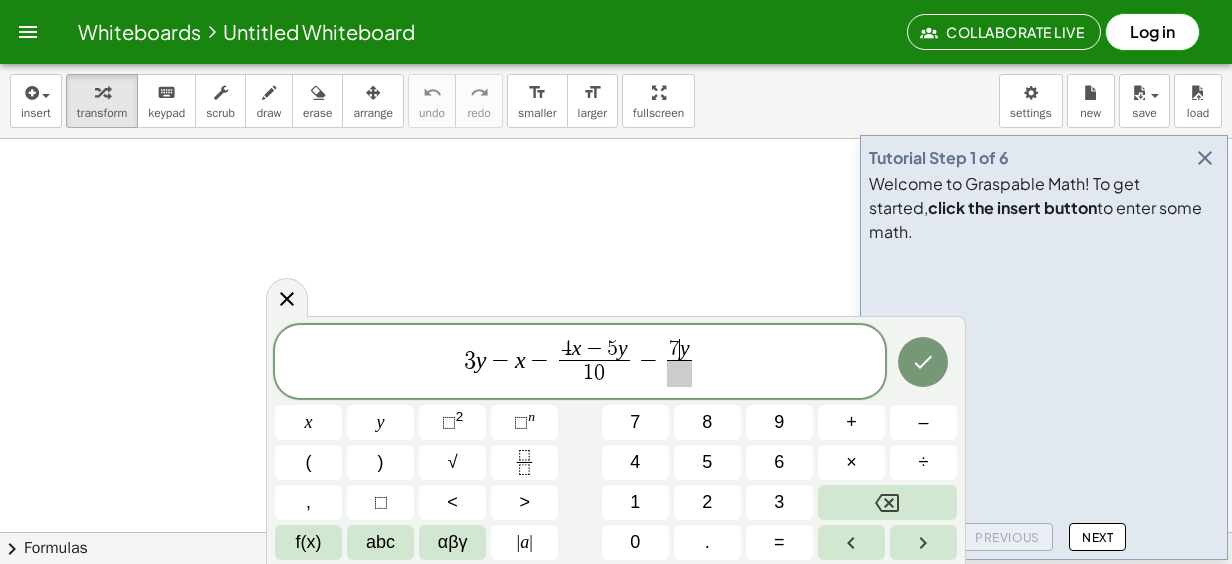 click on "7 ​ y" at bounding box center [679, 350] 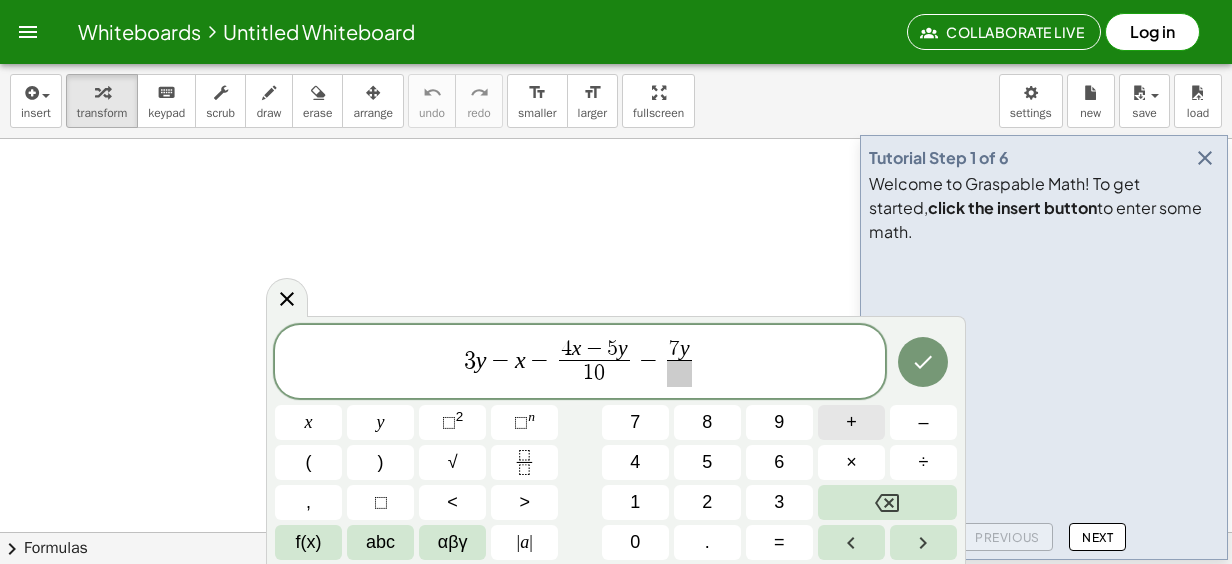 click on "+" at bounding box center (851, 422) 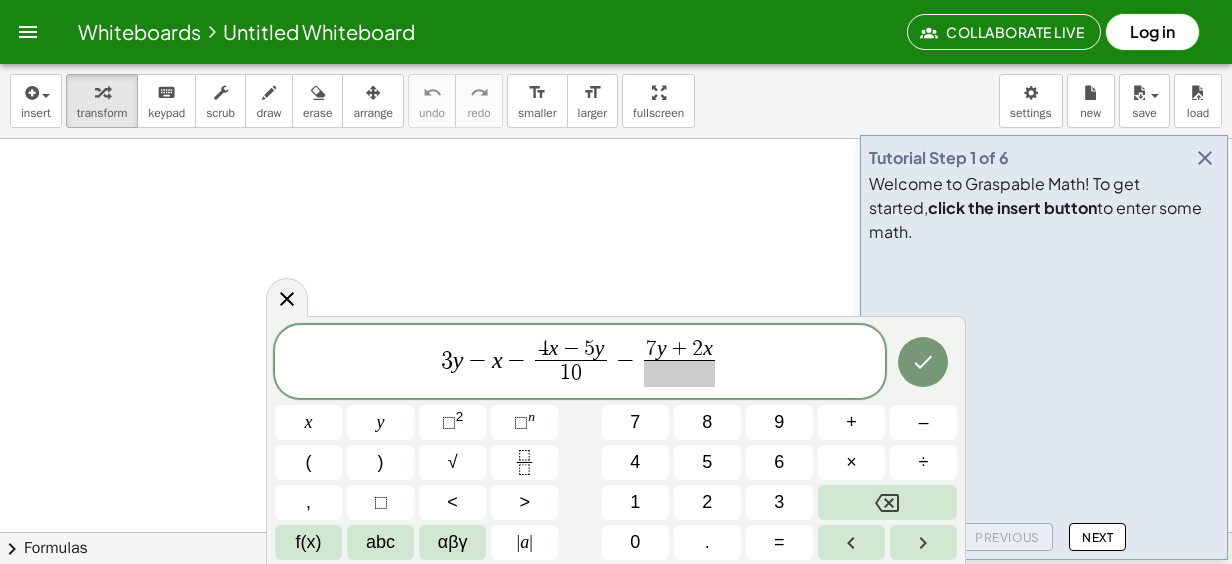 click at bounding box center [679, 373] 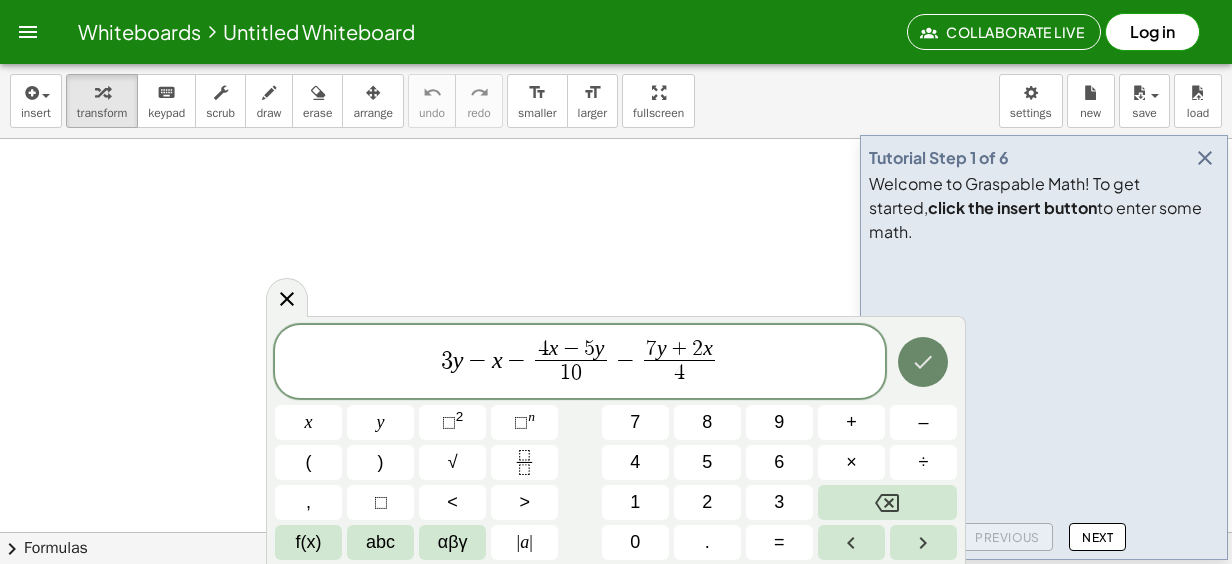 click 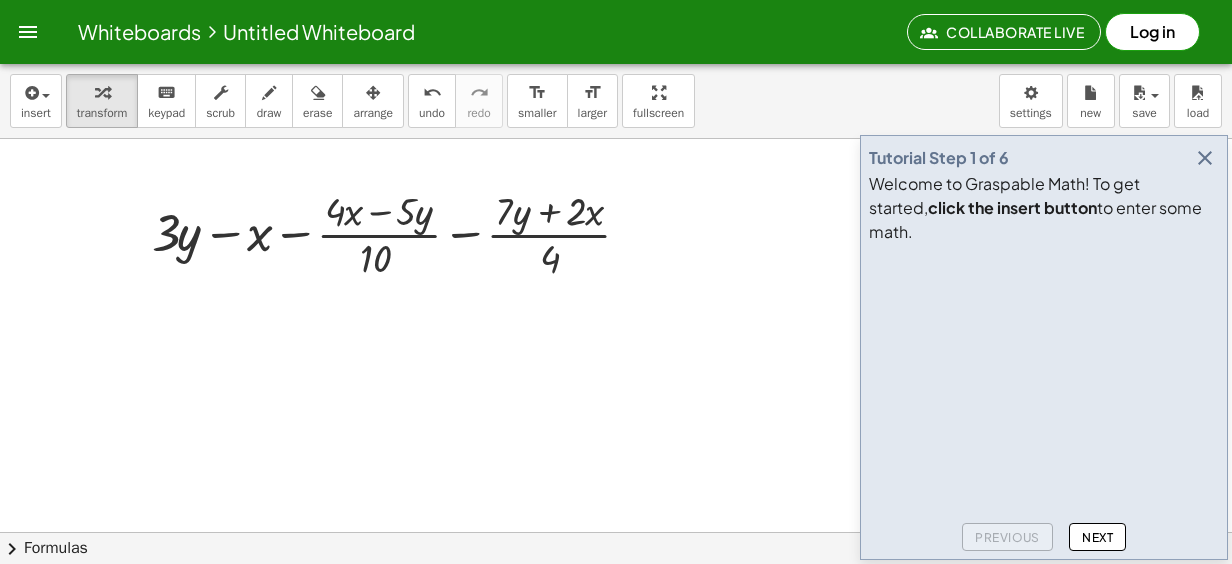 click at bounding box center [1205, 158] 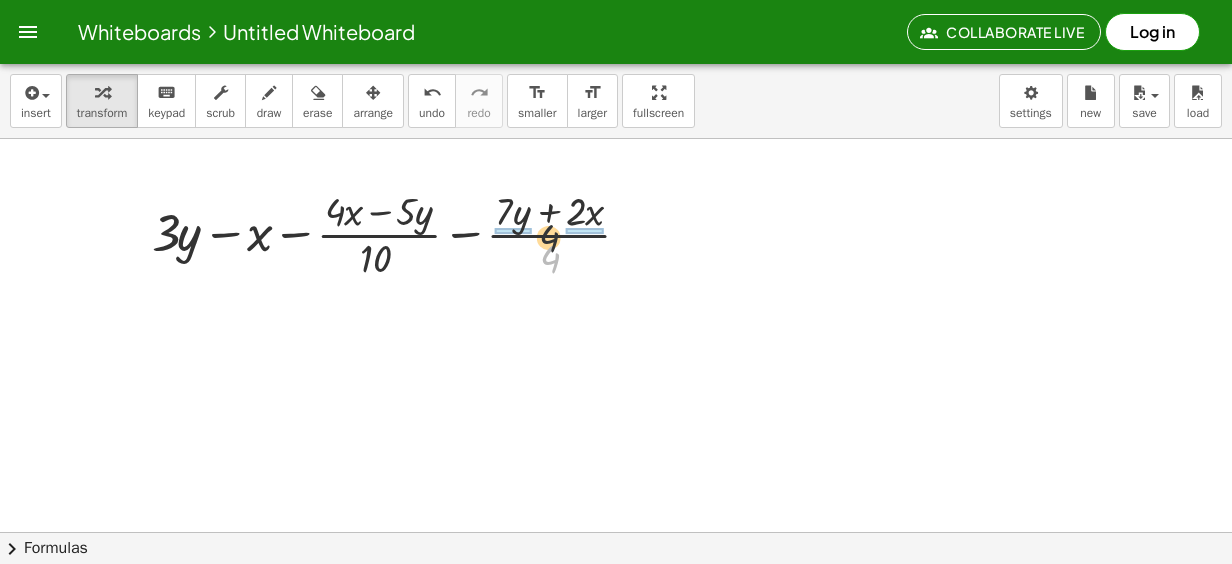 drag, startPoint x: 550, startPoint y: 254, endPoint x: 552, endPoint y: 188, distance: 66.0303 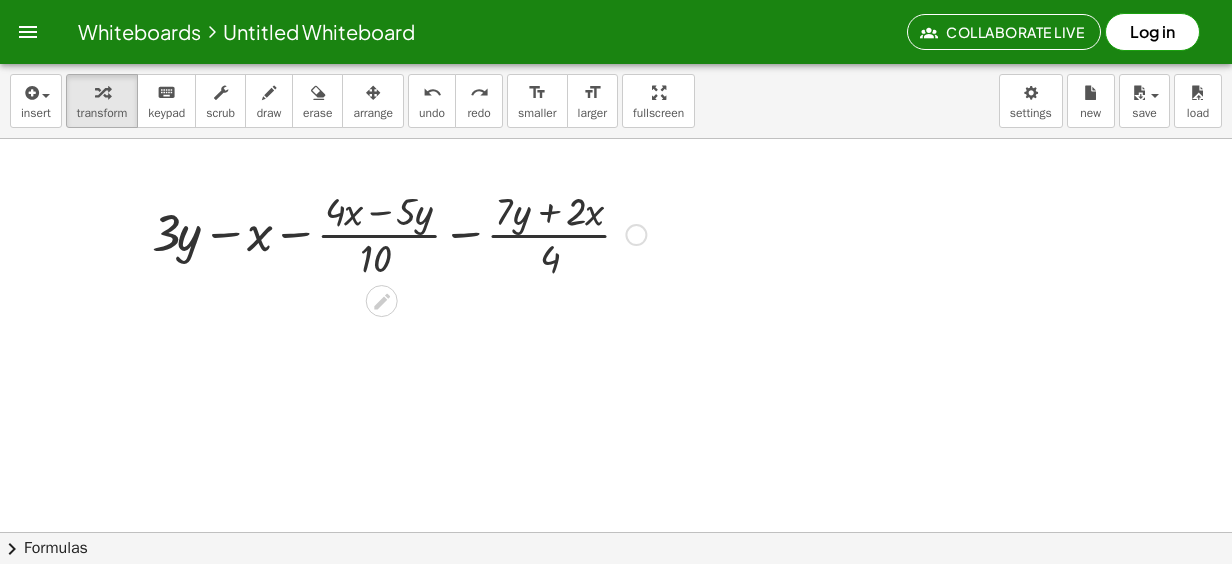 click at bounding box center (399, 233) 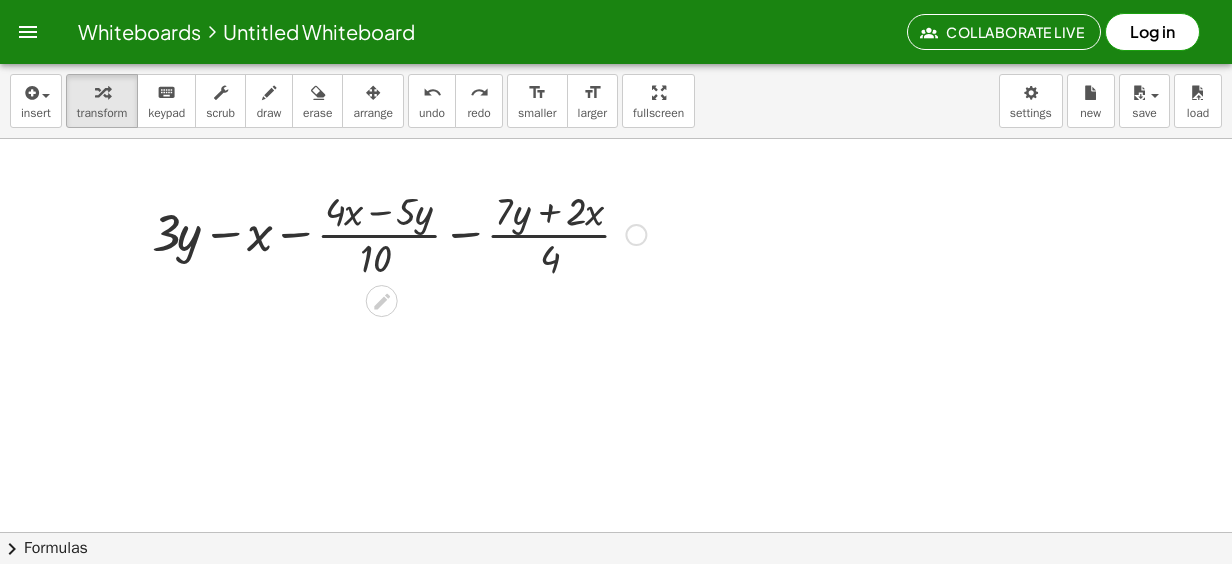 click at bounding box center [399, 233] 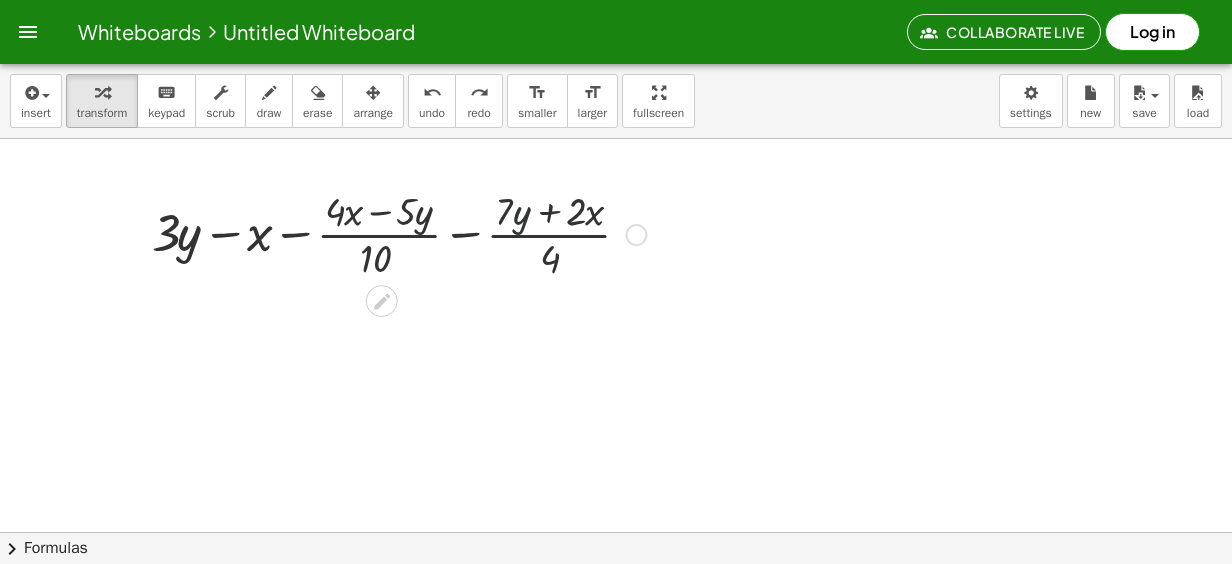 click at bounding box center (399, 233) 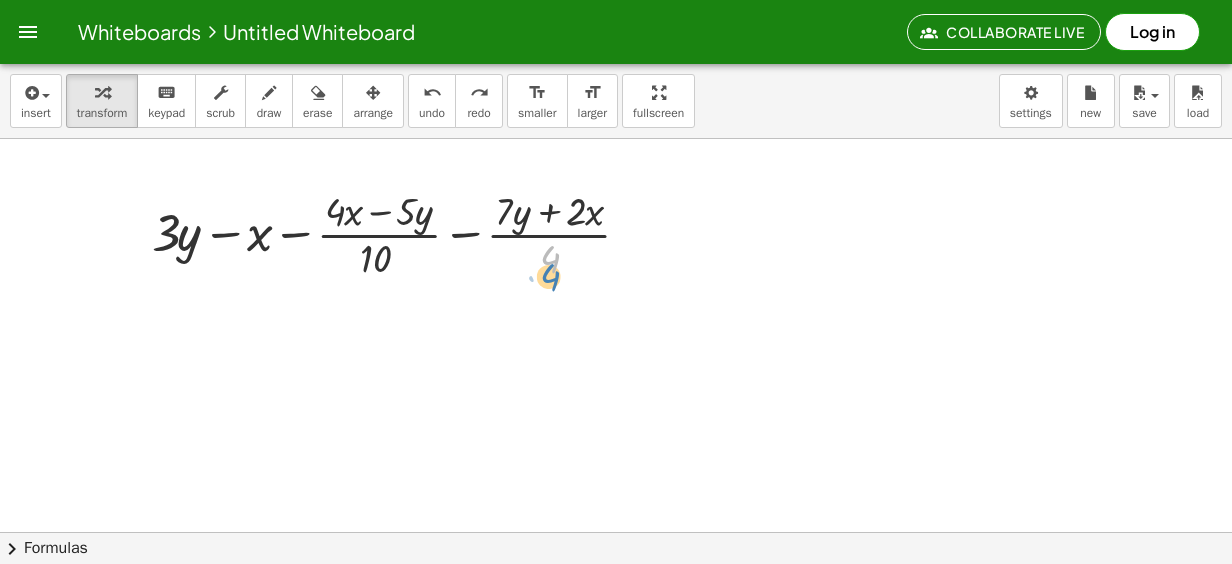 click at bounding box center (399, 233) 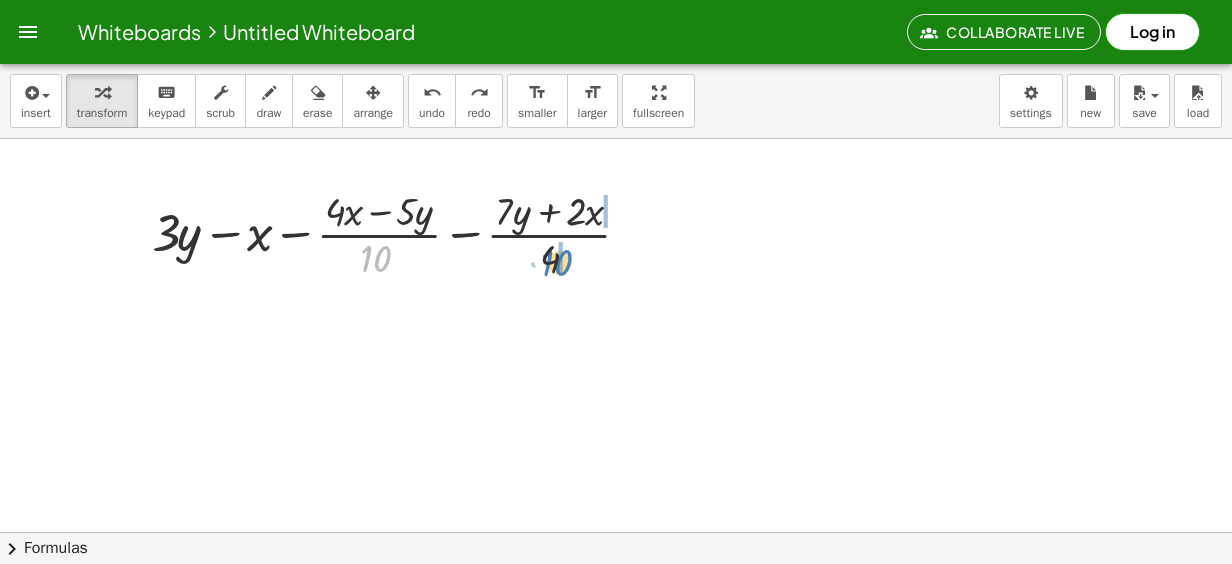 drag, startPoint x: 377, startPoint y: 253, endPoint x: 558, endPoint y: 257, distance: 181.04419 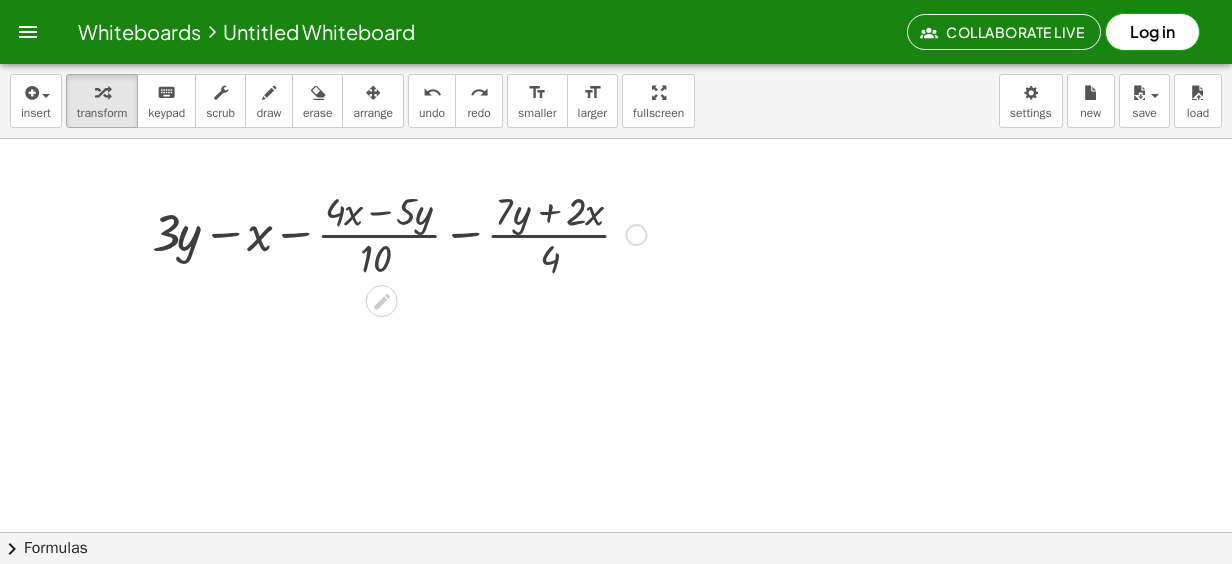 click at bounding box center (399, 233) 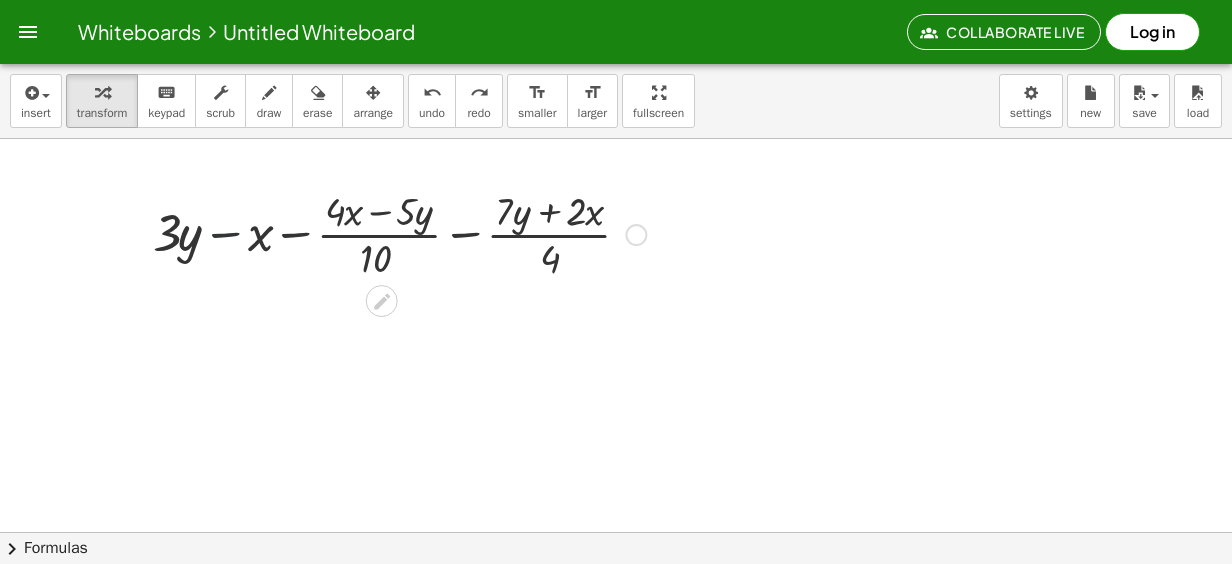 click at bounding box center [399, 233] 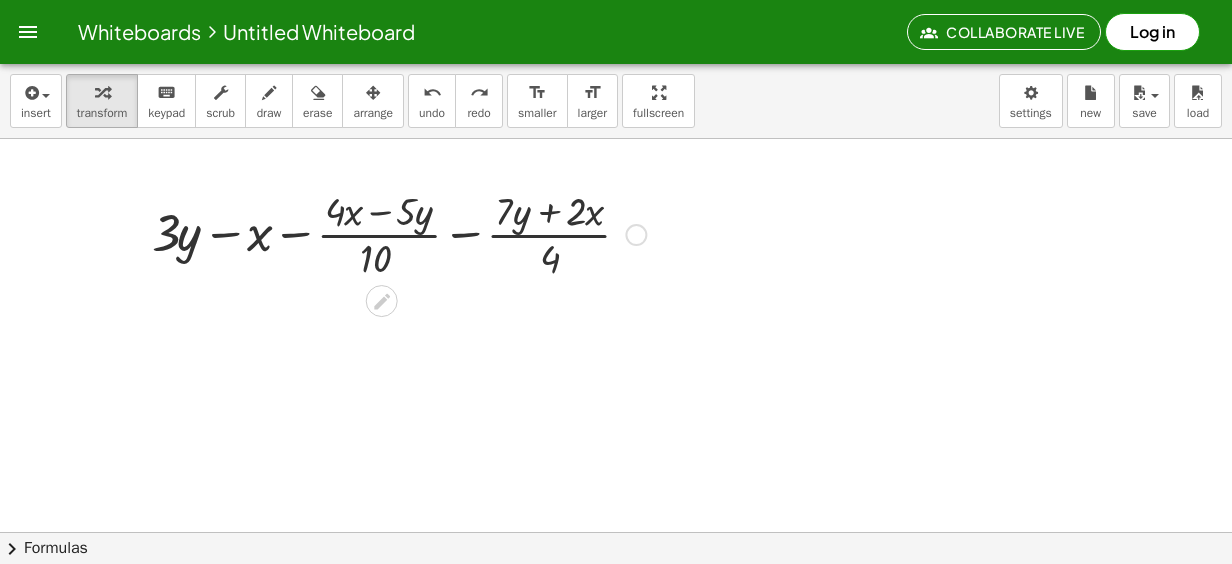 drag, startPoint x: 294, startPoint y: 239, endPoint x: 280, endPoint y: 252, distance: 19.104973 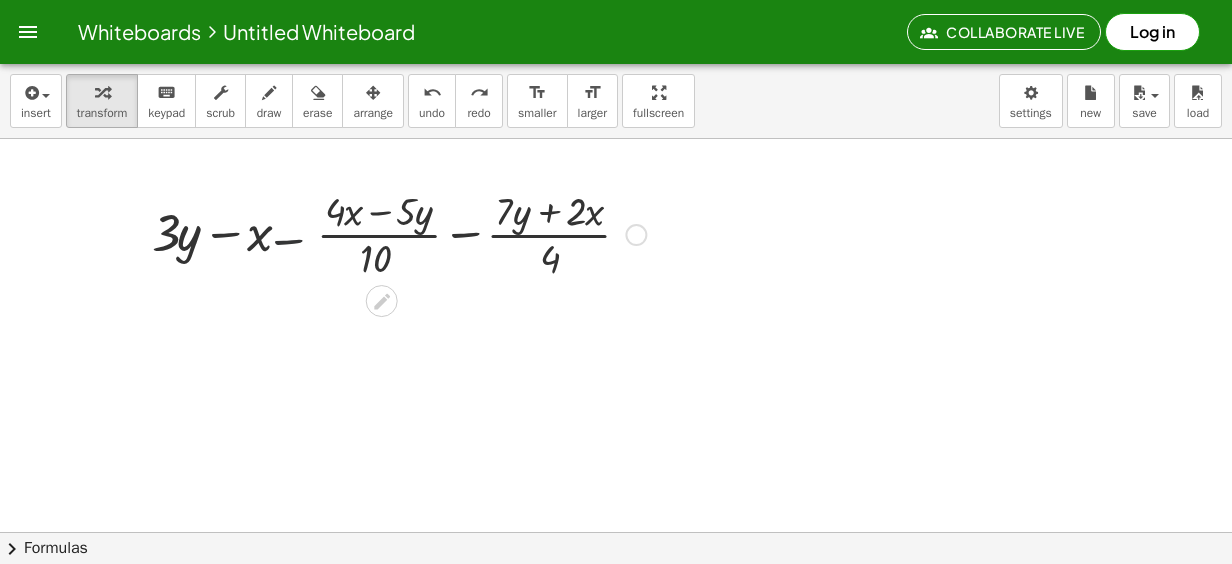 click at bounding box center (399, 233) 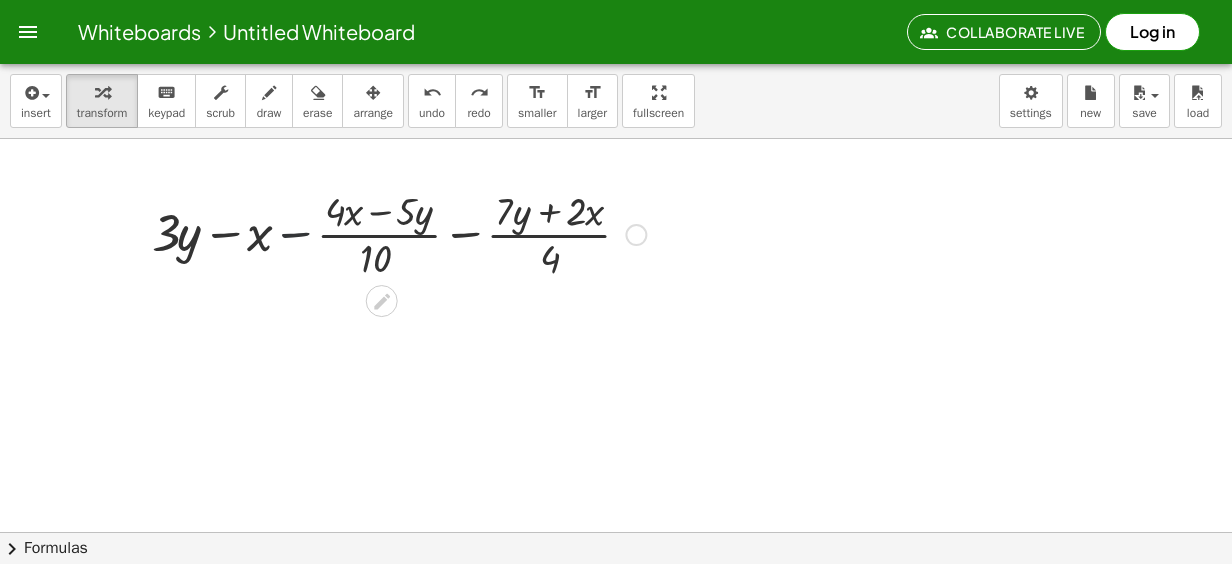 click at bounding box center [399, 233] 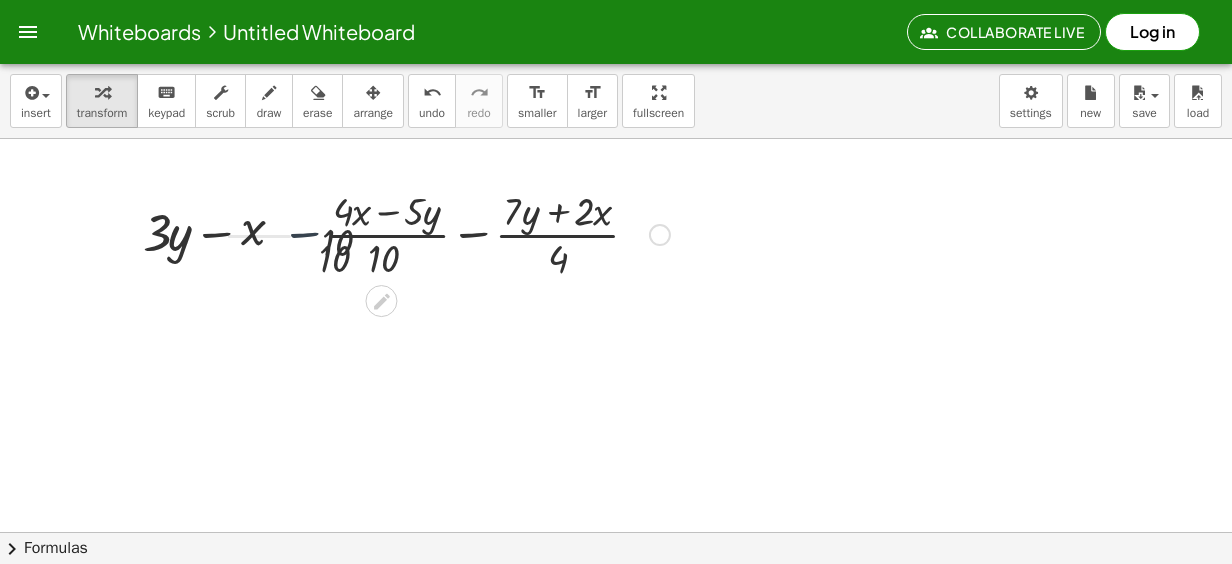 click at bounding box center (399, 233) 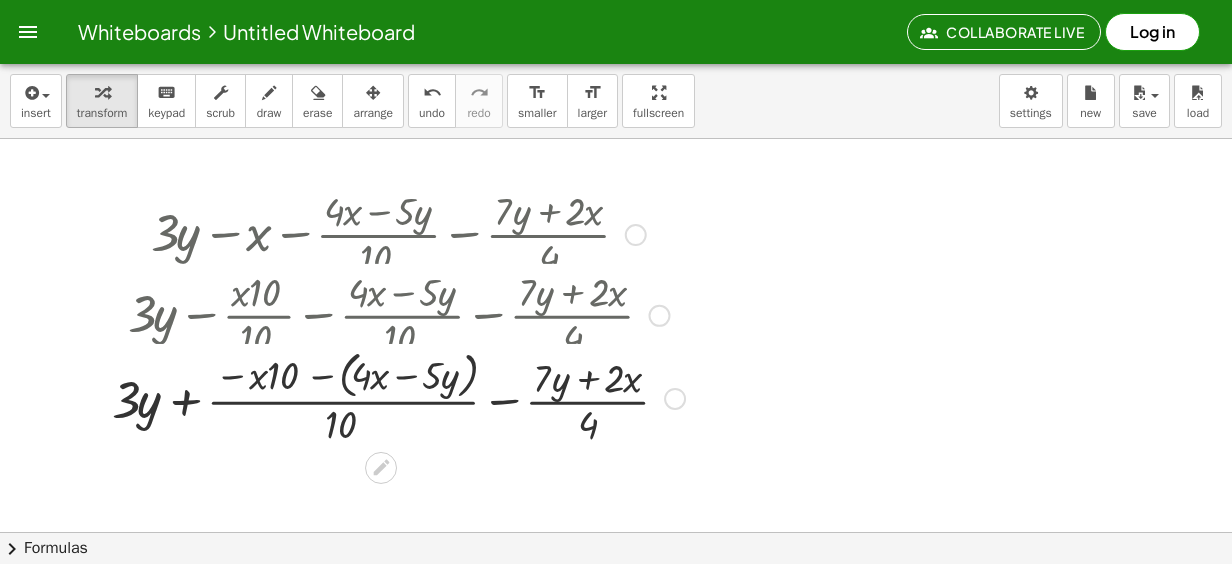 click at bounding box center [398, 233] 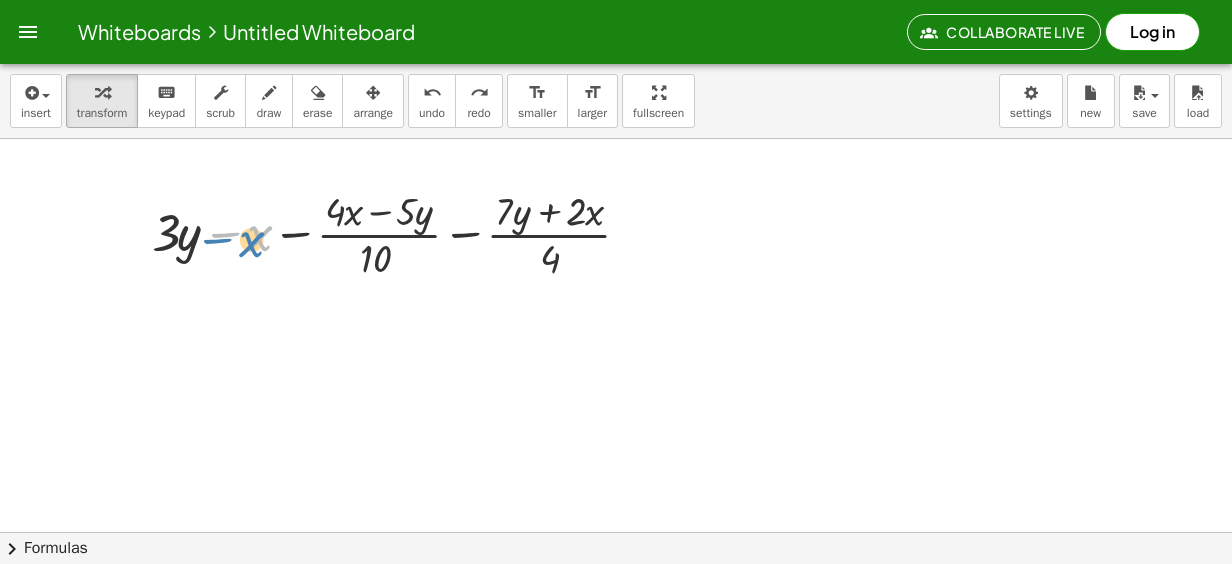 click at bounding box center (399, 233) 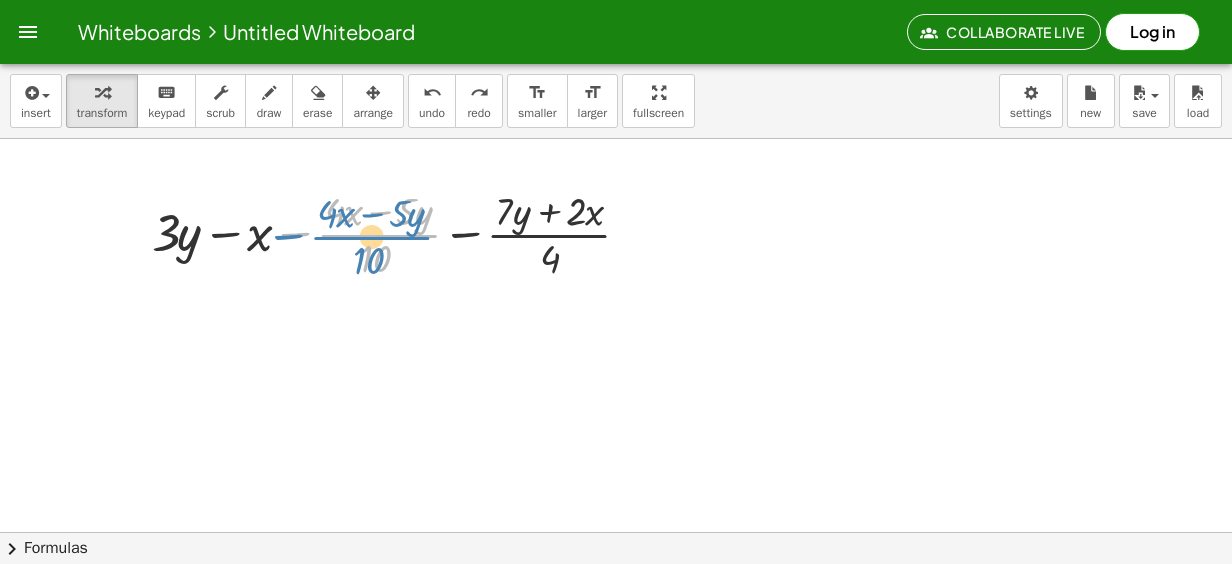 click at bounding box center (399, 233) 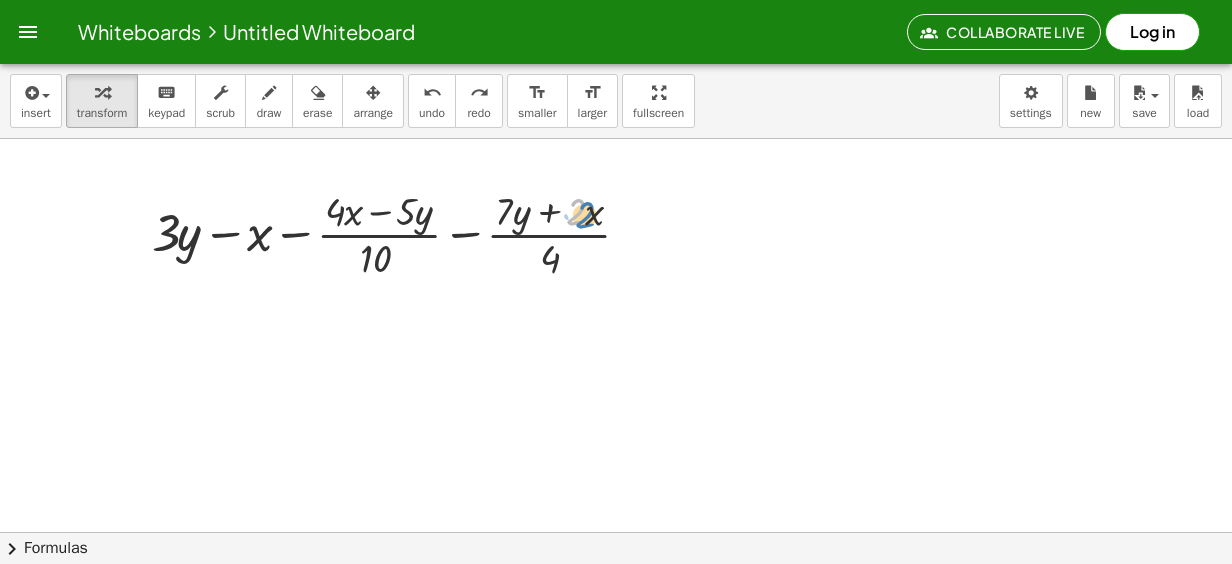 click at bounding box center (399, 233) 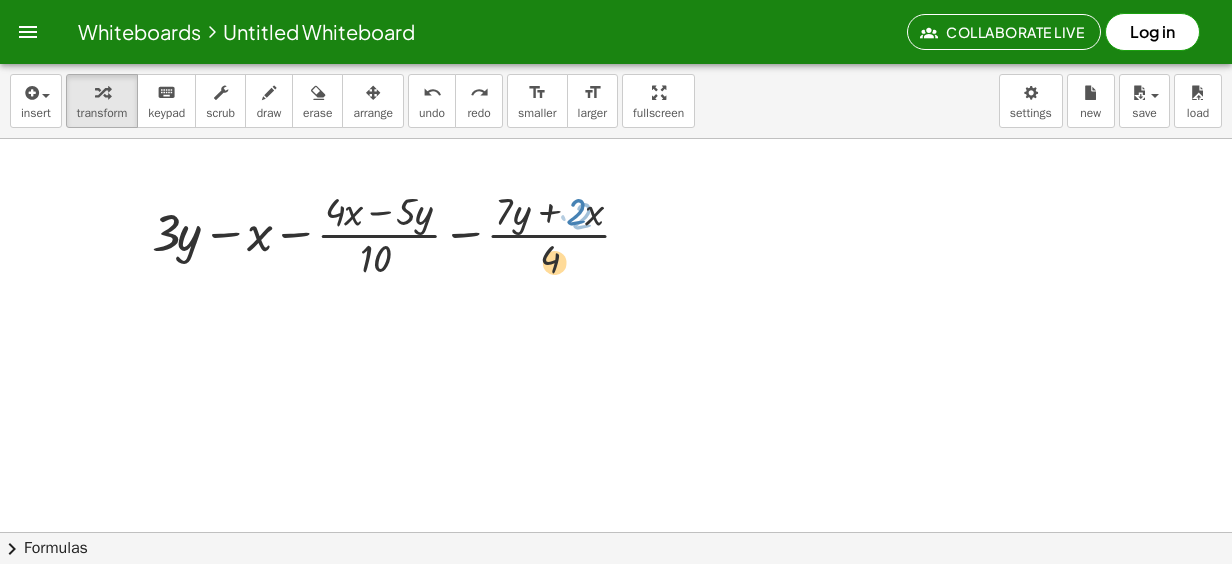 drag, startPoint x: 436, startPoint y: 264, endPoint x: 556, endPoint y: 256, distance: 120.26637 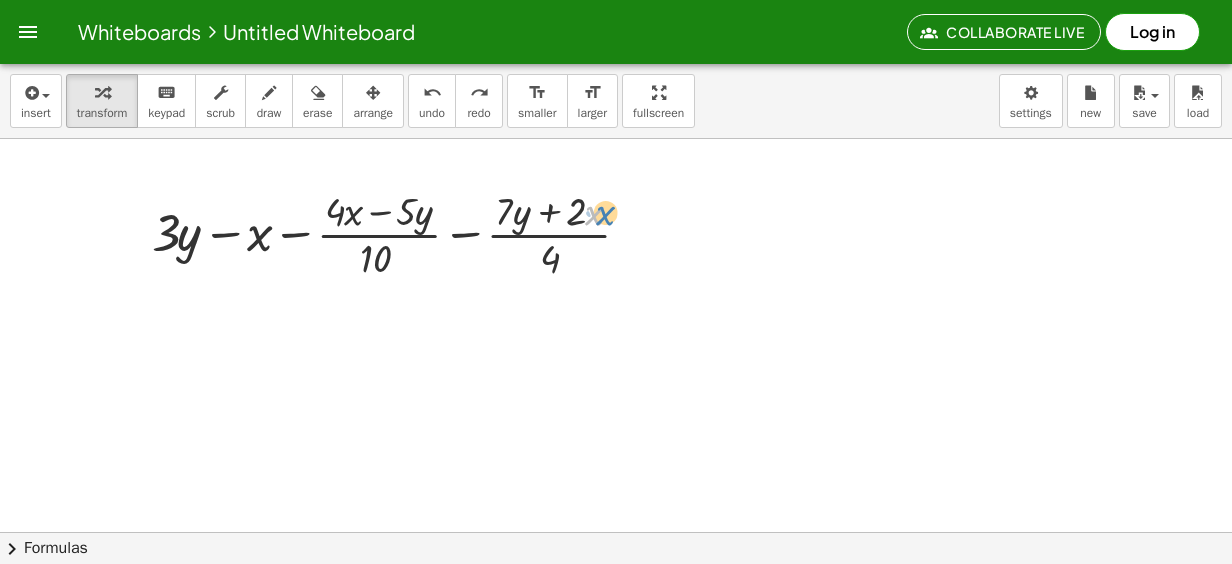 drag, startPoint x: 649, startPoint y: 186, endPoint x: 659, endPoint y: 188, distance: 10.198039 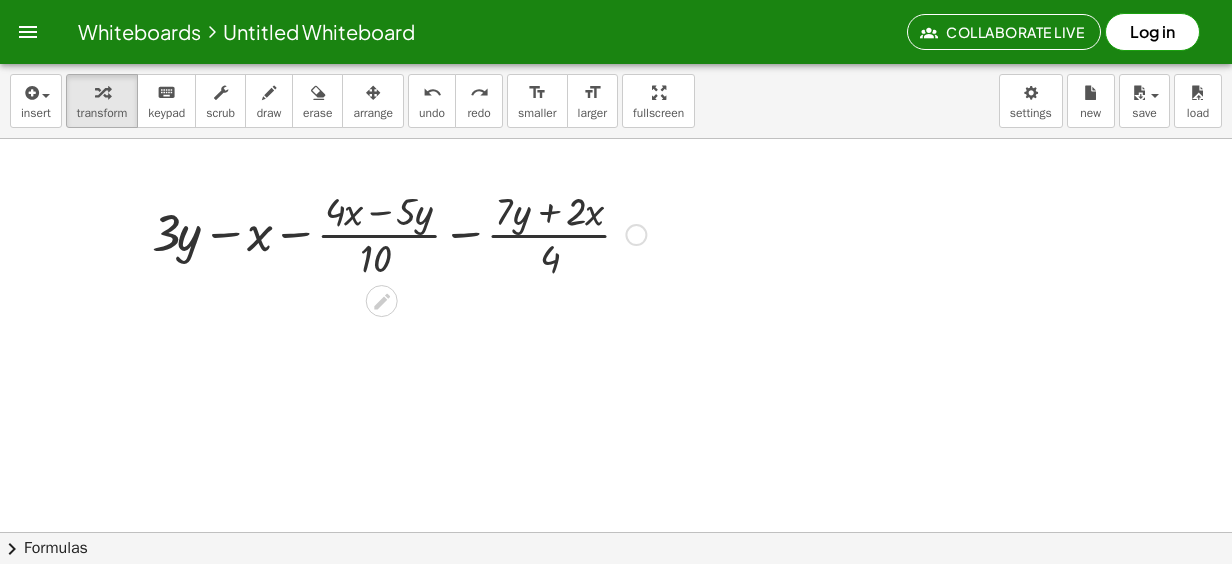 click at bounding box center [399, 233] 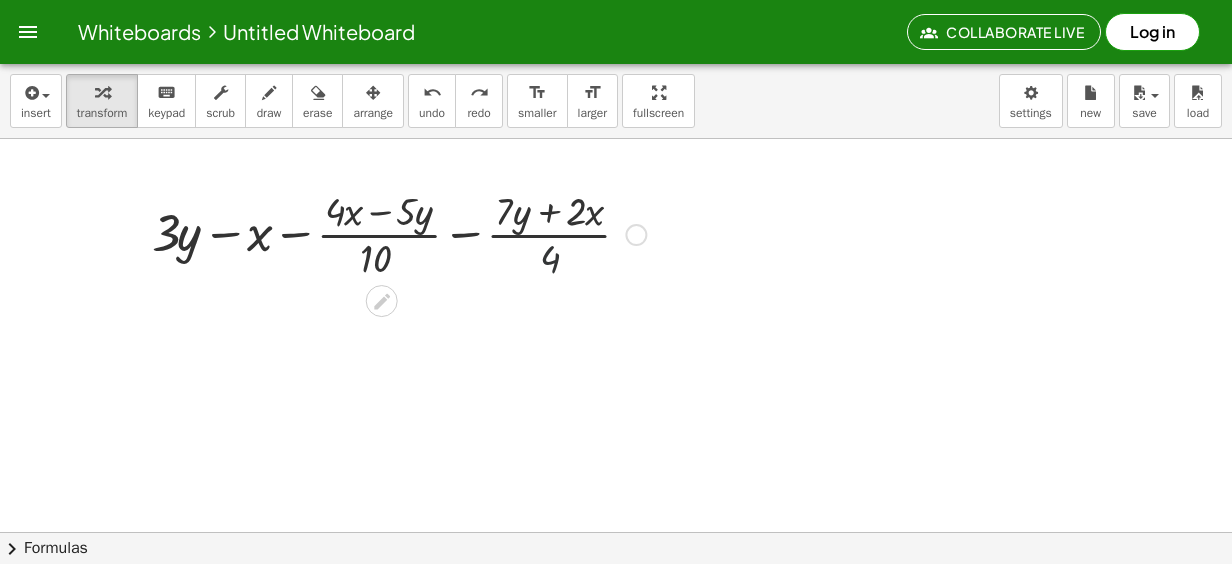 click at bounding box center (399, 233) 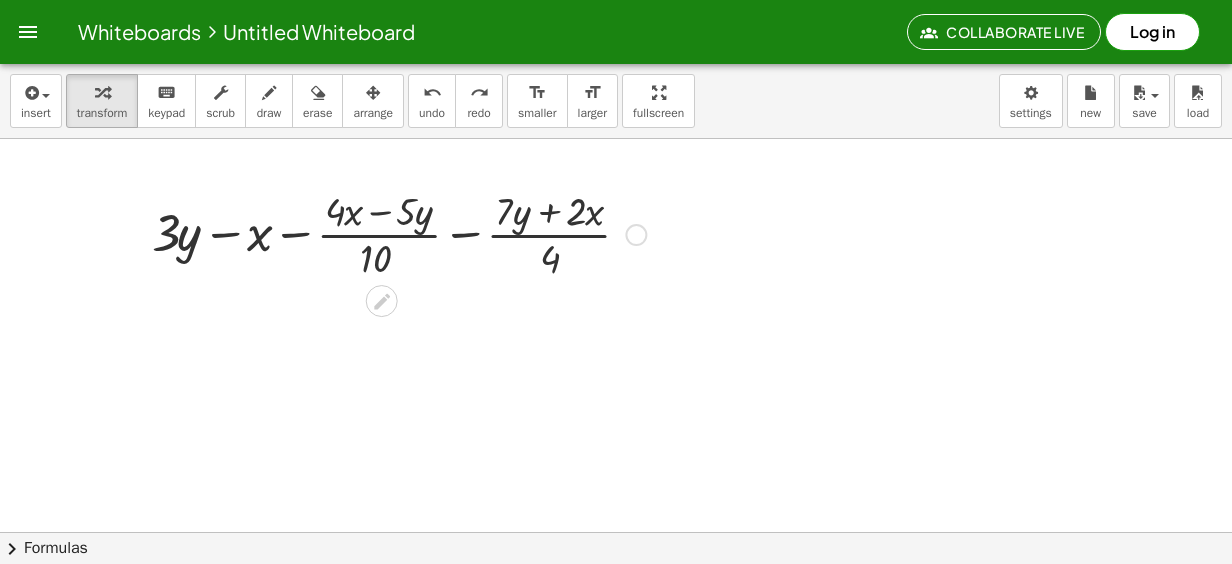 click at bounding box center (399, 233) 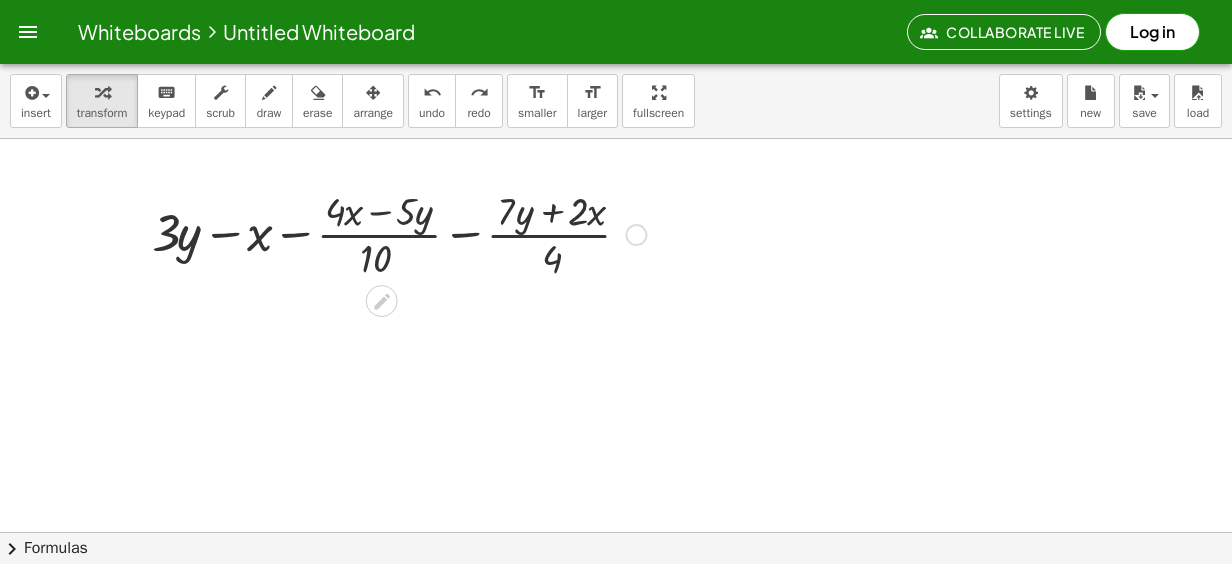 click at bounding box center [399, 233] 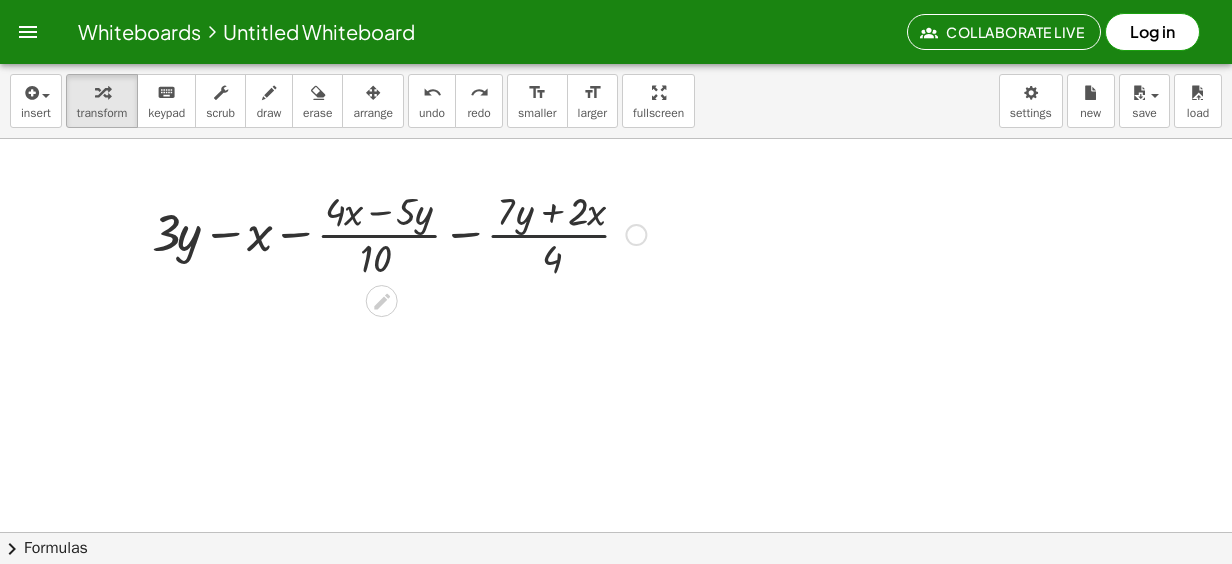click at bounding box center [399, 233] 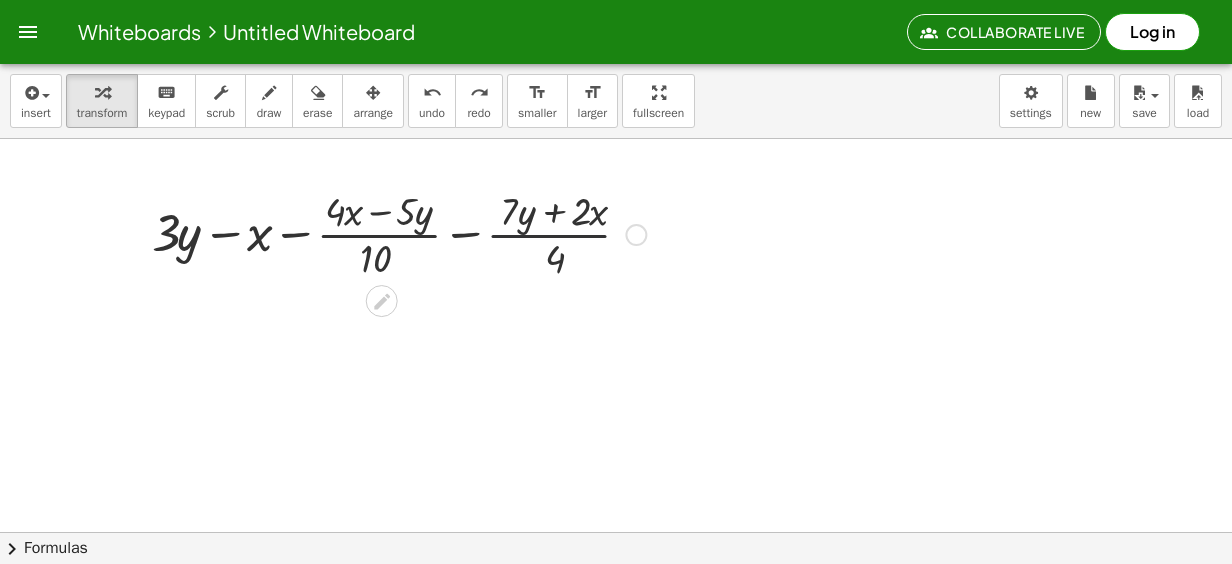 click at bounding box center (399, 233) 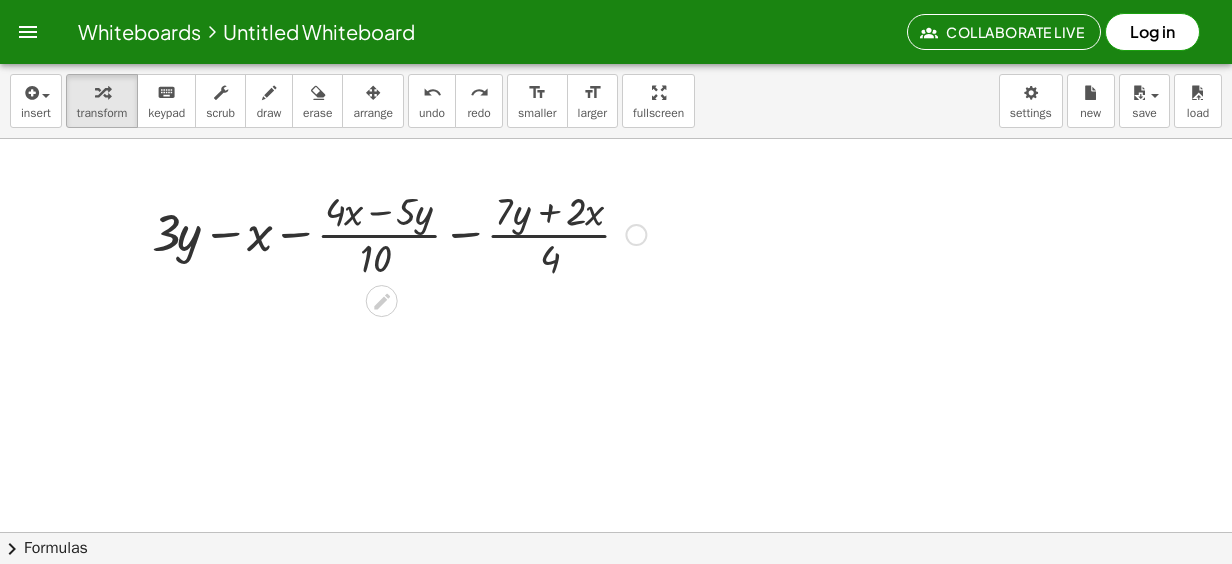 click at bounding box center (399, 233) 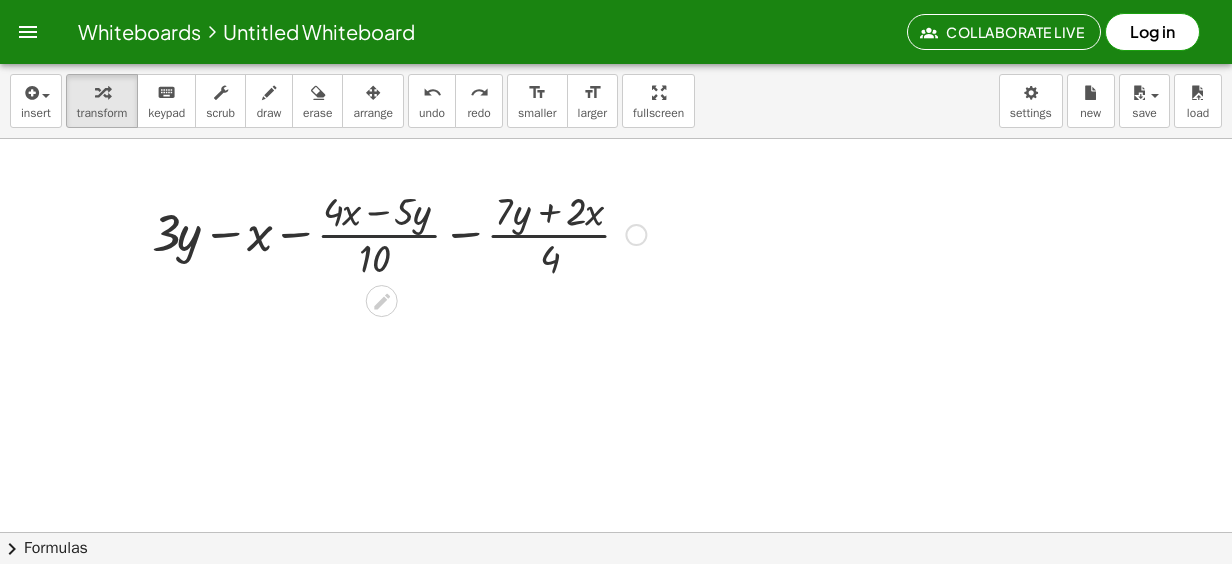 click at bounding box center (399, 233) 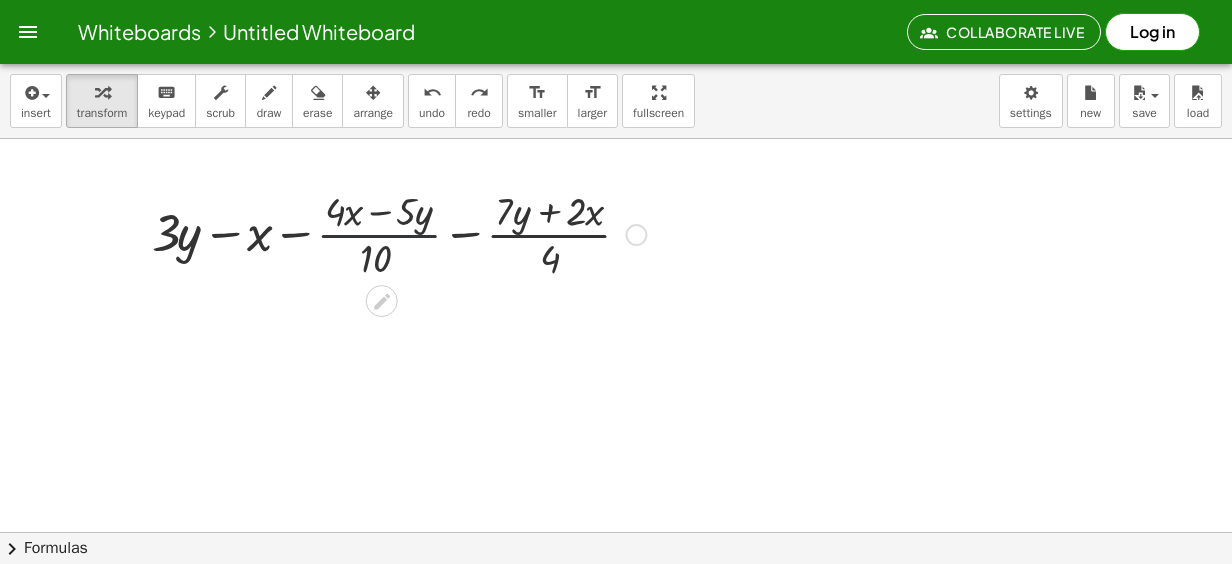 click at bounding box center [399, 233] 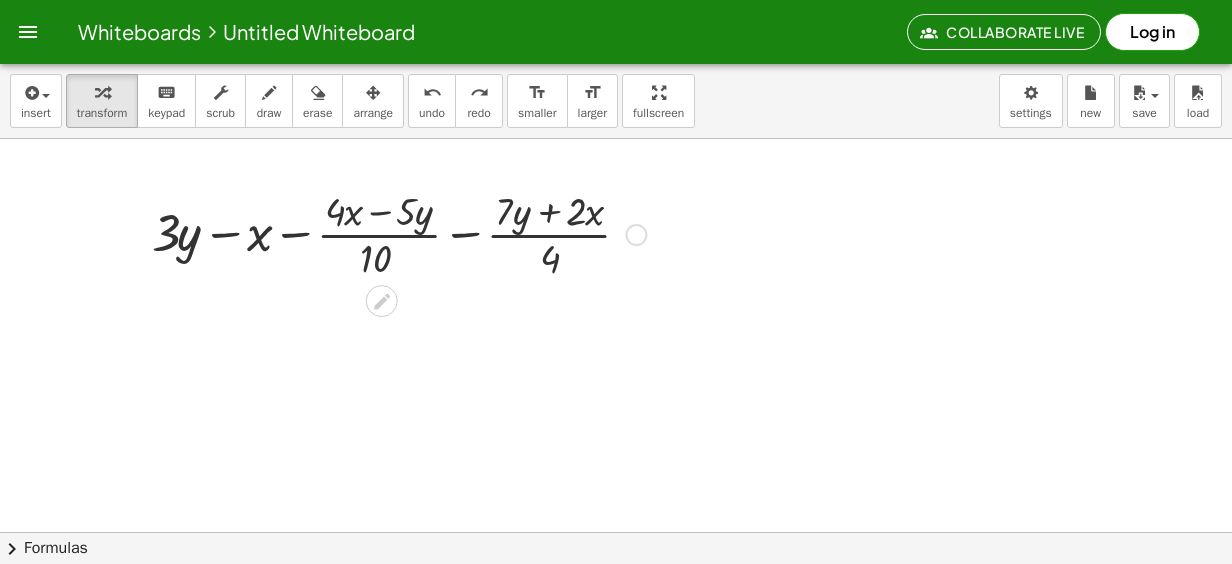 click at bounding box center (399, 233) 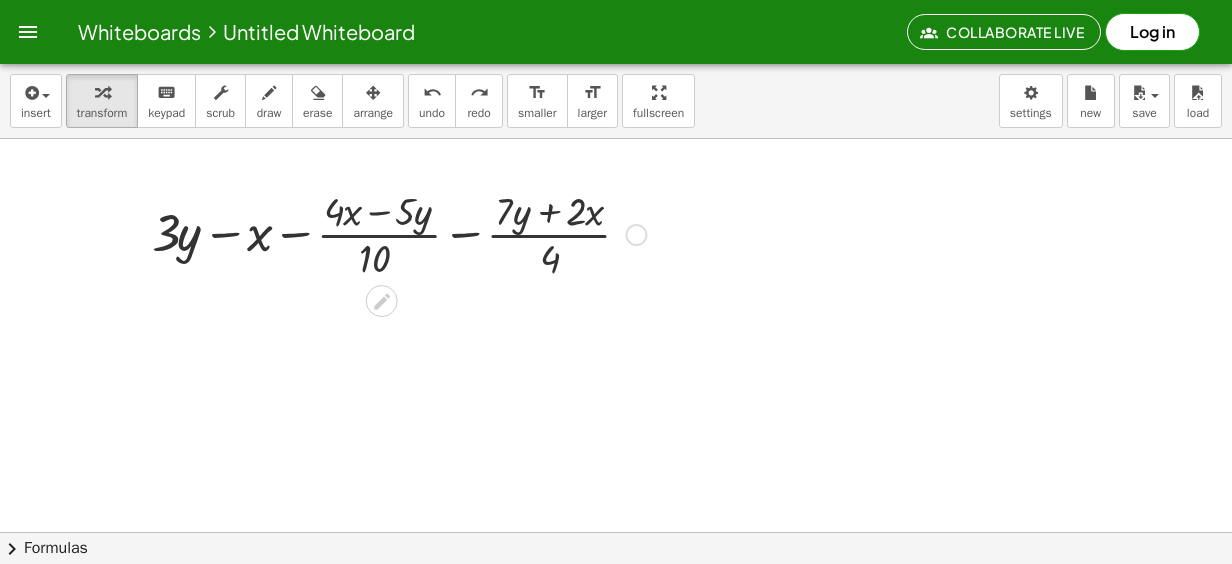 click at bounding box center [399, 233] 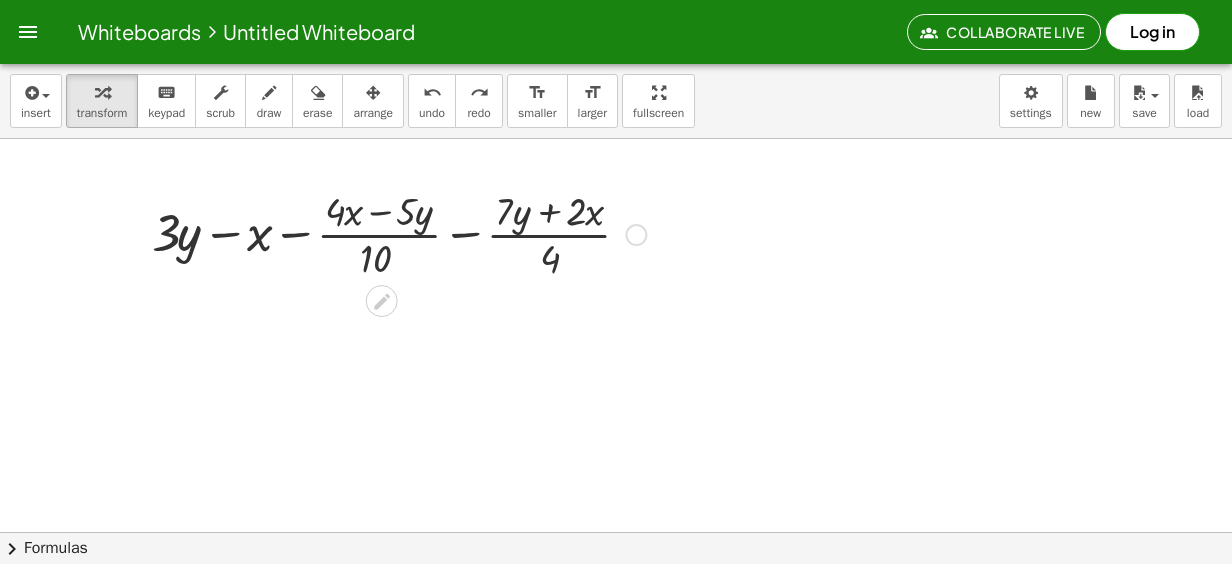 click at bounding box center (399, 233) 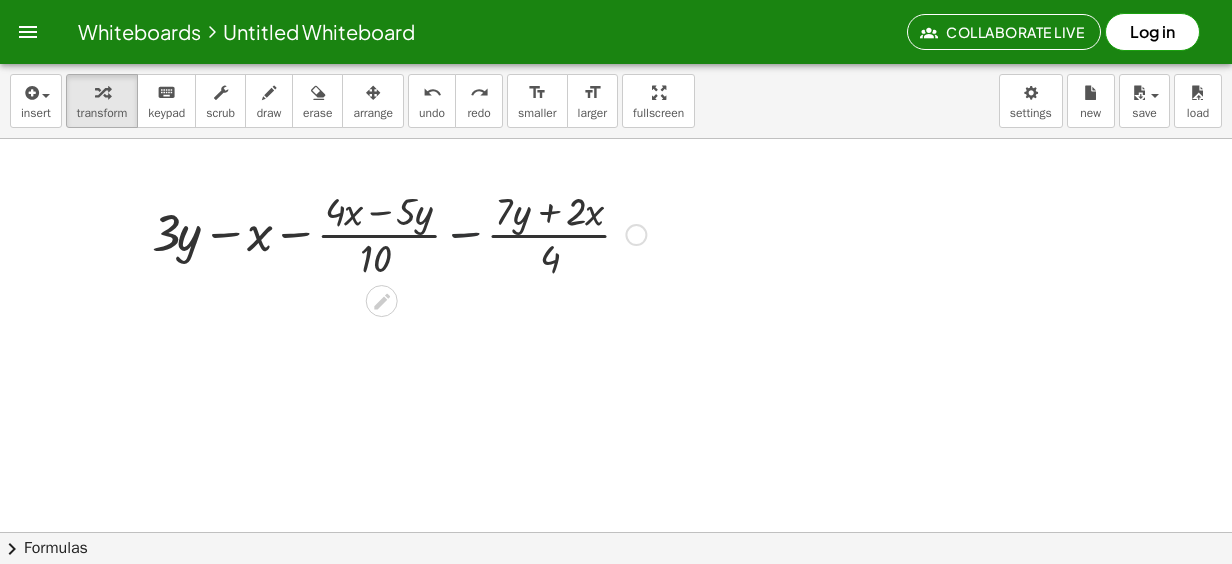 click at bounding box center [399, 233] 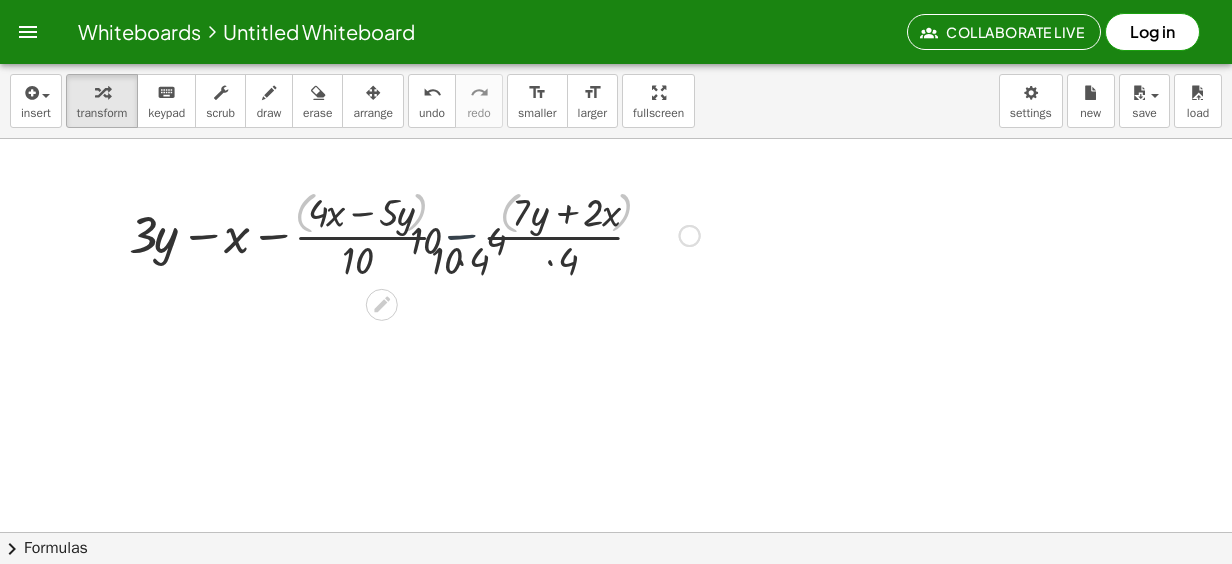 click at bounding box center (399, 234) 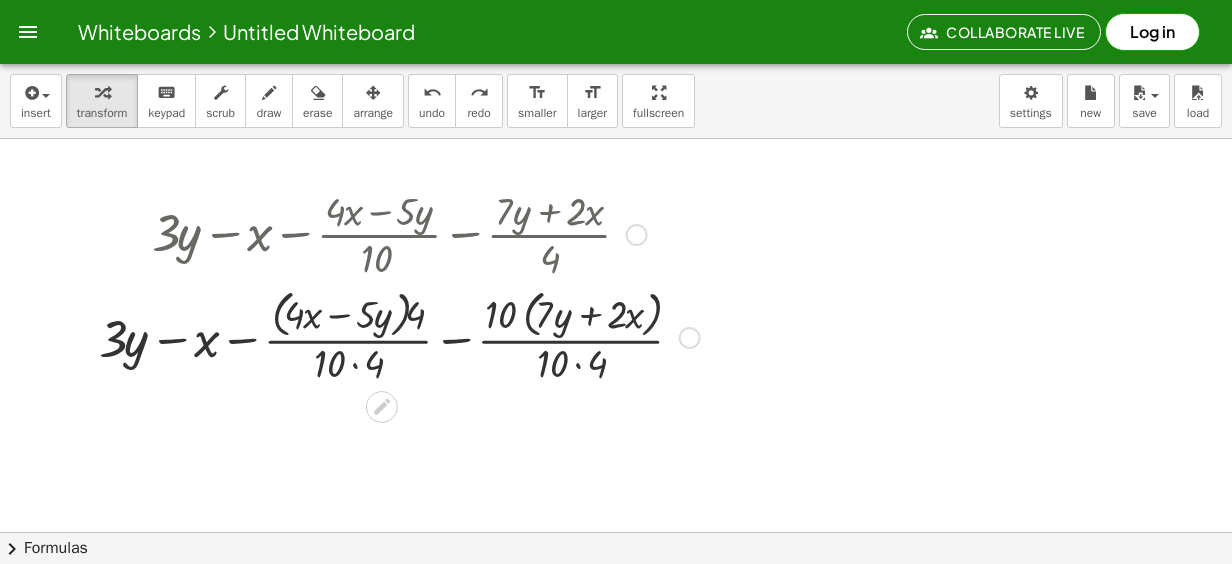 click at bounding box center [399, 336] 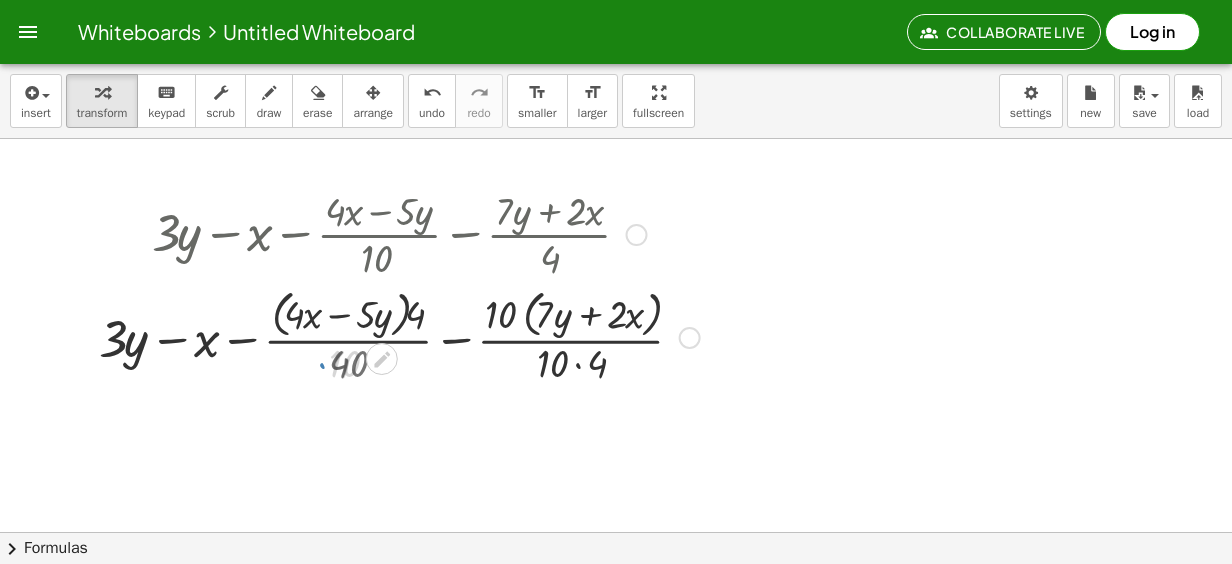 click at bounding box center (399, 336) 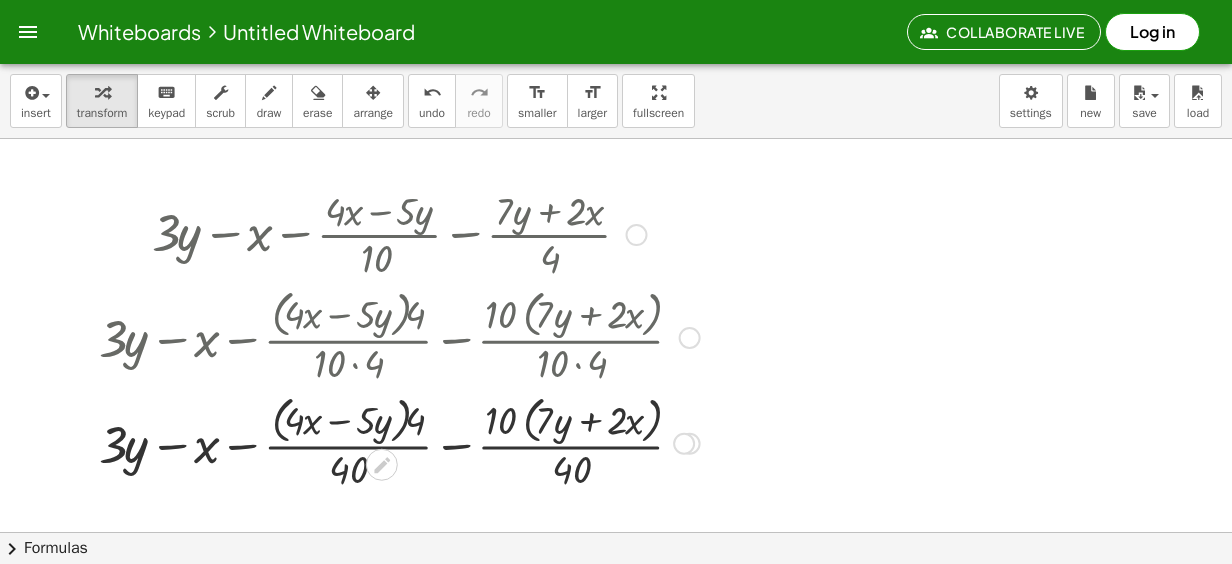 scroll, scrollTop: 100, scrollLeft: 0, axis: vertical 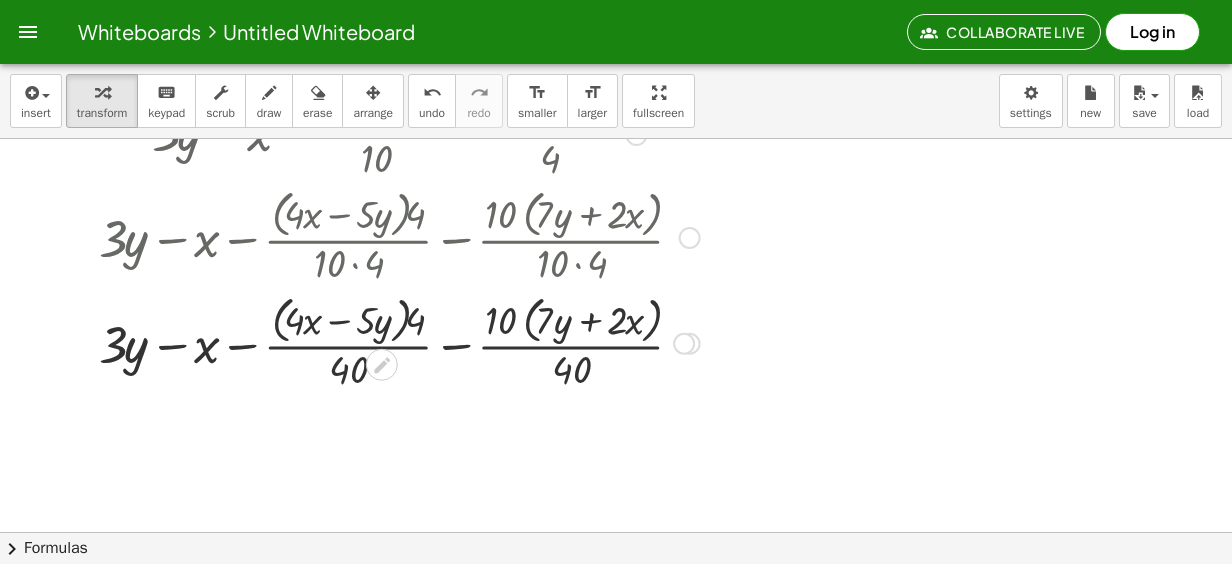 click at bounding box center [399, 342] 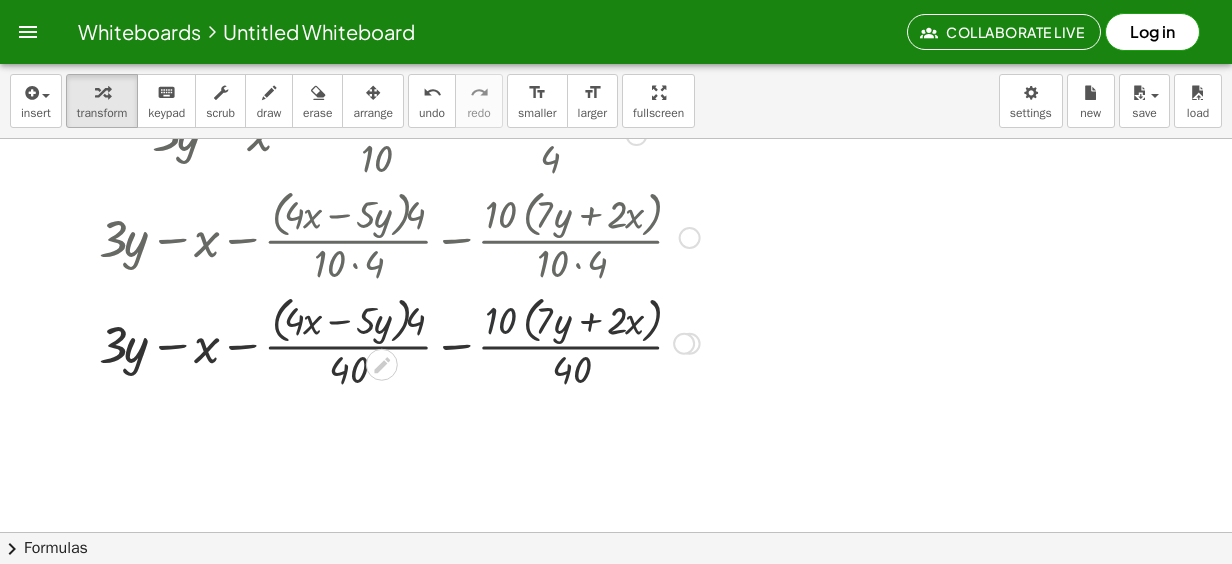 click at bounding box center (399, 342) 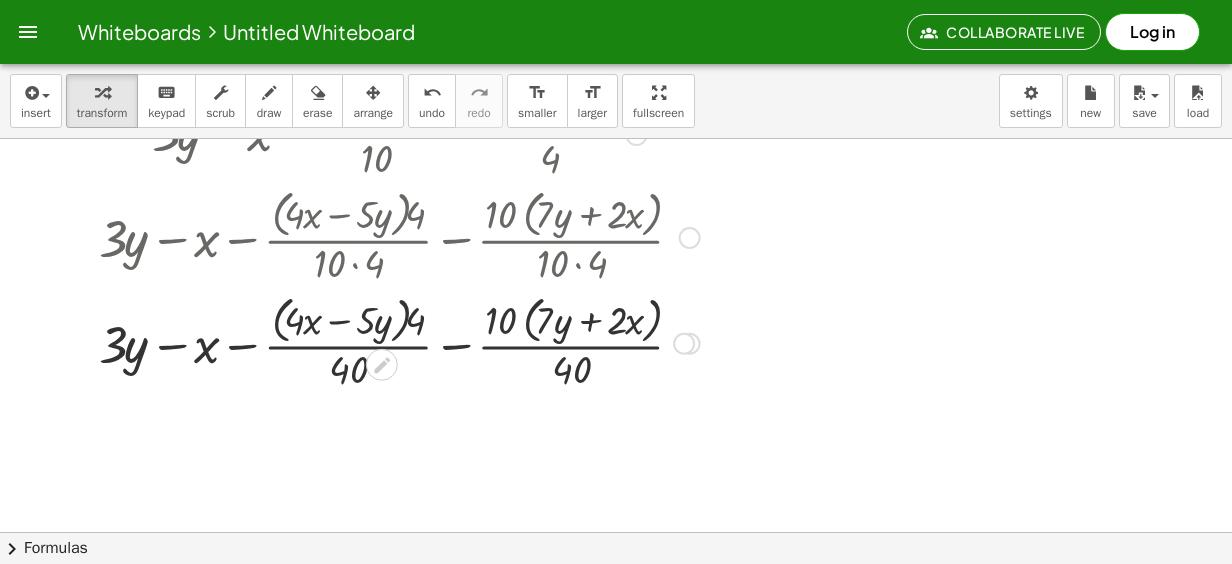 click at bounding box center (399, 342) 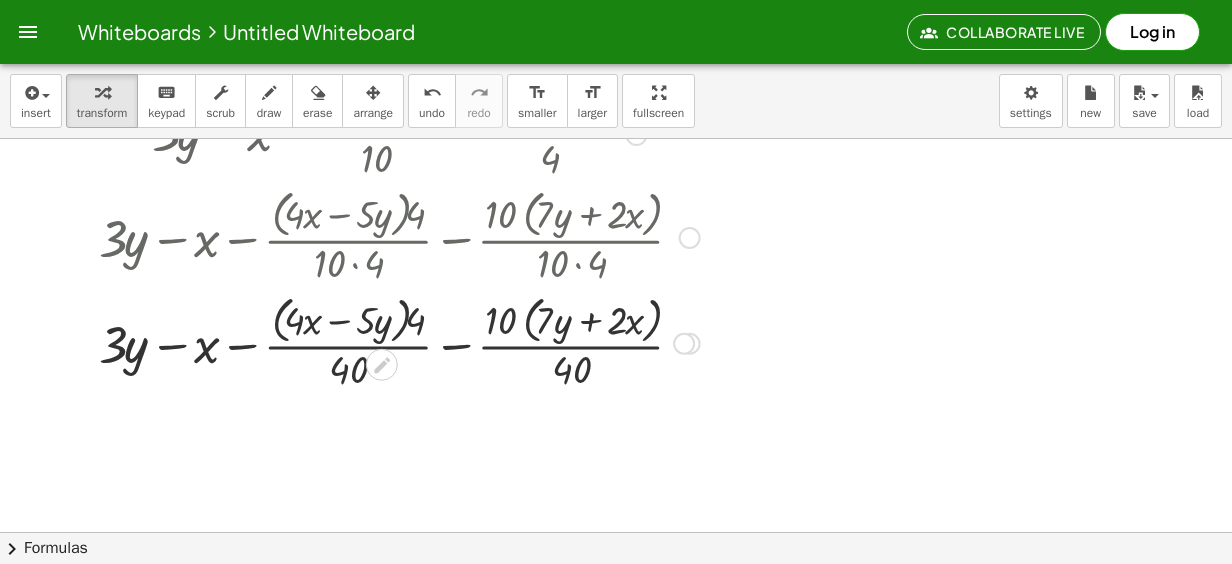 click at bounding box center (399, 342) 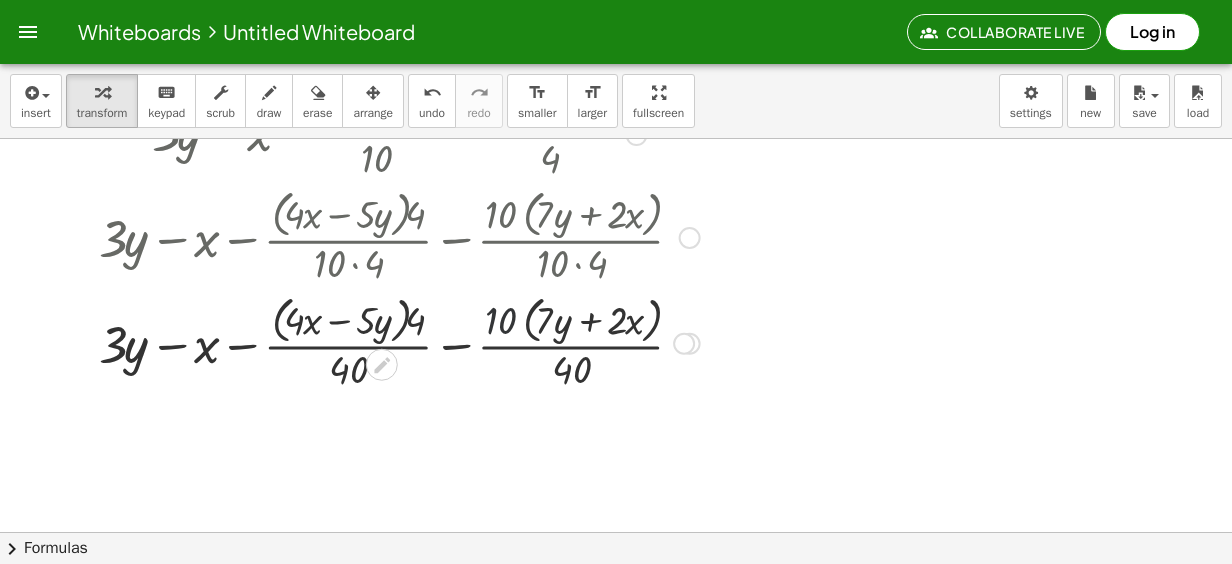 click at bounding box center (399, 342) 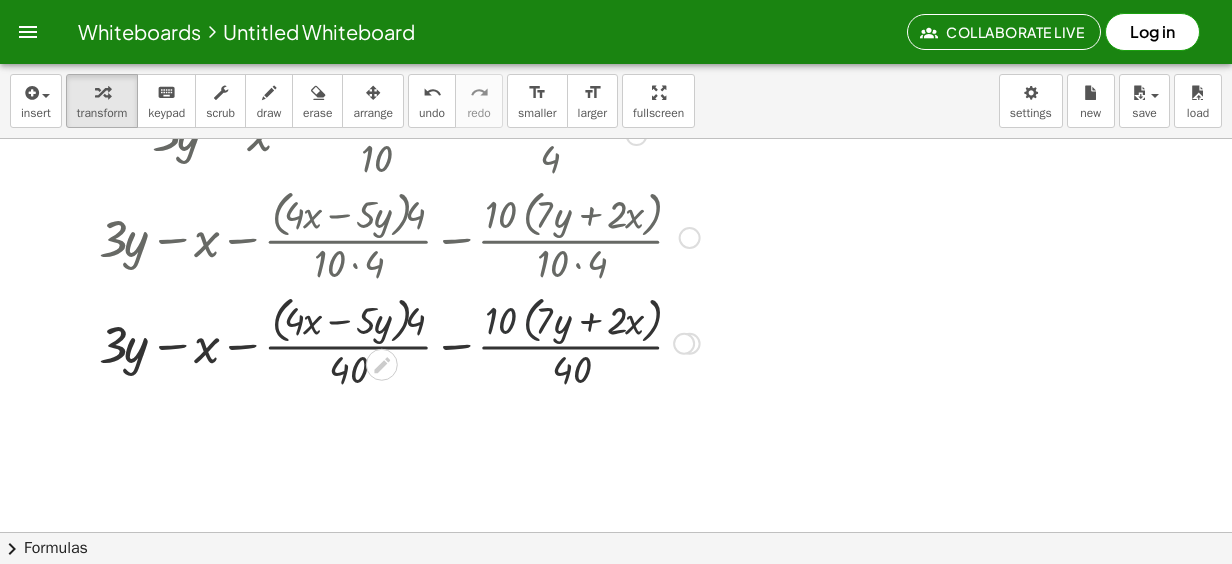click at bounding box center [399, 342] 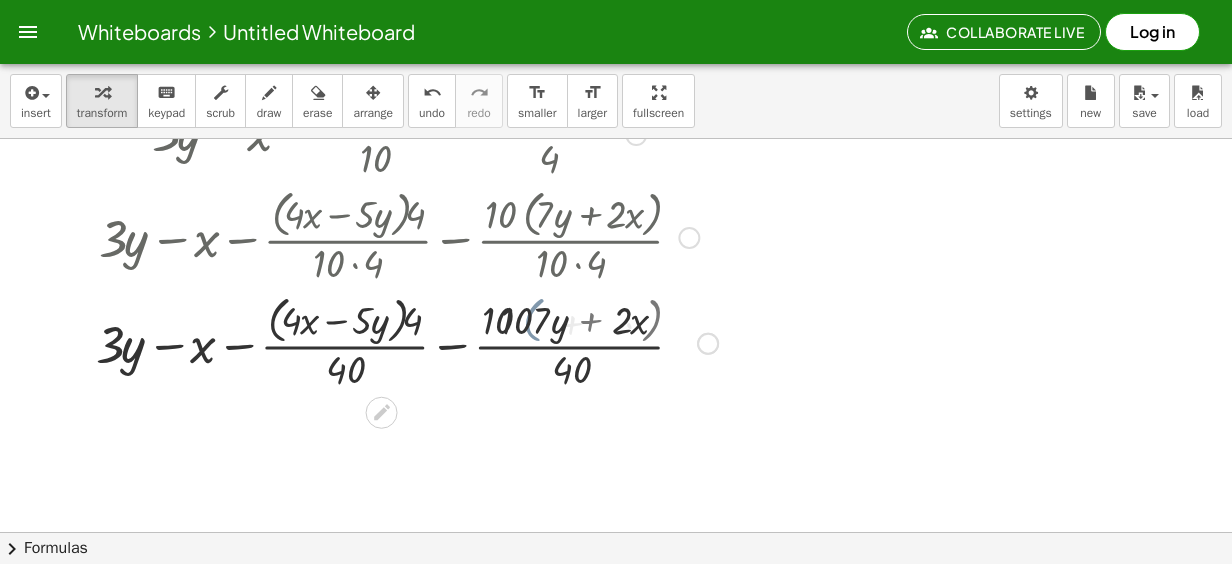 click at bounding box center (399, 342) 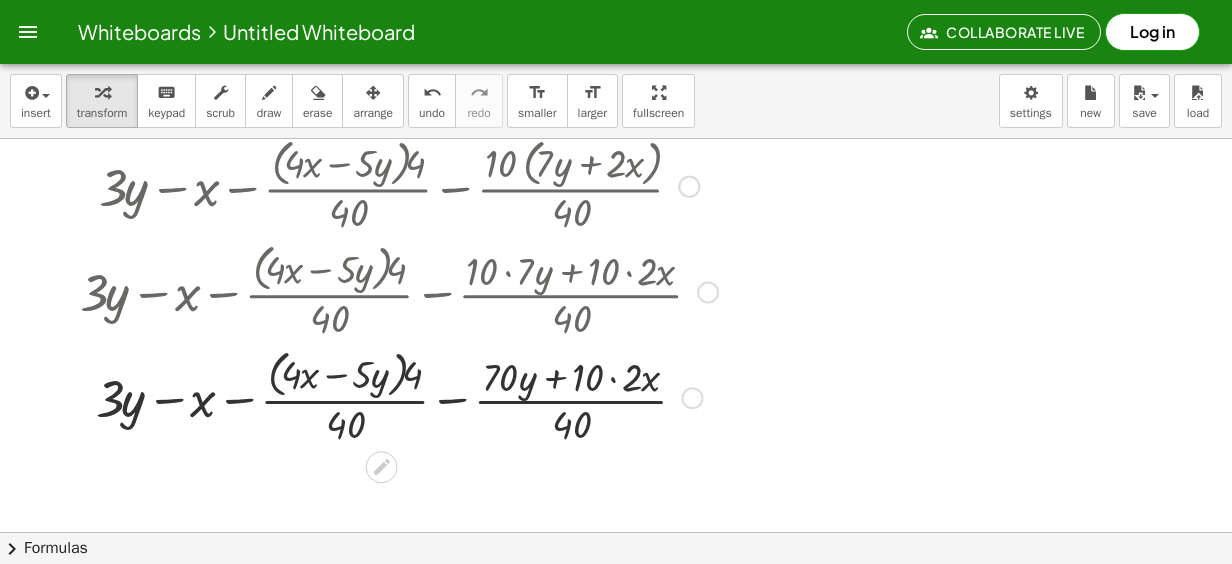 scroll, scrollTop: 300, scrollLeft: 0, axis: vertical 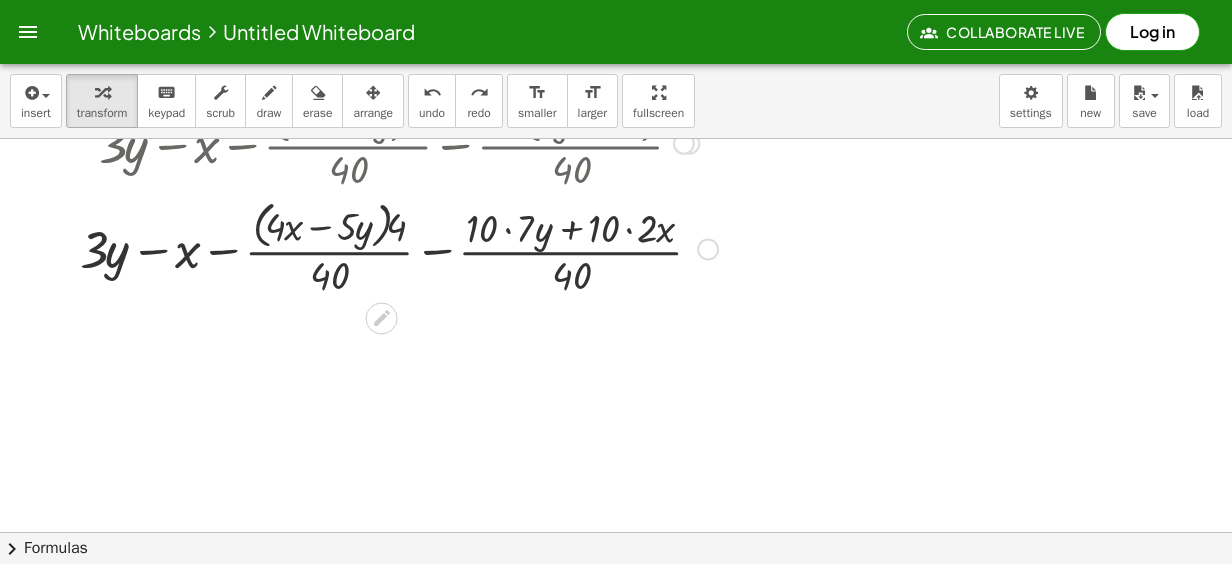 click at bounding box center (399, 248) 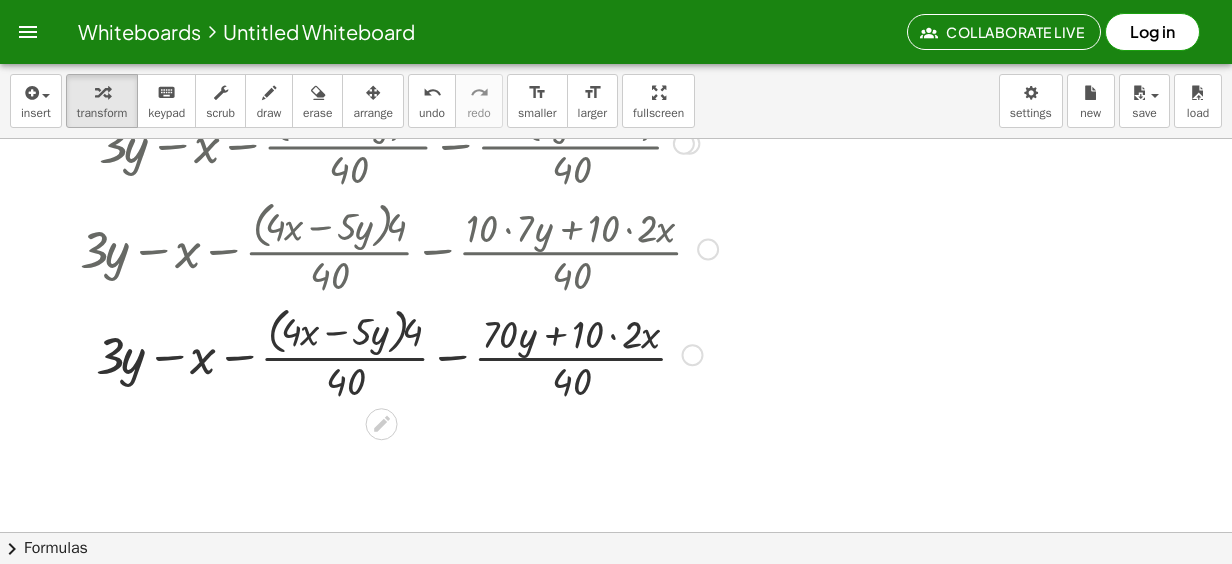 click at bounding box center (399, 353) 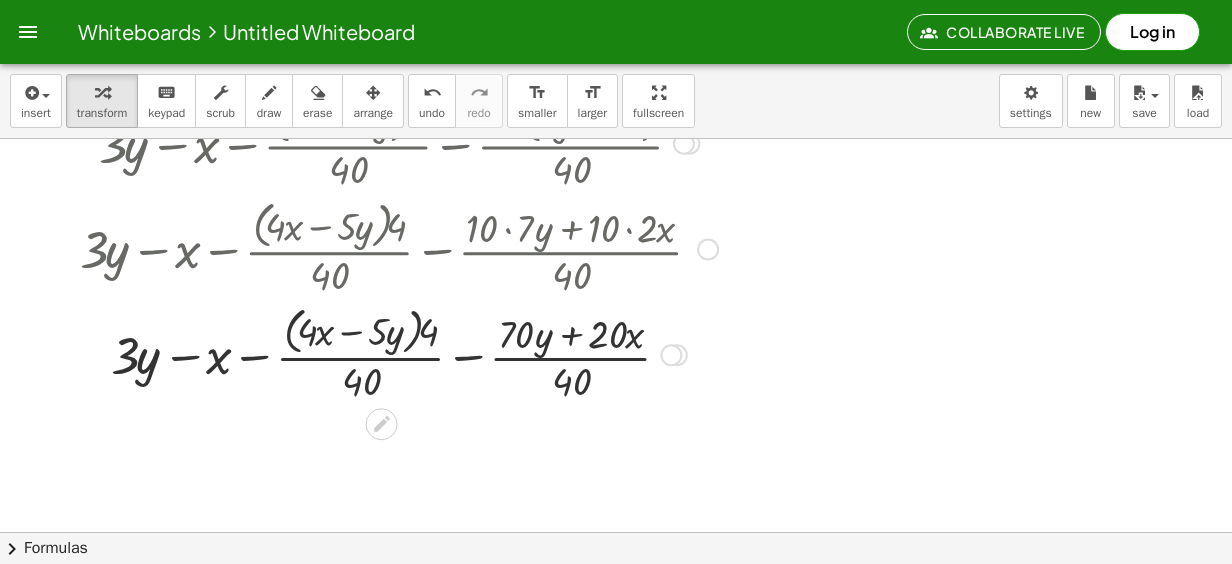 click at bounding box center [399, 353] 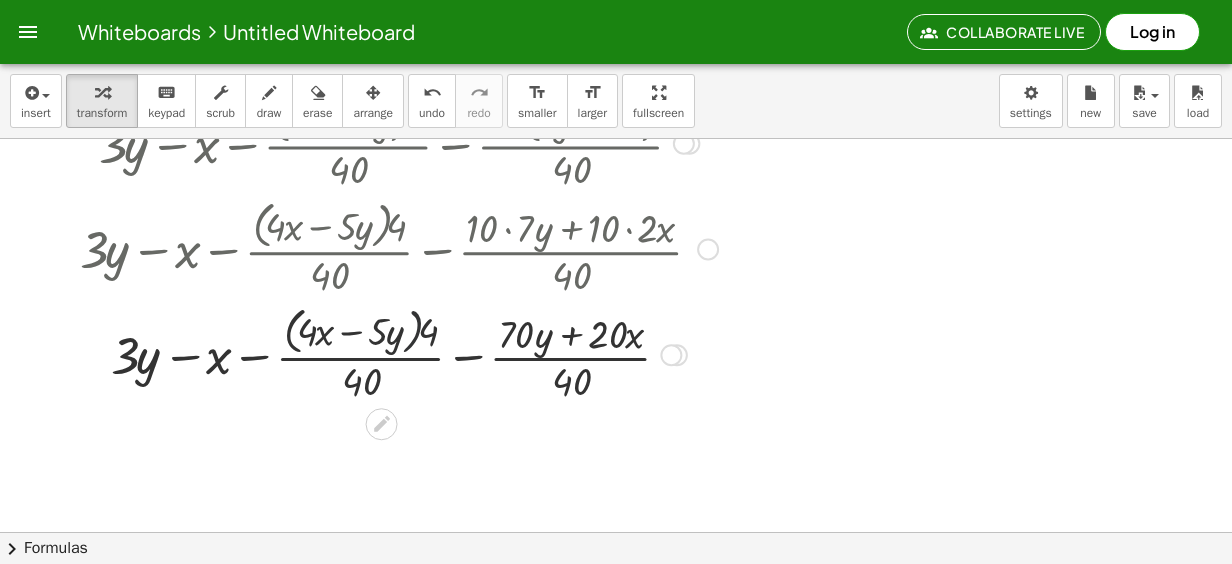 click at bounding box center (399, 353) 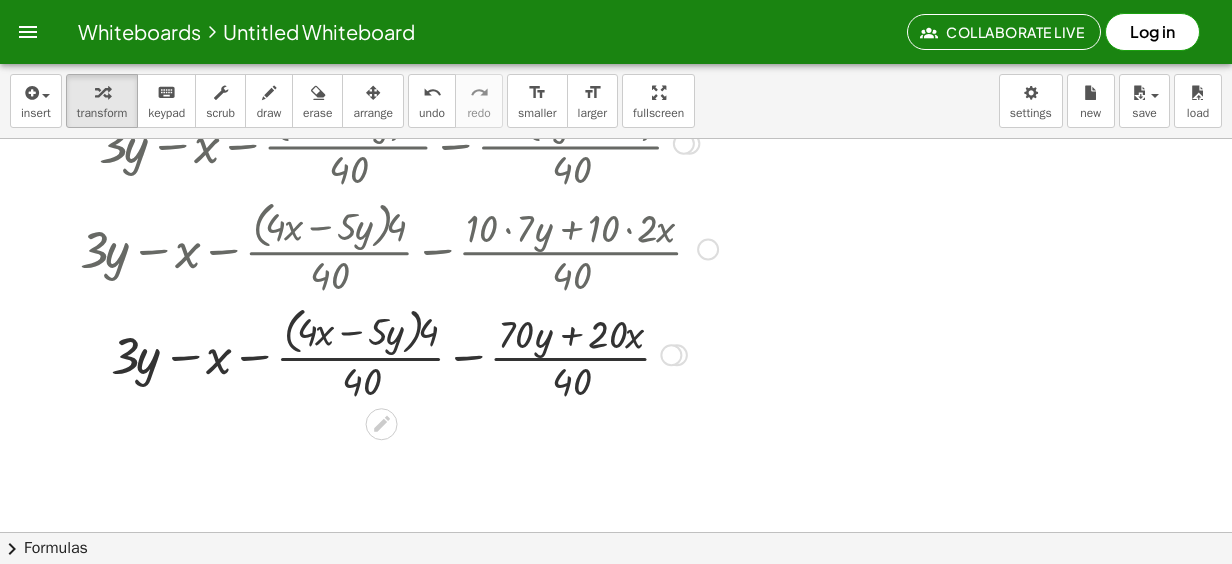click at bounding box center [399, 353] 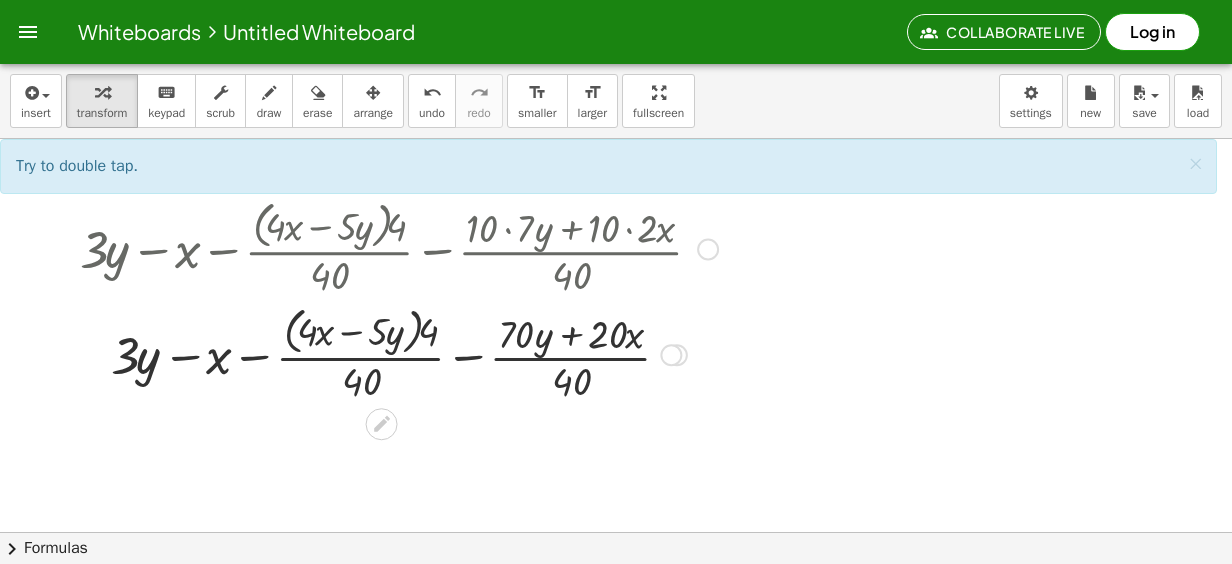 click at bounding box center (399, 353) 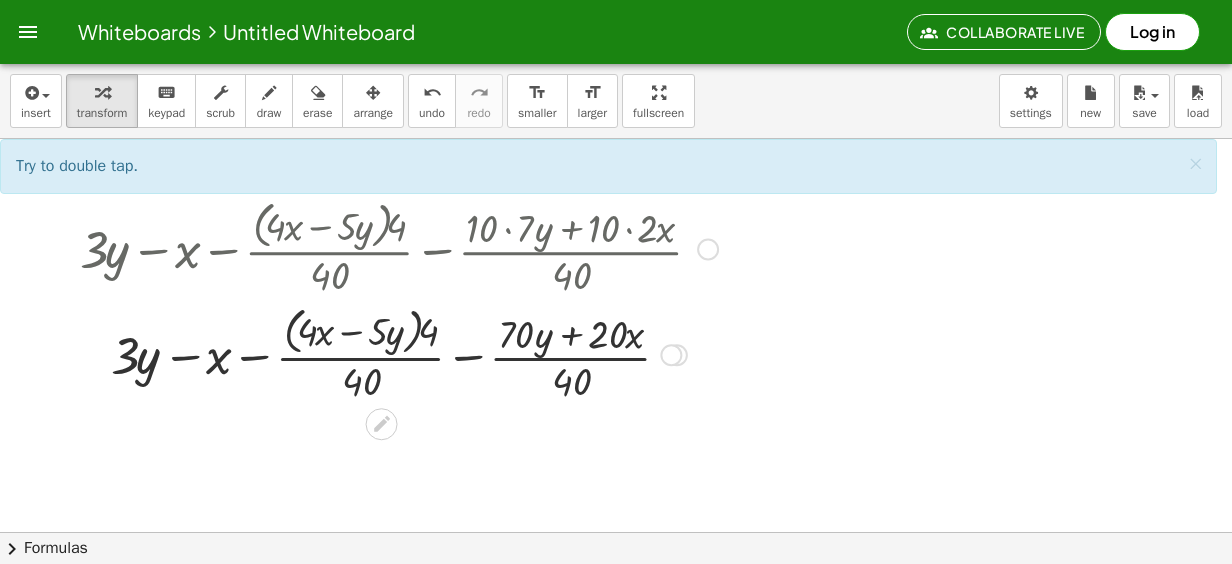 click at bounding box center (399, 353) 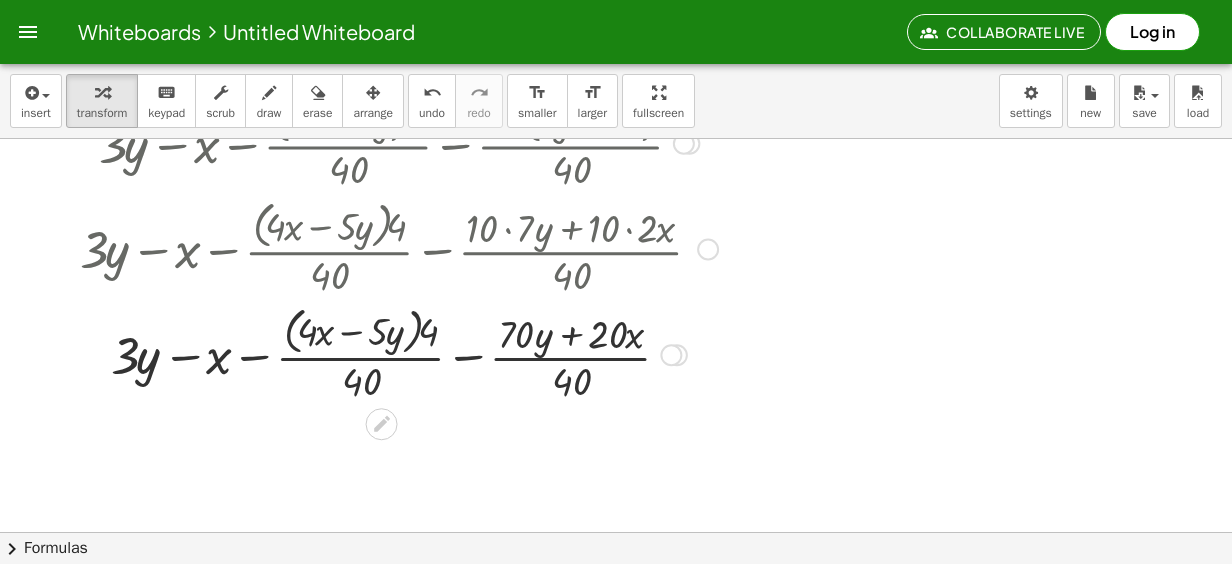 click at bounding box center (399, 353) 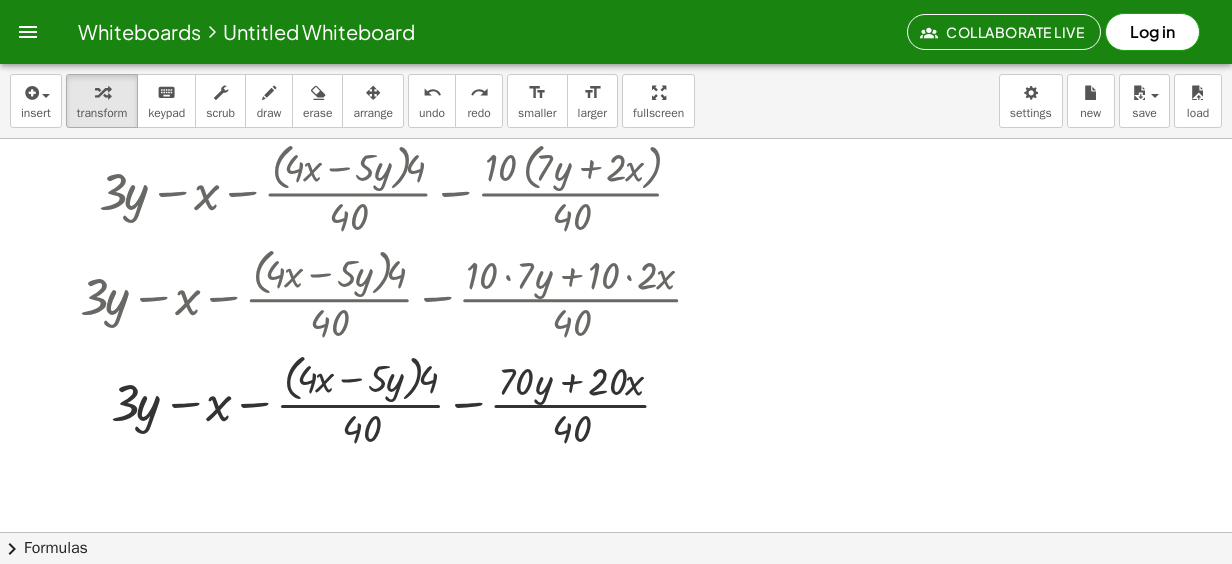 scroll, scrollTop: 253, scrollLeft: 0, axis: vertical 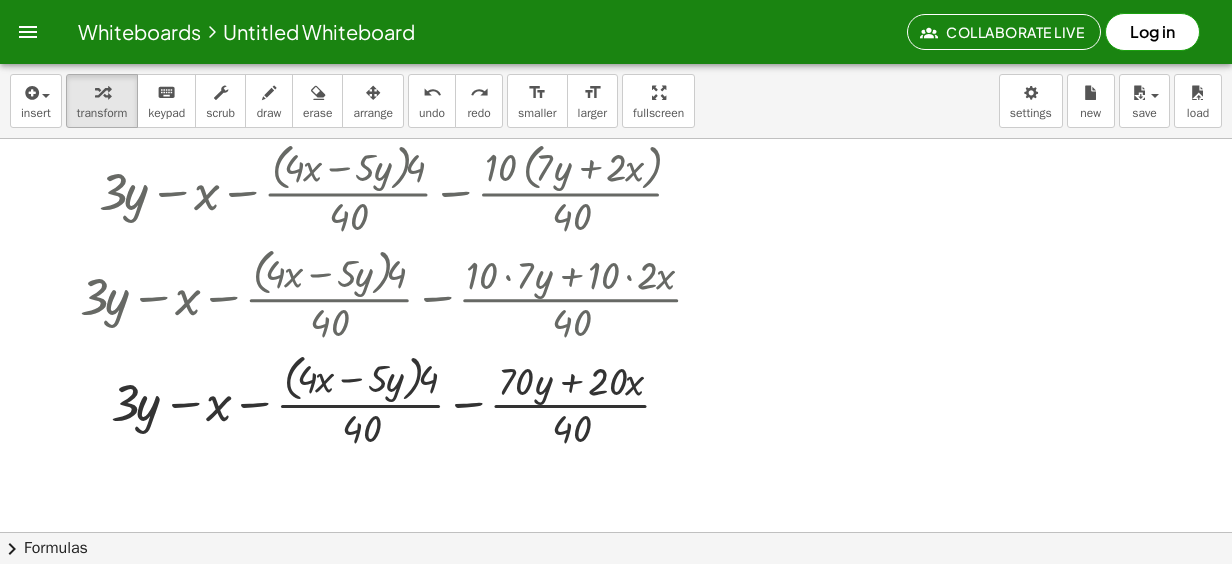 click at bounding box center [616, 279] 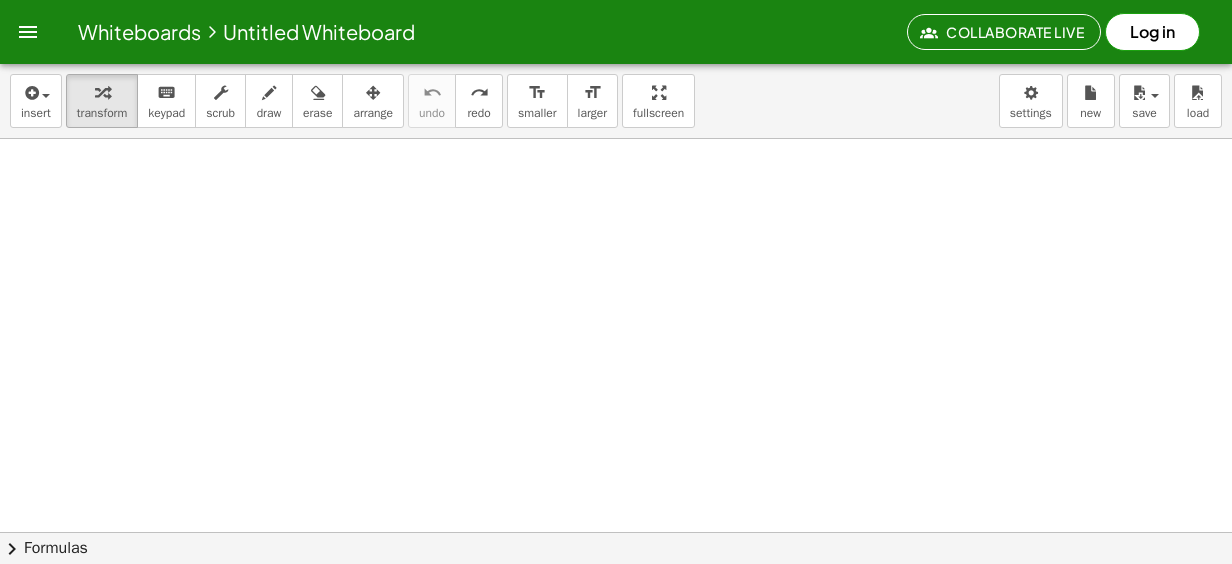 scroll, scrollTop: 0, scrollLeft: 0, axis: both 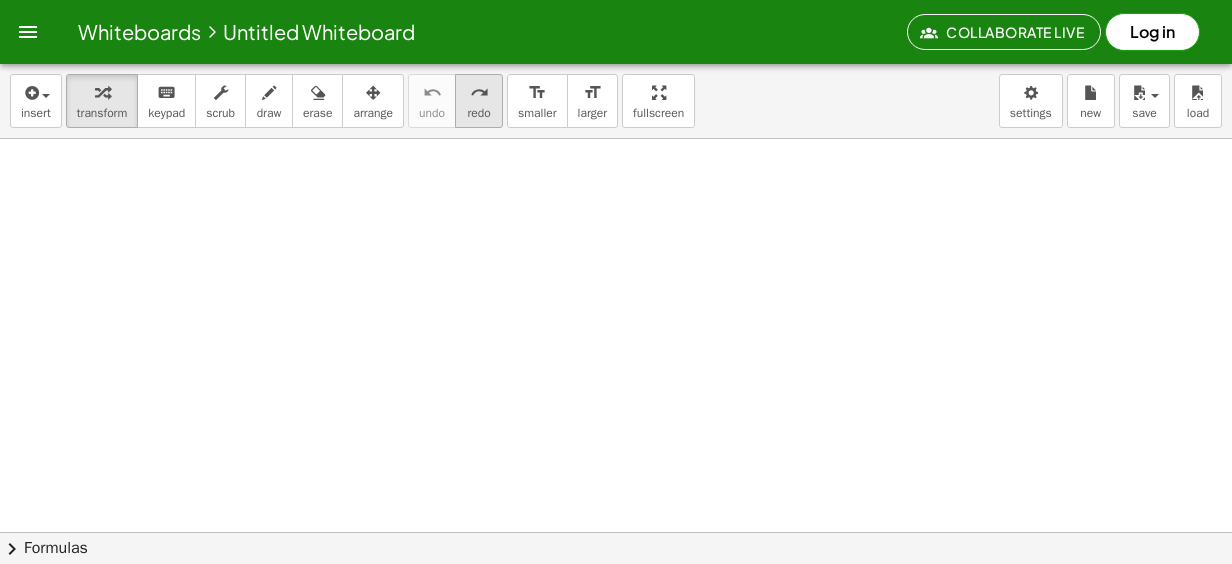 click on "redo" at bounding box center (478, 113) 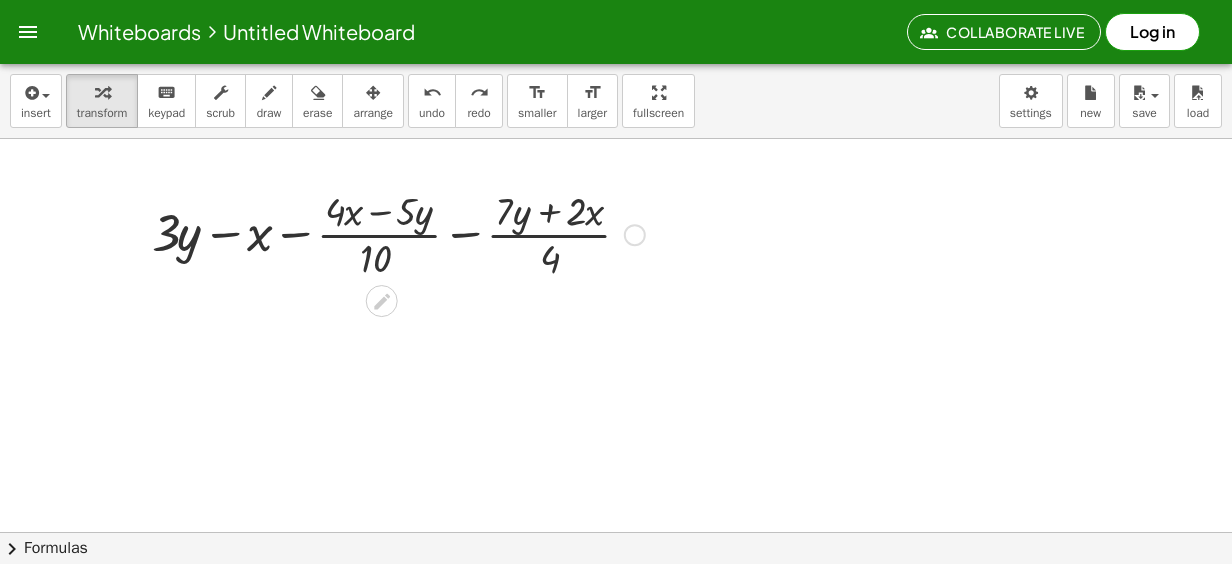 click at bounding box center [399, 233] 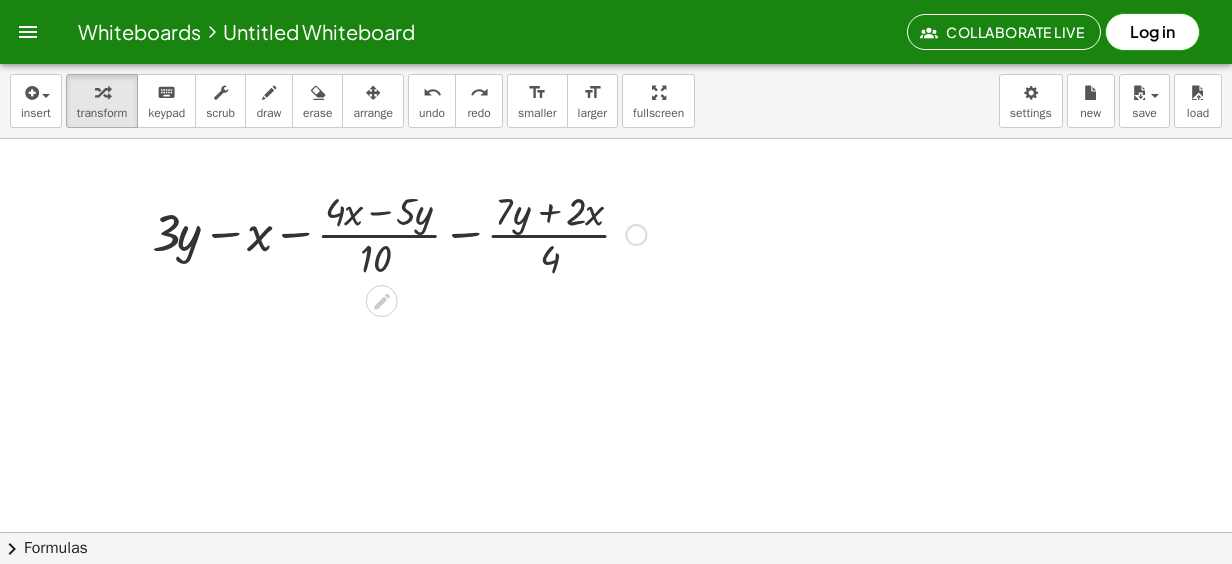 click at bounding box center [399, 233] 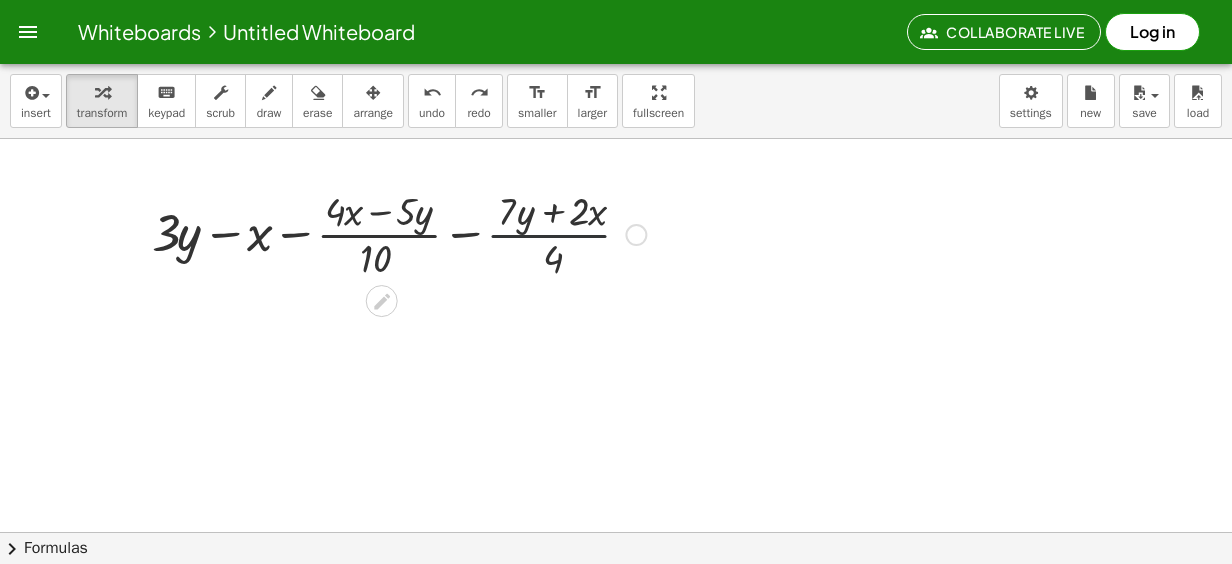 click at bounding box center [399, 233] 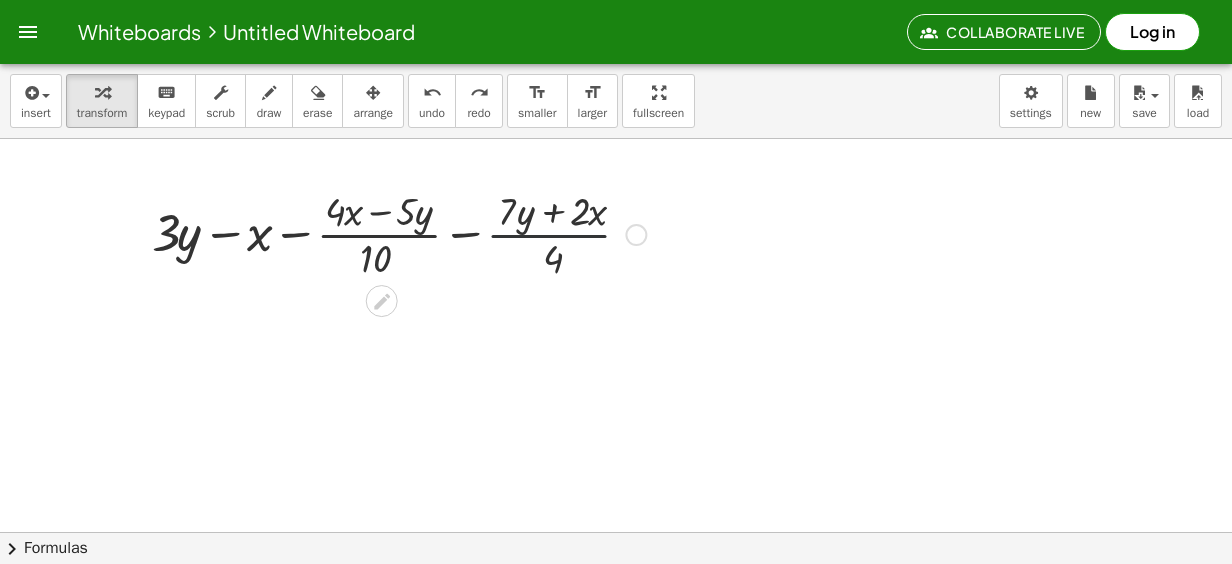 click at bounding box center (399, 233) 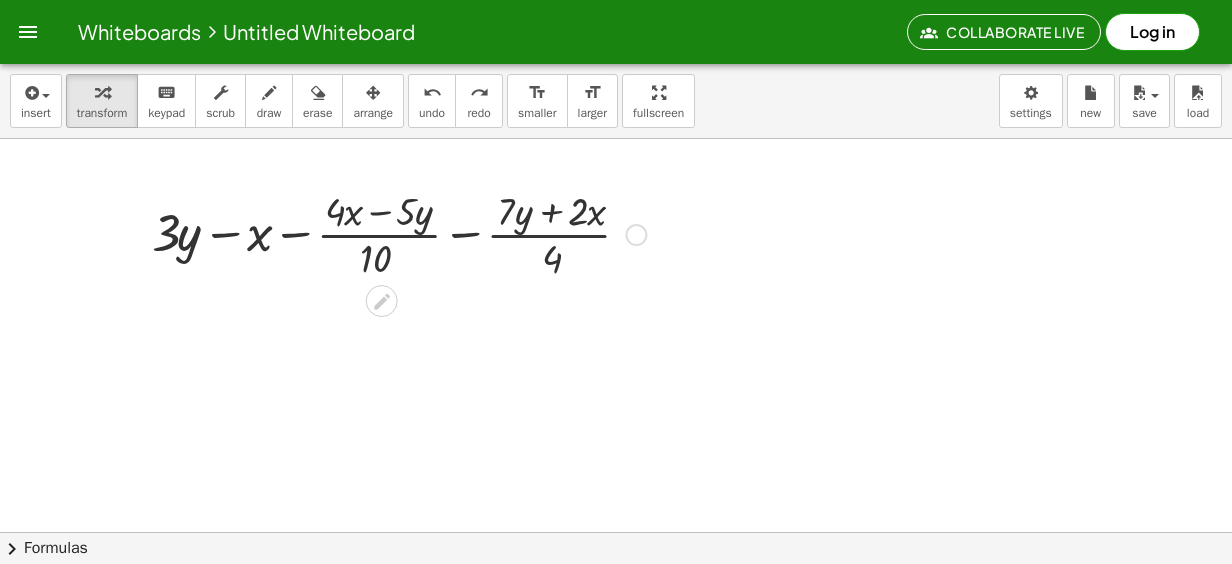 click at bounding box center (399, 233) 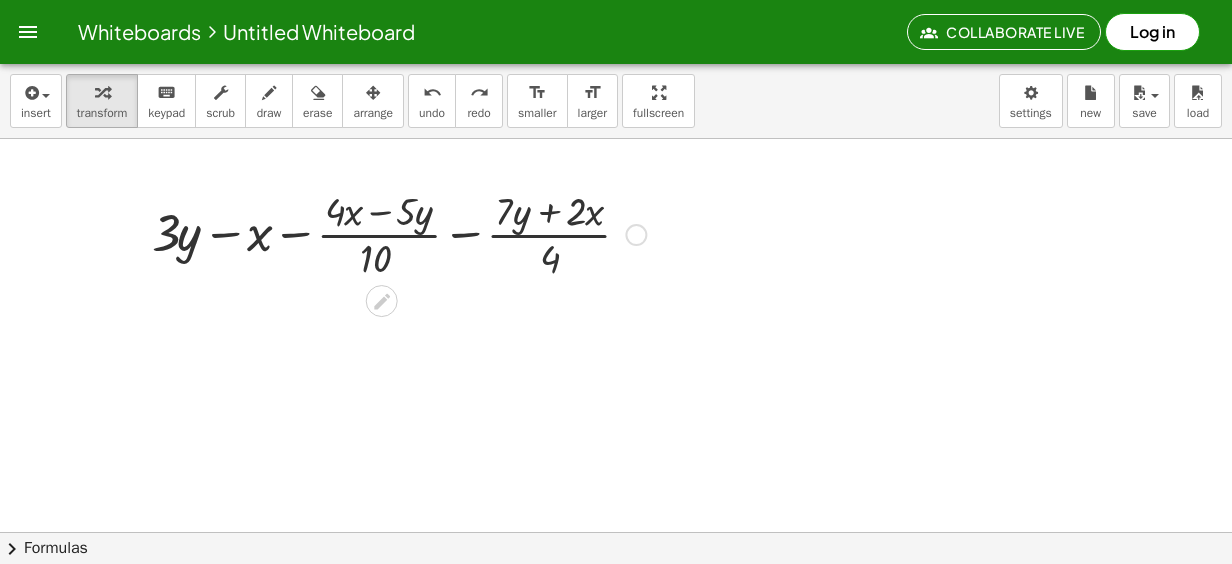 click at bounding box center [399, 233] 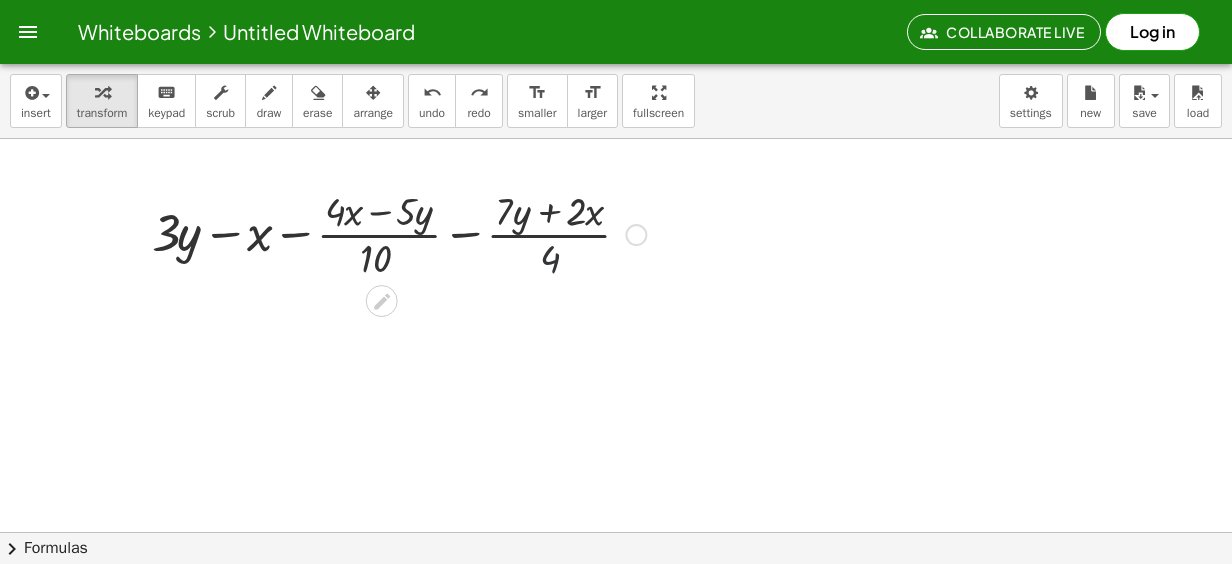 click at bounding box center [399, 233] 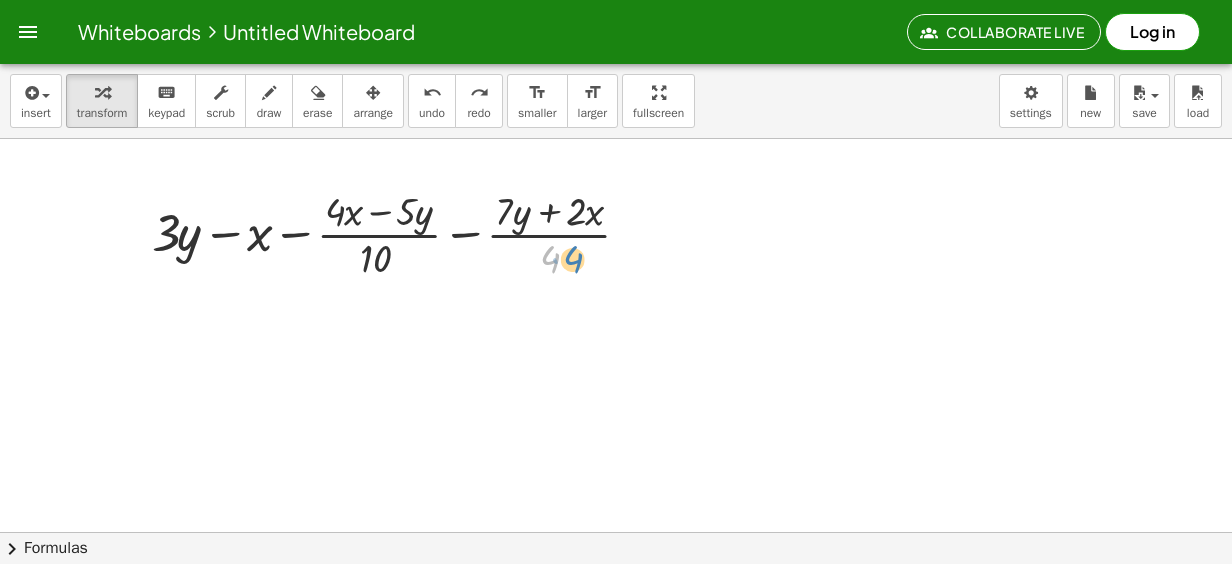 drag, startPoint x: 548, startPoint y: 252, endPoint x: 574, endPoint y: 252, distance: 26 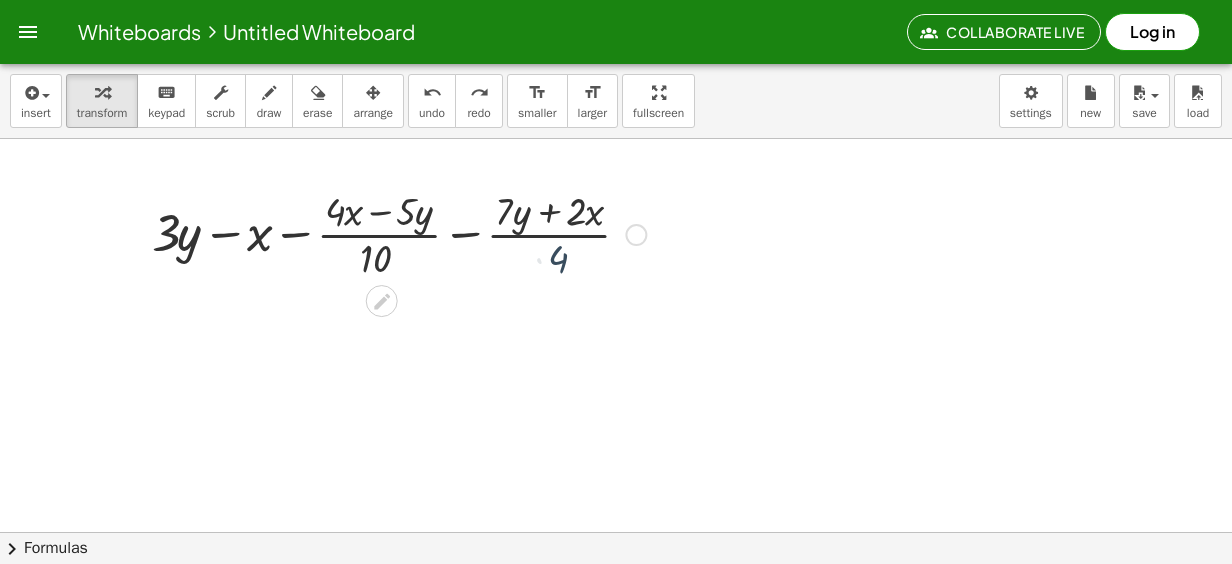 click at bounding box center [399, 233] 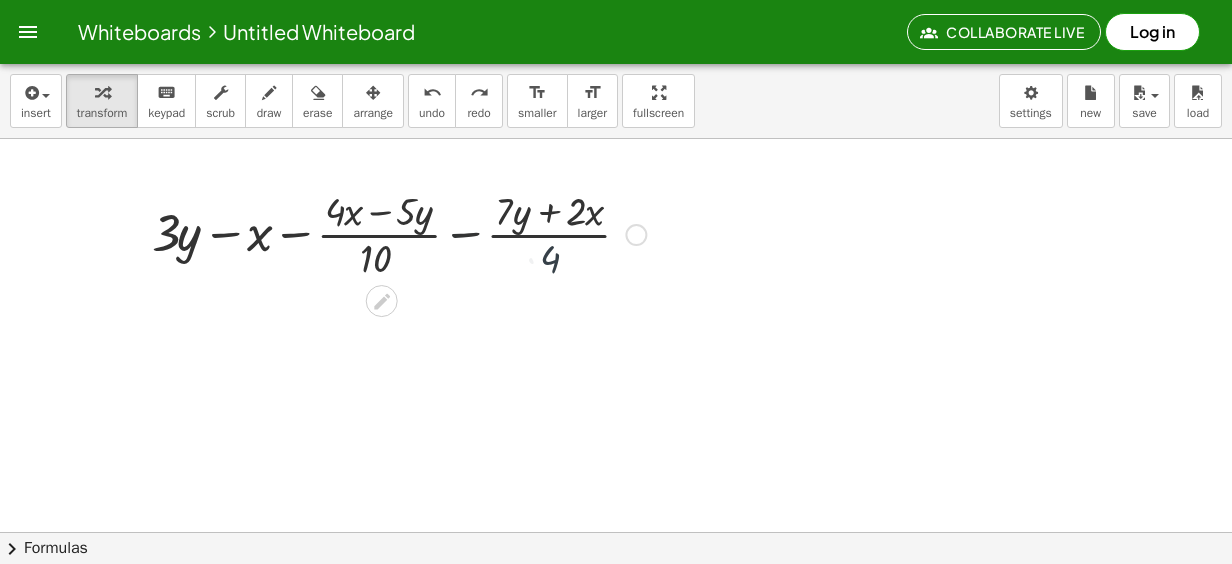 click at bounding box center (399, 233) 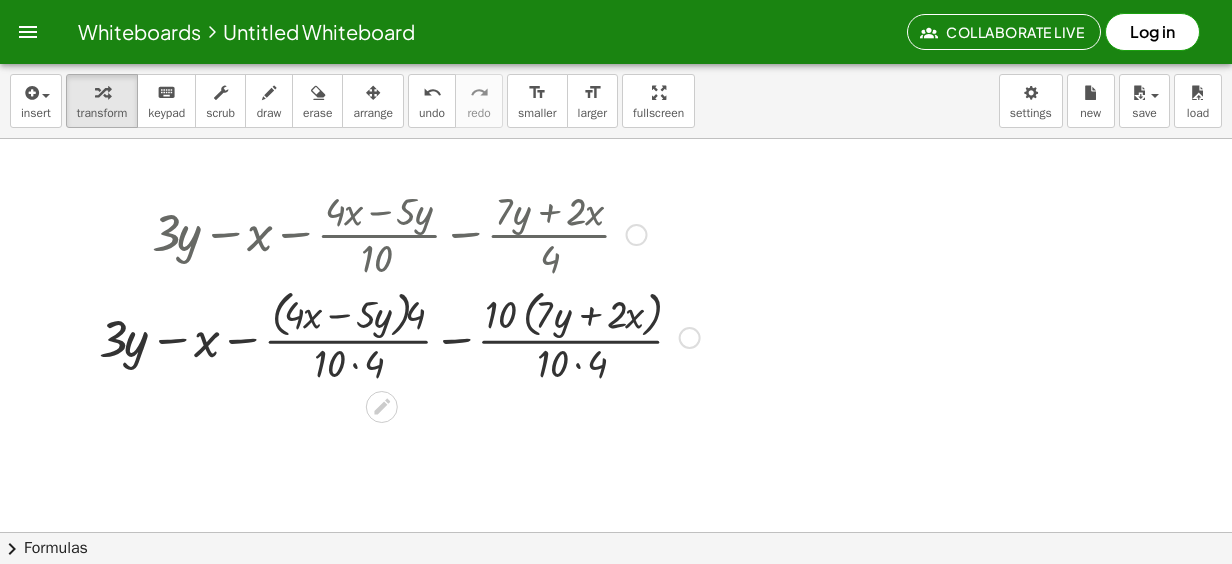 click at bounding box center (399, 233) 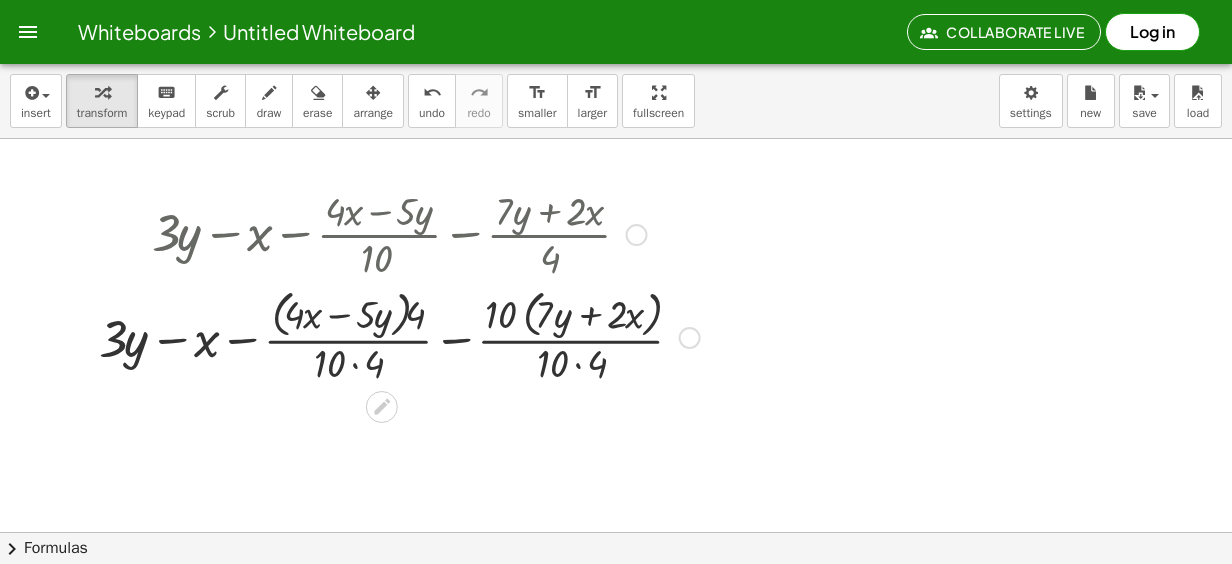click at bounding box center [399, 336] 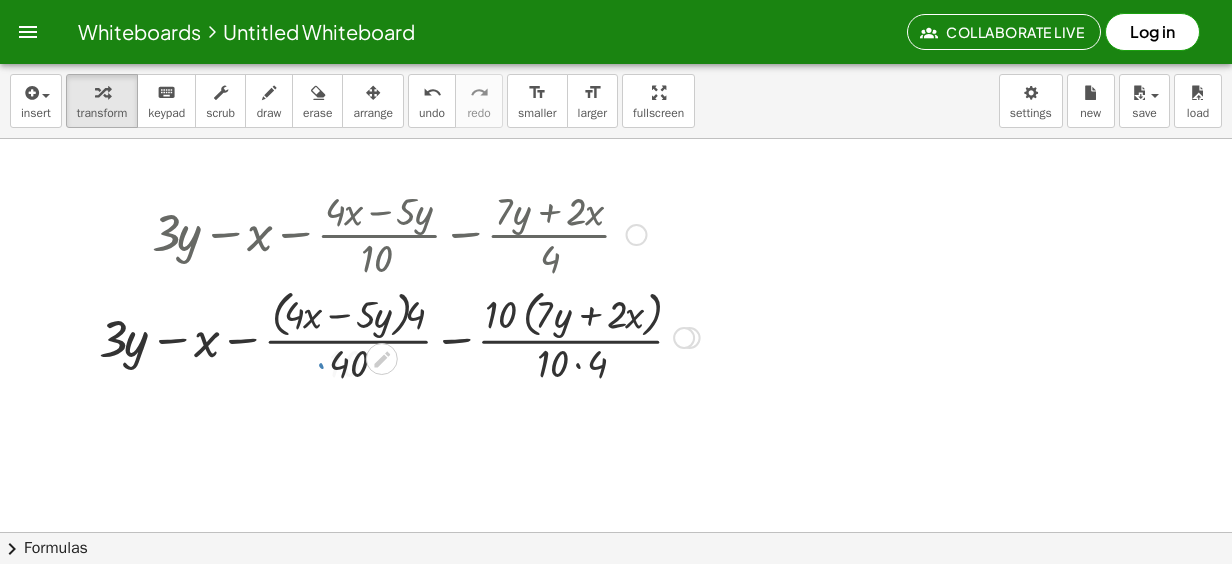 click on "+ · 3 · y − x − · ( + · 4 · x − · 5 · y ) · 10 − · ( + · 7 · y + · 2 · x ) · 4 + · 3 · y − x − · ( + · 4 · x − · 5 · y ) − · ( + · 7 · y + · 2 · x ) · 4 · 10 · 4 · 10 · 10 · 4 40 + · 3 · y − x − · ( + · 4 · x − · 5 · y ) · 4 · 10 · 4 − · 10 · ( + · 7 · y + · 2 · x ) · 10 · 4" at bounding box center [382, 235] 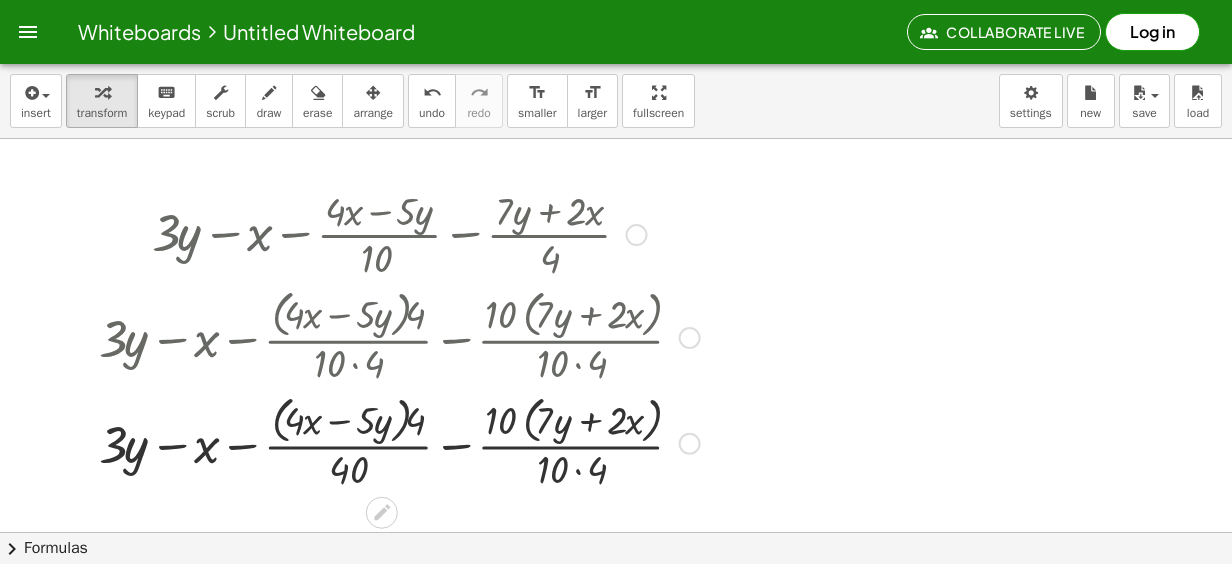 click at bounding box center (399, 442) 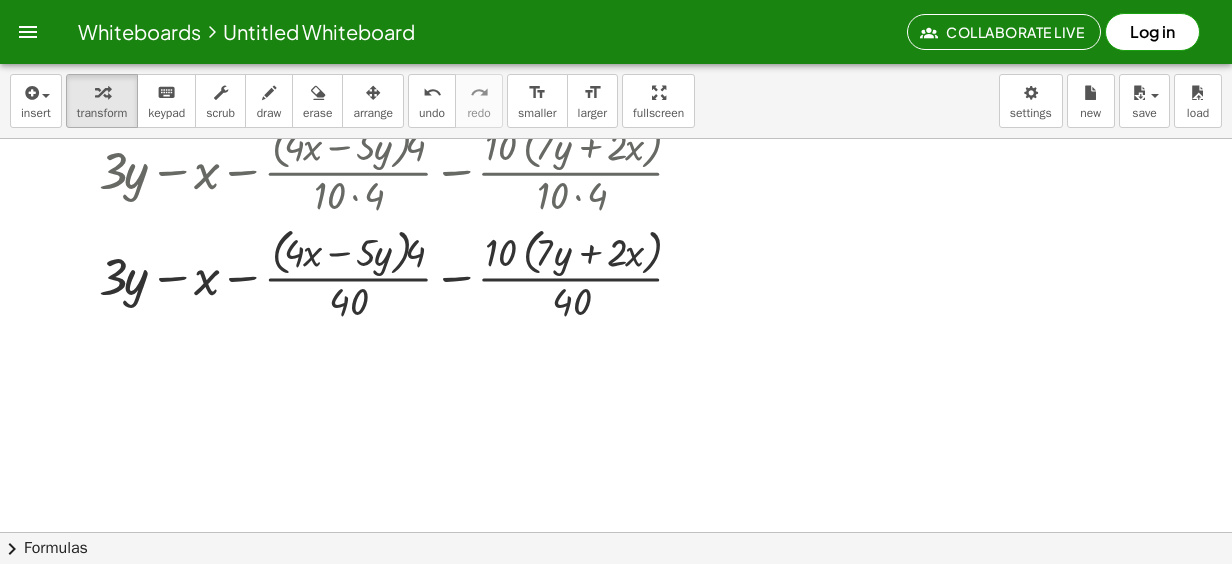 scroll, scrollTop: 200, scrollLeft: 0, axis: vertical 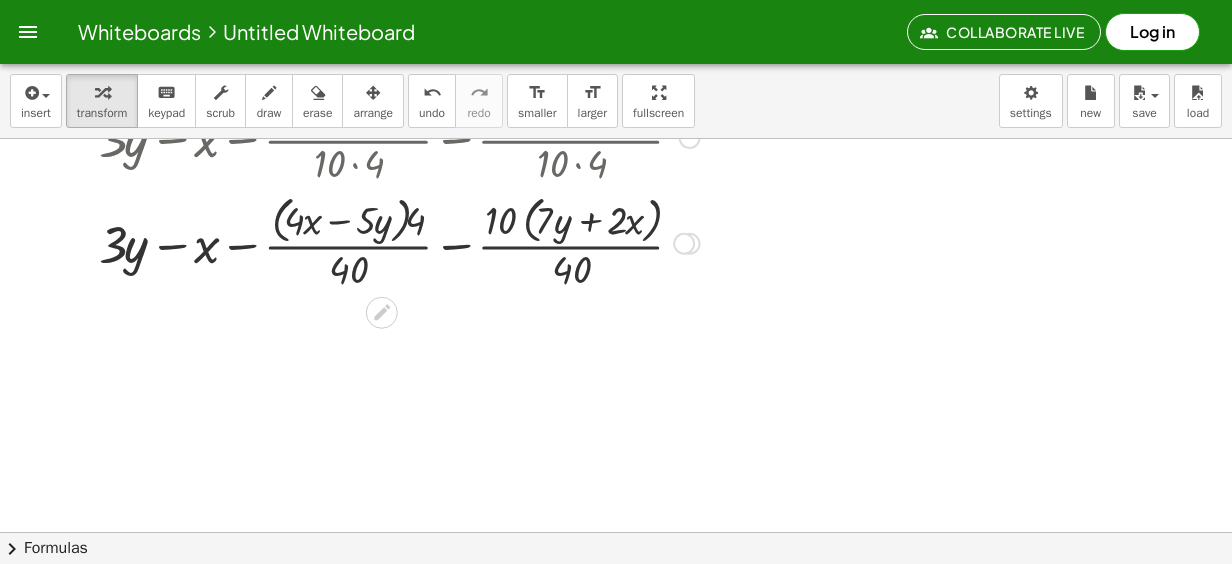 click at bounding box center (399, 242) 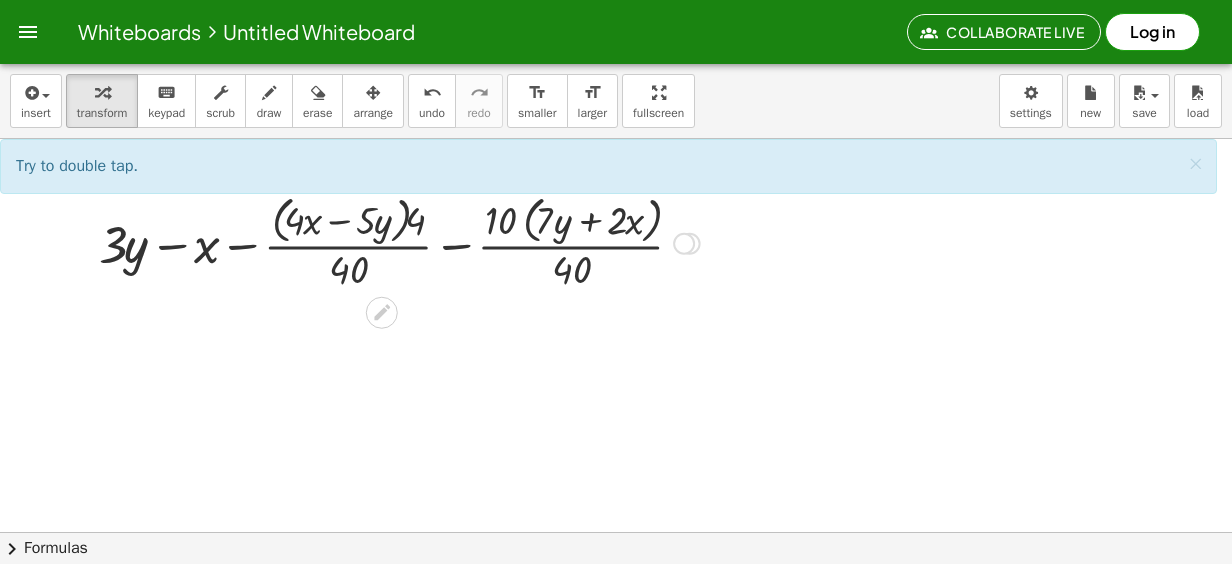click at bounding box center [399, 242] 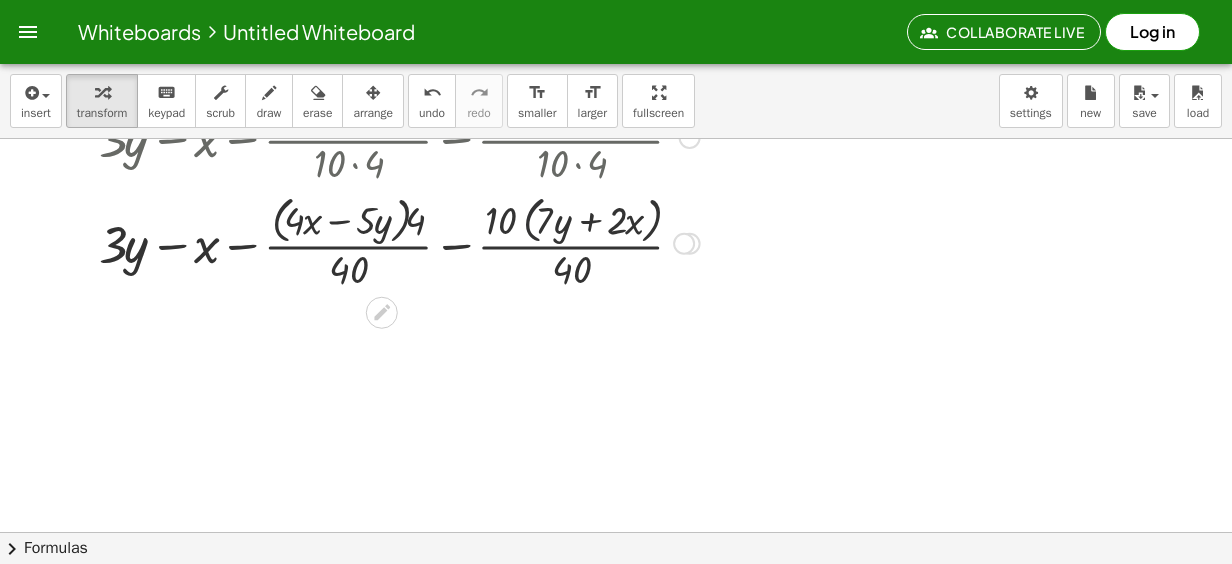 click at bounding box center [399, 242] 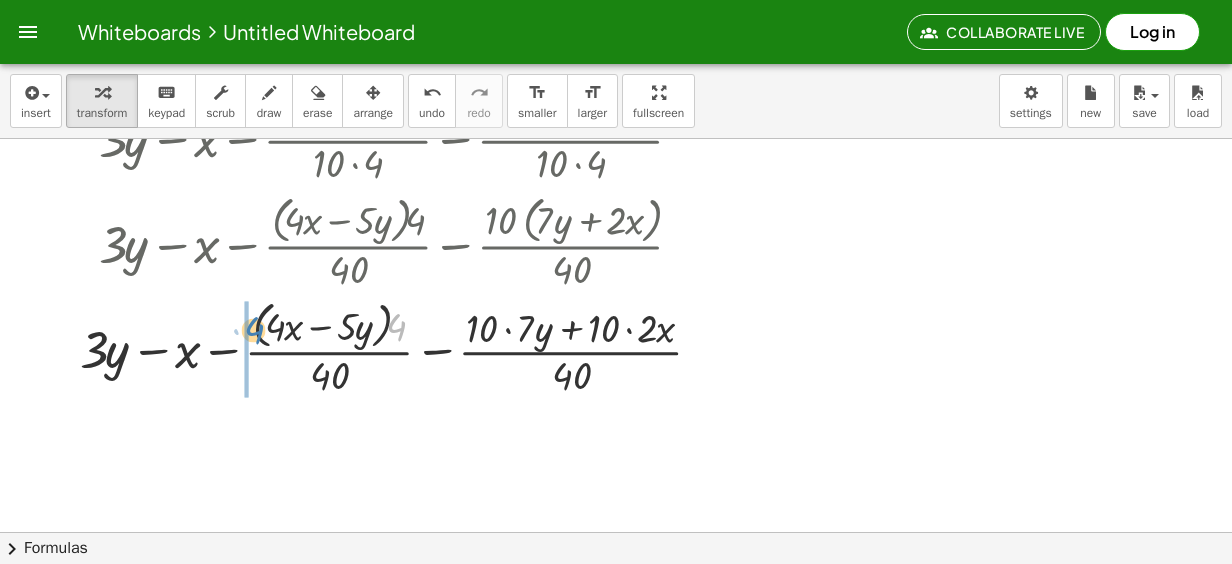 drag, startPoint x: 350, startPoint y: 226, endPoint x: 248, endPoint y: 220, distance: 102.176315 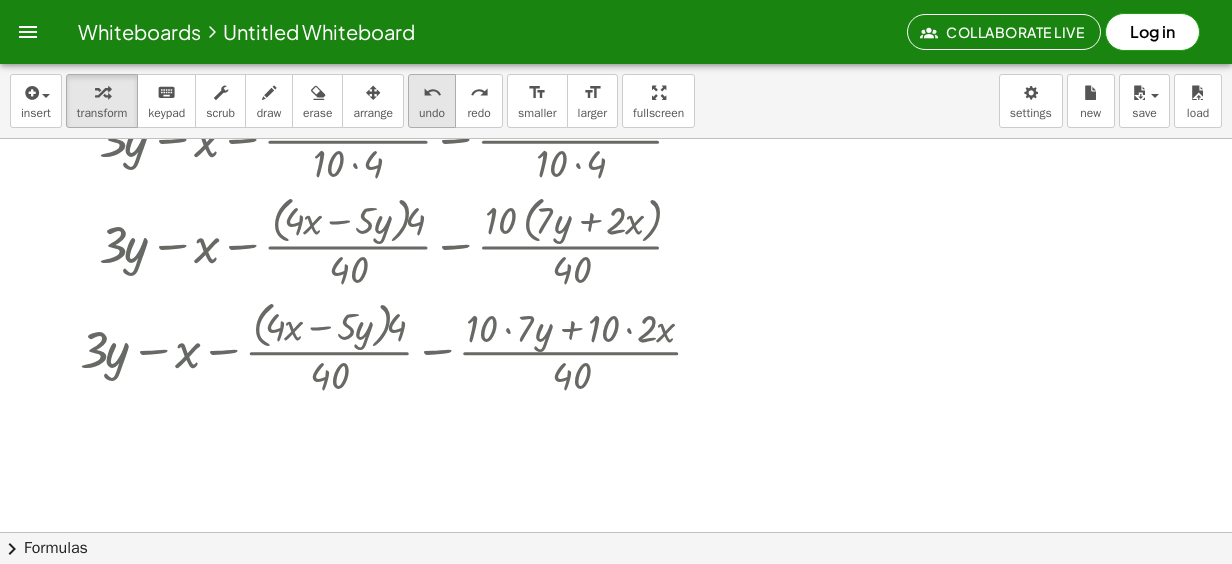 click on "undo" at bounding box center [432, 113] 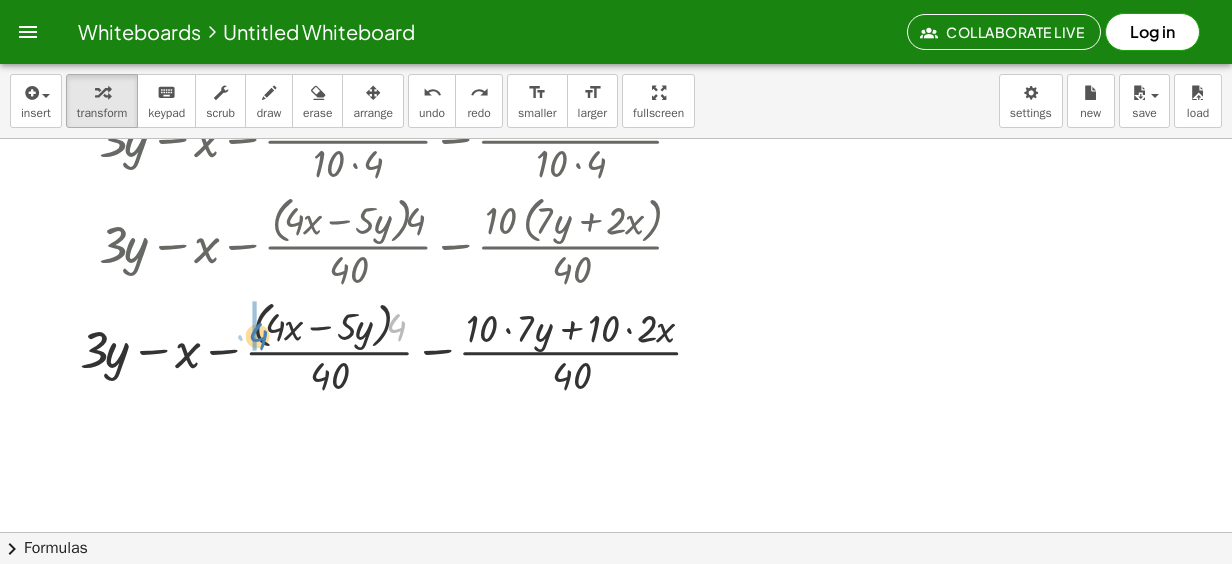drag, startPoint x: 403, startPoint y: 324, endPoint x: 264, endPoint y: 333, distance: 139.29106 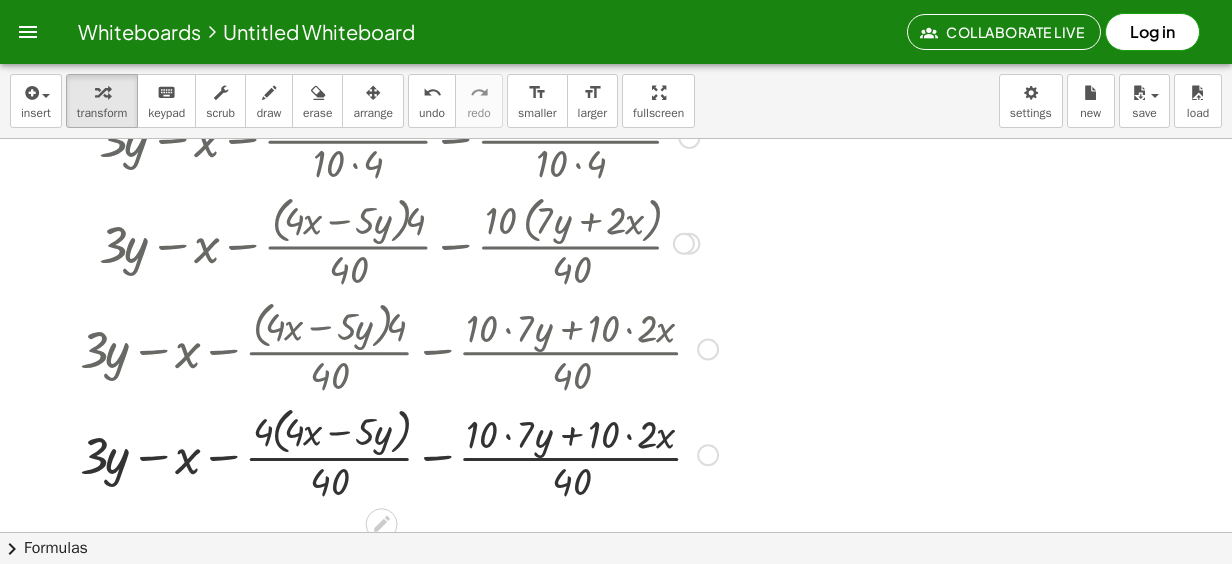 click at bounding box center [399, 453] 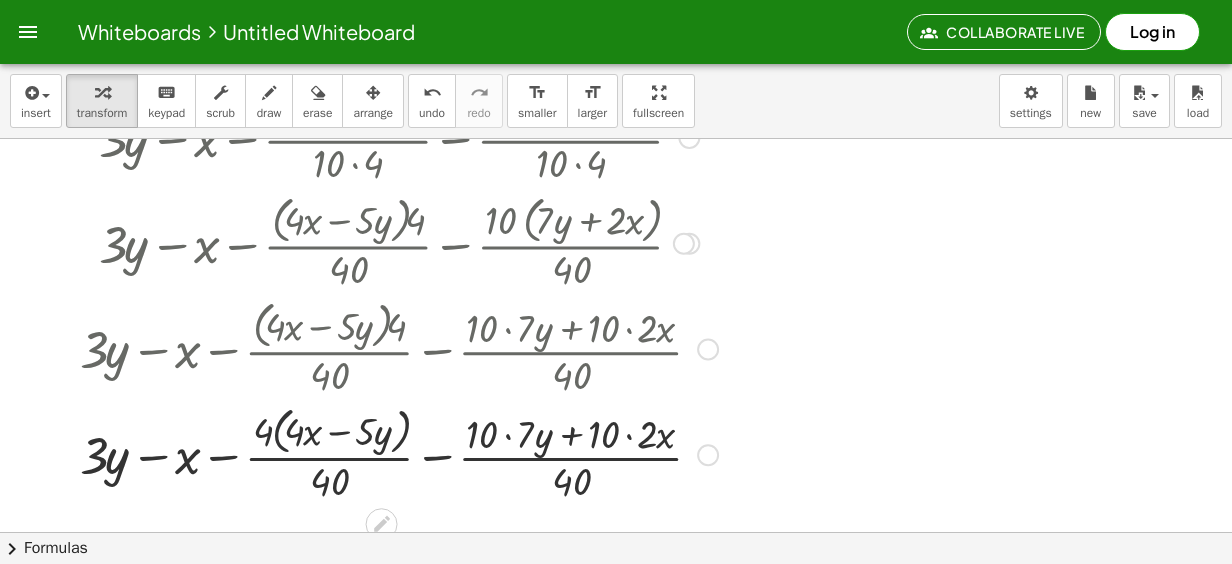 click at bounding box center (399, 453) 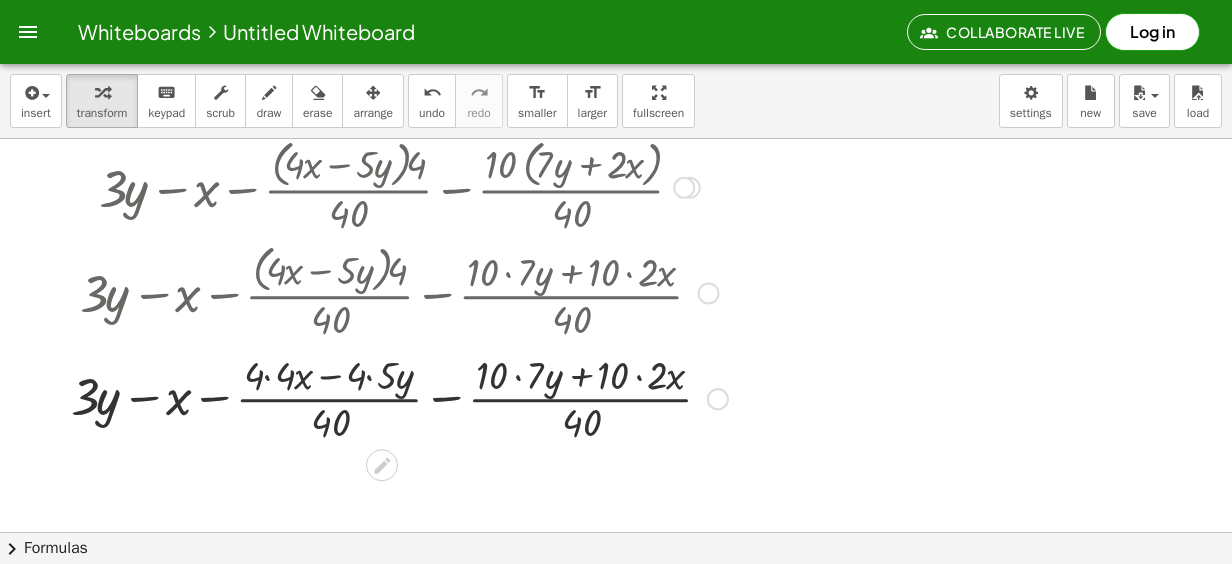 scroll, scrollTop: 300, scrollLeft: 0, axis: vertical 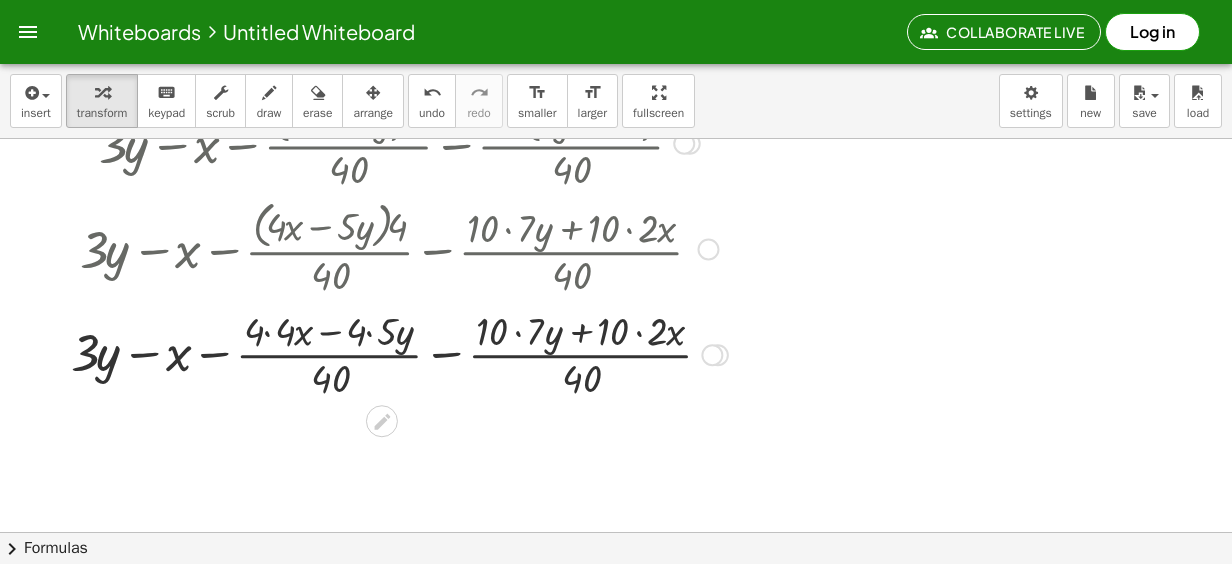 click at bounding box center (399, 353) 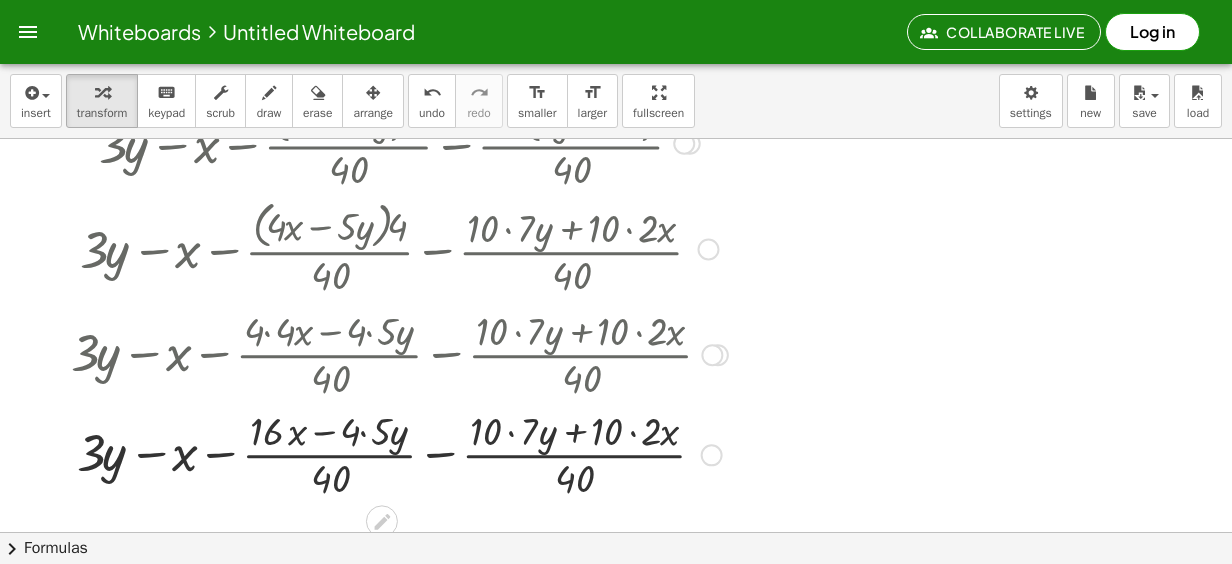 click at bounding box center (399, 453) 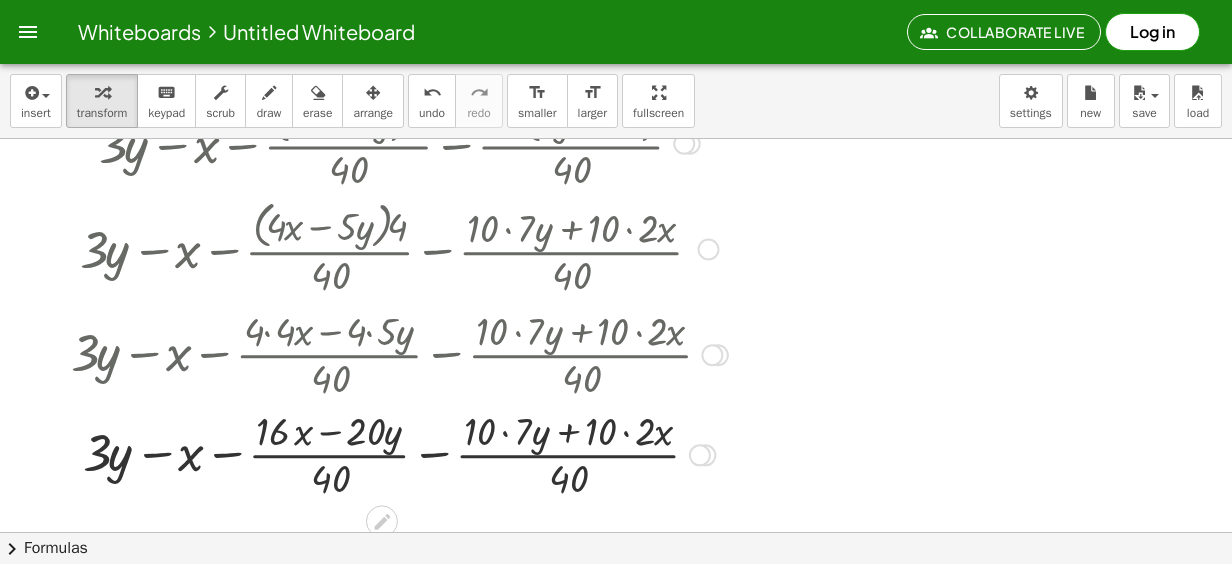 click at bounding box center [399, 453] 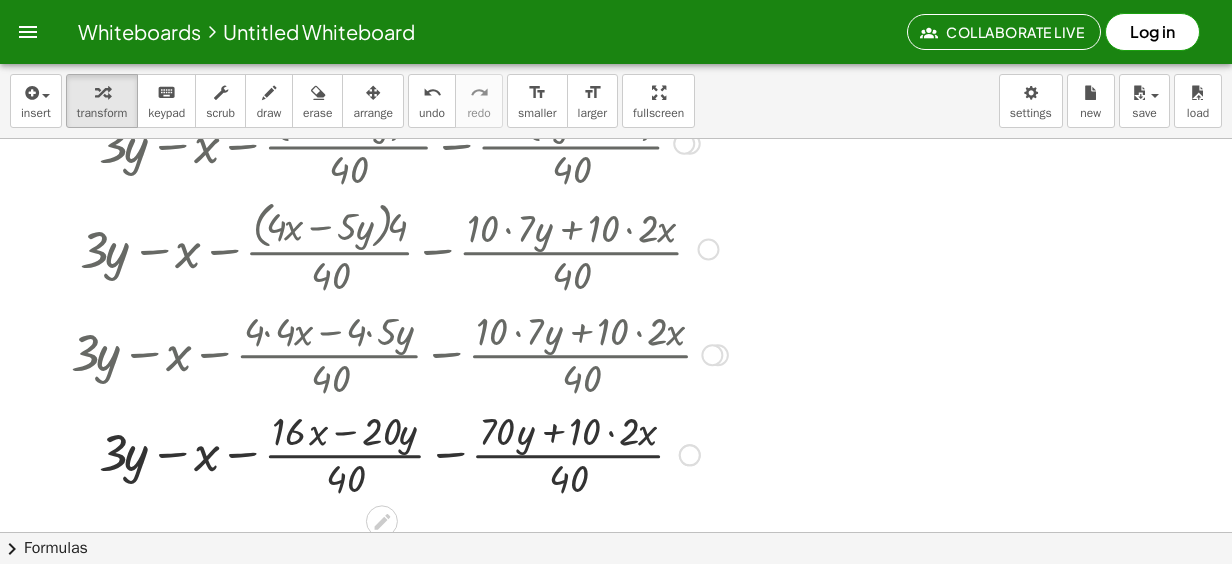 click at bounding box center (399, 453) 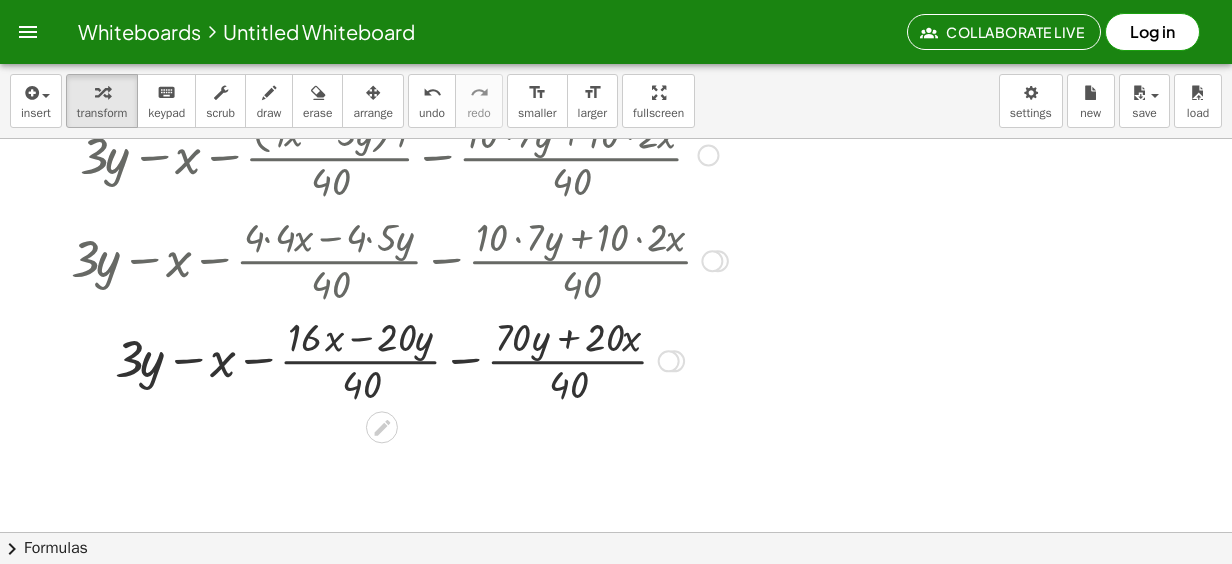 scroll, scrollTop: 494, scrollLeft: 0, axis: vertical 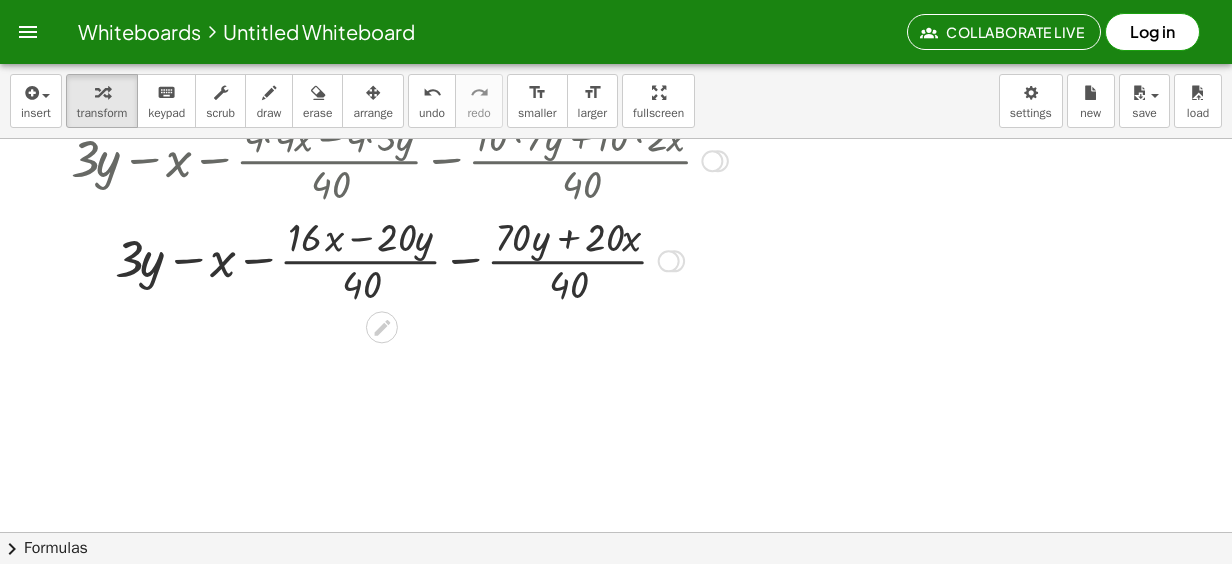 click at bounding box center (399, 259) 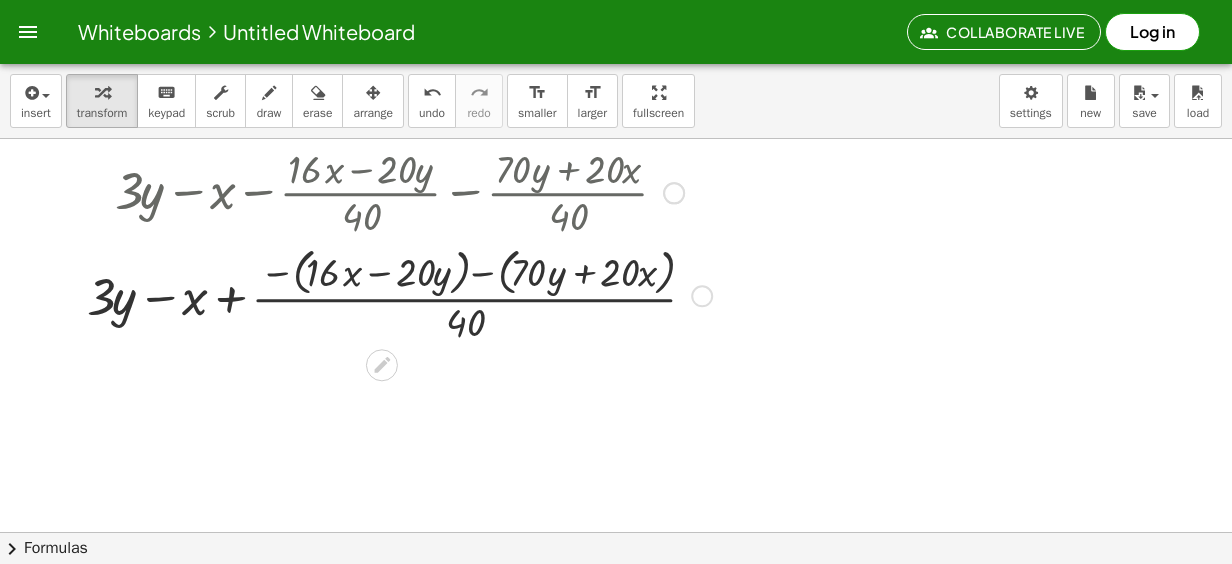 scroll, scrollTop: 594, scrollLeft: 0, axis: vertical 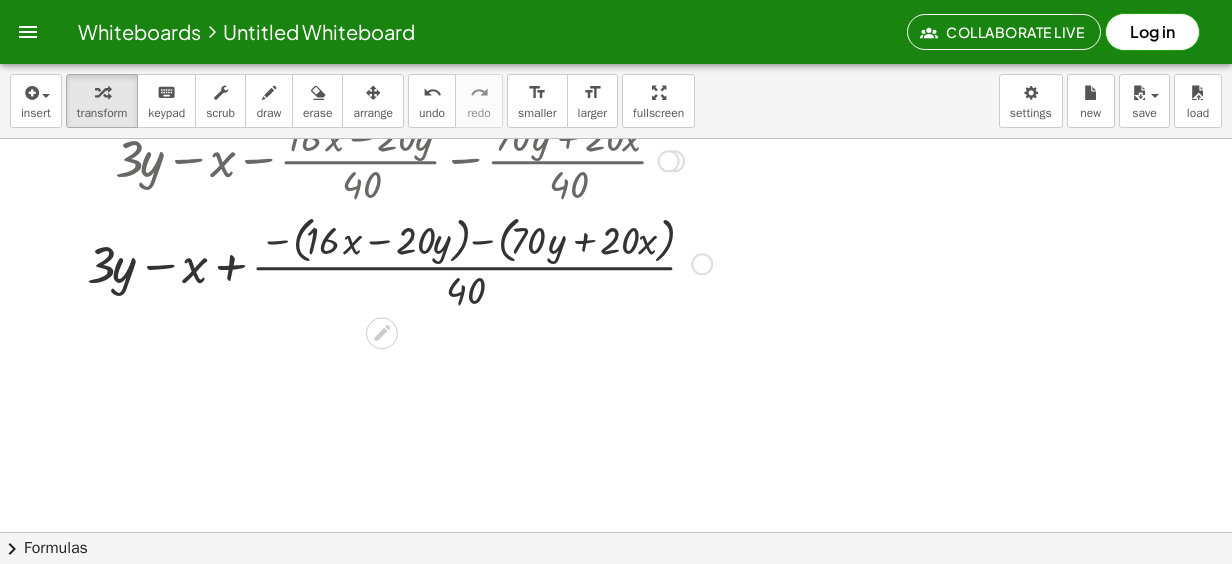 click at bounding box center (399, 262) 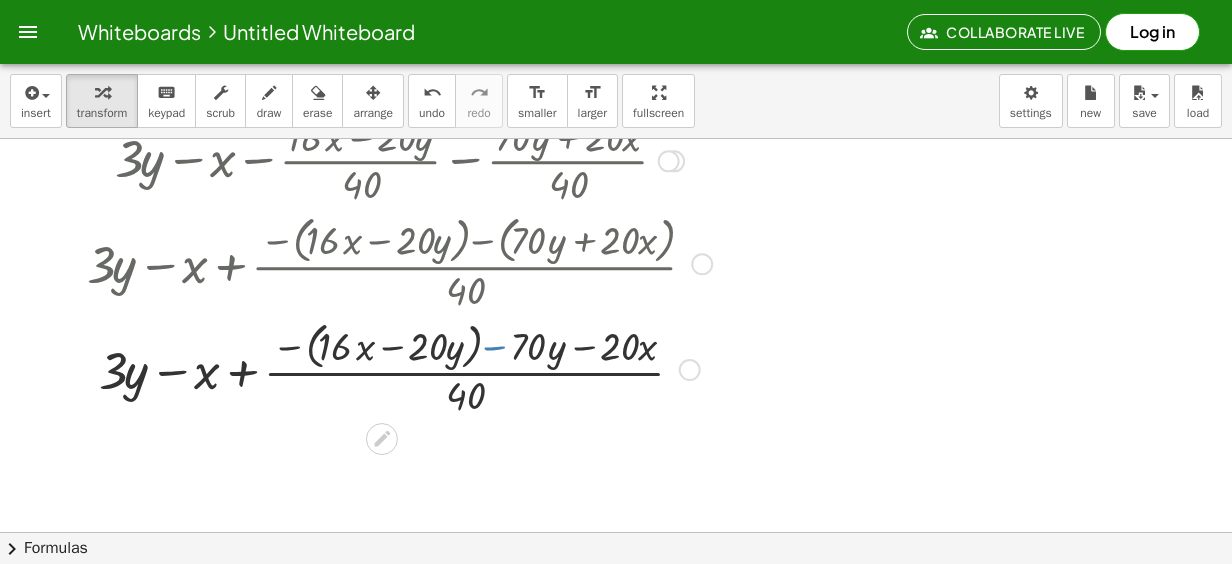 click on "+ · 3 · y − x − · ( + · 4 · x − · 5 · y ) · 10 − · ( + · 7 · y + · 2 · x ) · 4 + · 3 · y − x − · ( + · 4 · x − · 5 · y ) · 4 · 10 · 4 − · 10 · ( + · 7 · y + · 2 · x ) · 10 · 4 + · 3 · y − x − · ( + · 4 · x − · 5 · y ) · 4 · 40 − · 10 · ( + · 7 · y + · 2 · x ) · 10 · 4 + · 3 · y − x − · ( + · 4 · x − · 5 · y ) · 4 · 40 − · 10 · ( + · 7 · y + · 2 · x ) · 40 + · 3 · y − x − · ( + · 4 · x − · 5 · y ) · 4 · 40 − · ( + · 10 · 7 · y + · 10 · 2 · x ) · 40 + · 3 · y − x − · 4 · ( + · 4 · x − · 5 · y ) · 40 − · ( + · 10 · 7 · y + · 10 · 2 · x ) · 40 + · 3 · y − x − · ( + · 4 · 4 · x − · 4 · 5 · y ) · 40 − · ( + · 10 · 7 · y + · 10 · 2 · x ) · 40 + · 3 · y − x − · ( + · 16 · x − · 4 · 5 · y ) · 40 − · ( + · 10 · 7 · y + · 10 · 2 · x ) · 40 + · 3 · y − x − · ( + · 16 · x − · 20 · y ) · 40 − · ( + · 10 · 7 ·" at bounding box center [382, -359] 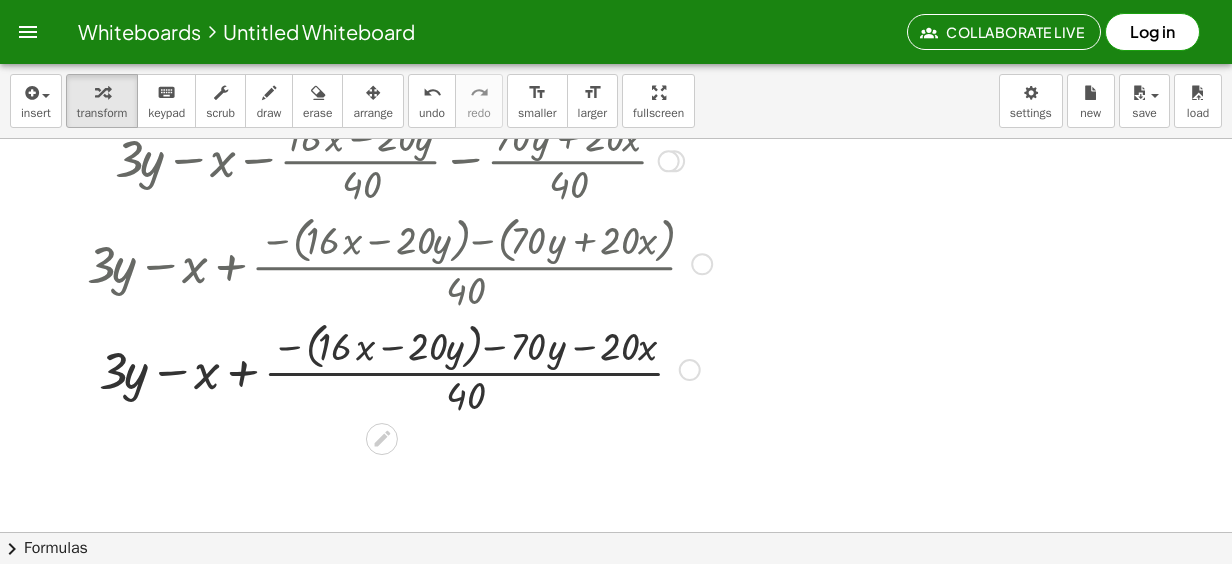 click at bounding box center (399, 368) 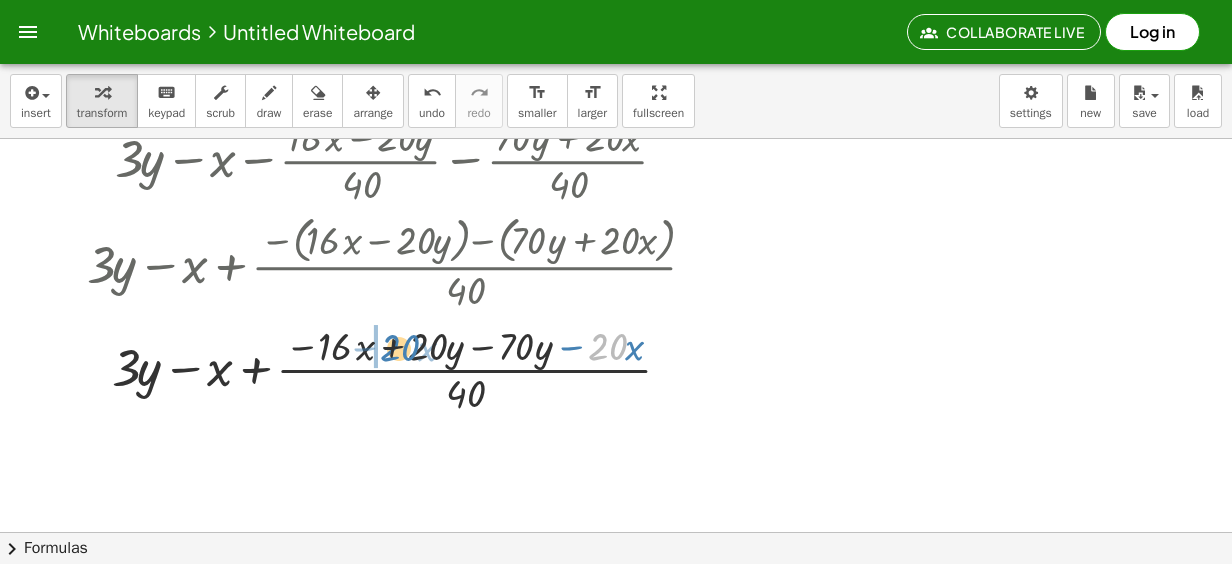 drag, startPoint x: 604, startPoint y: 352, endPoint x: 395, endPoint y: 353, distance: 209.0024 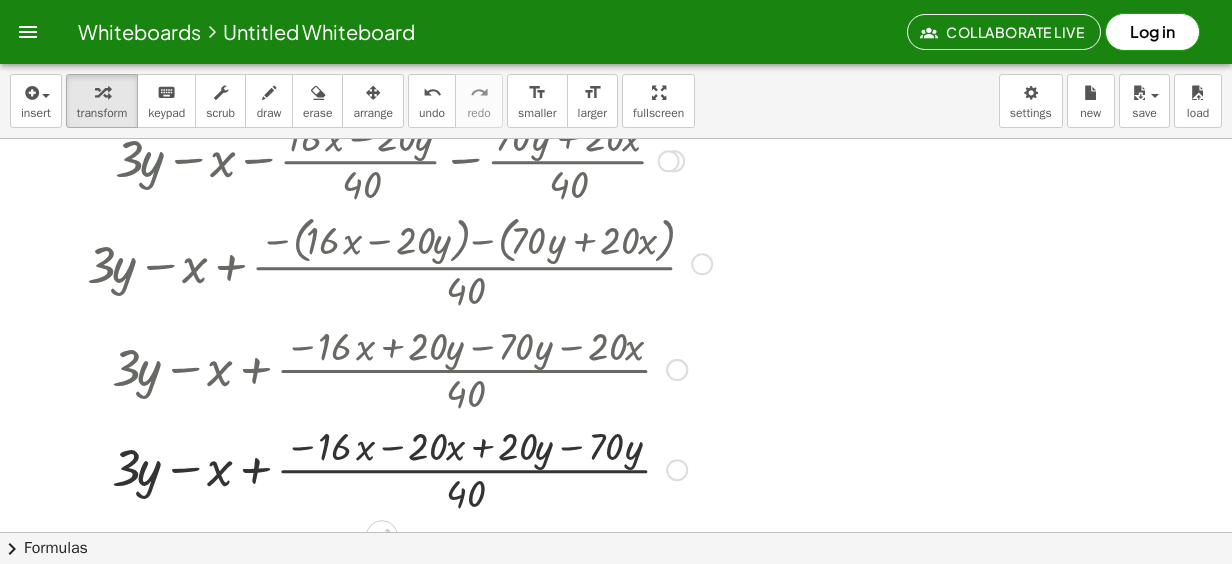 click at bounding box center [399, 468] 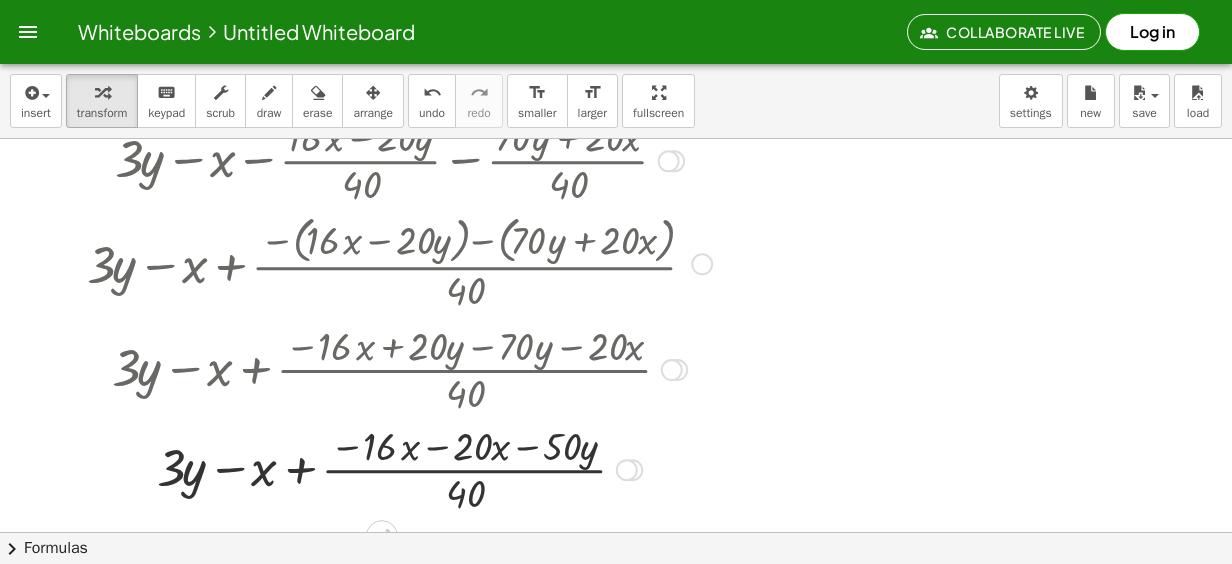 click at bounding box center (399, 468) 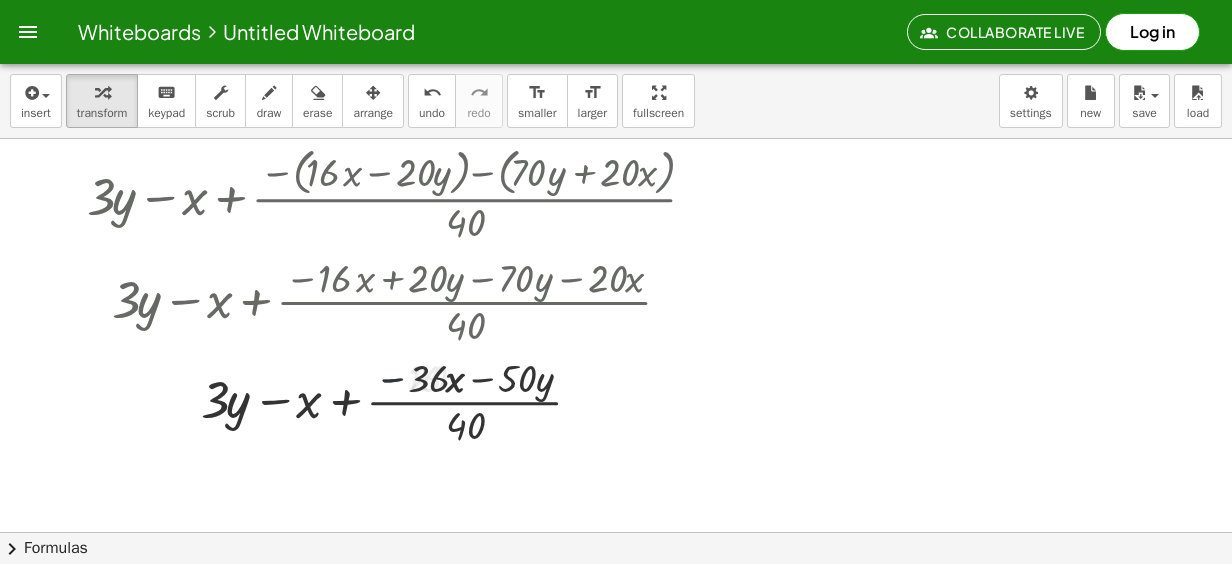 scroll, scrollTop: 694, scrollLeft: 0, axis: vertical 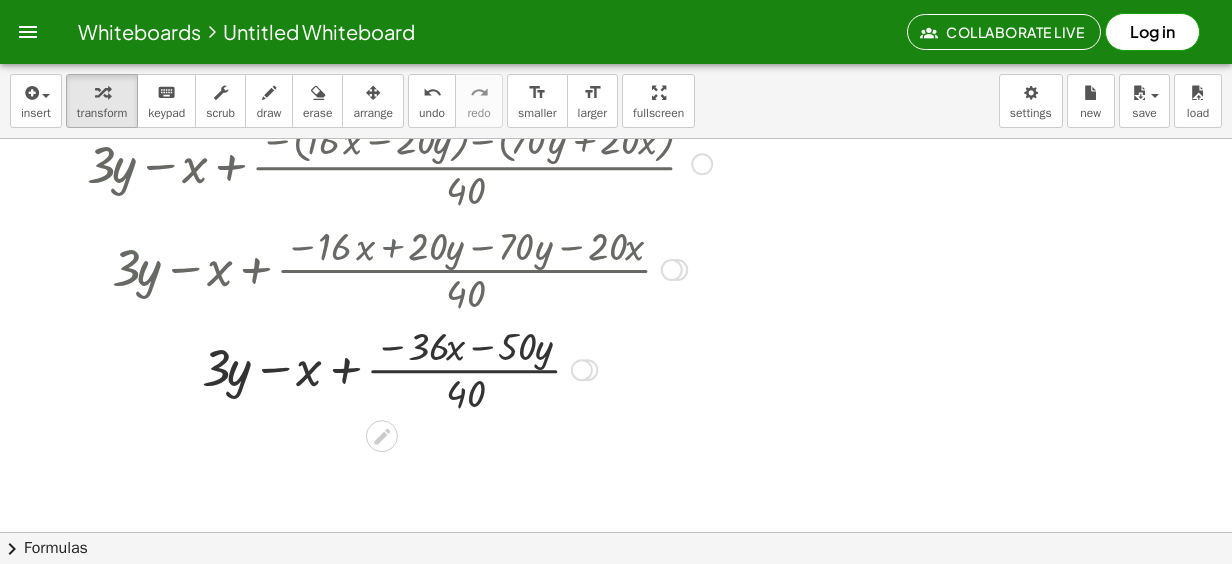 click at bounding box center (399, 368) 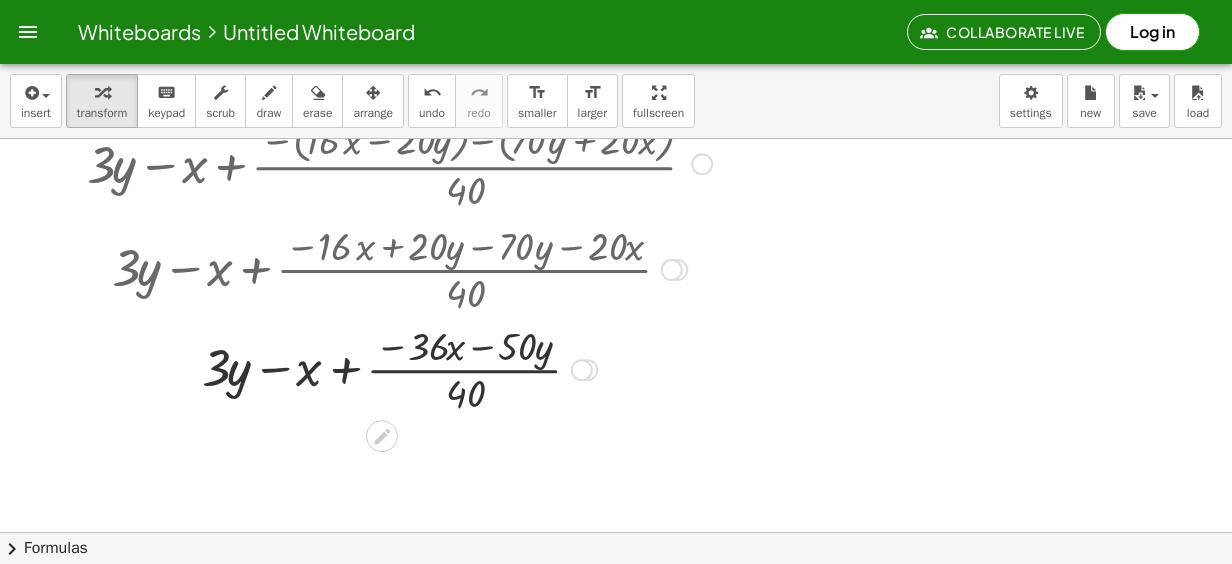 click at bounding box center [399, 368] 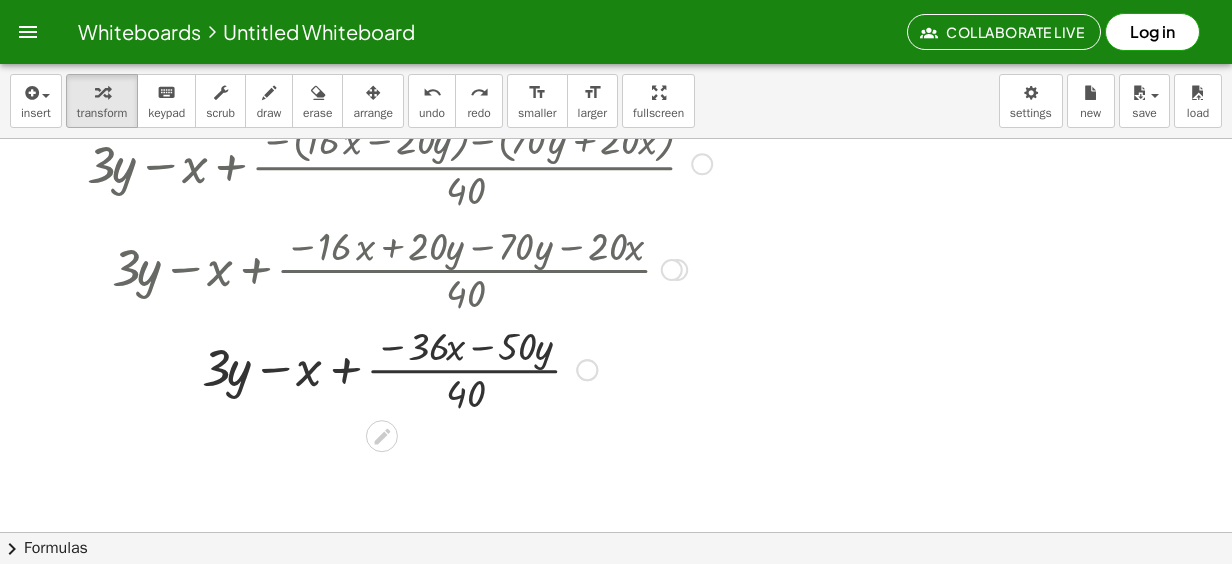 click at bounding box center [399, 368] 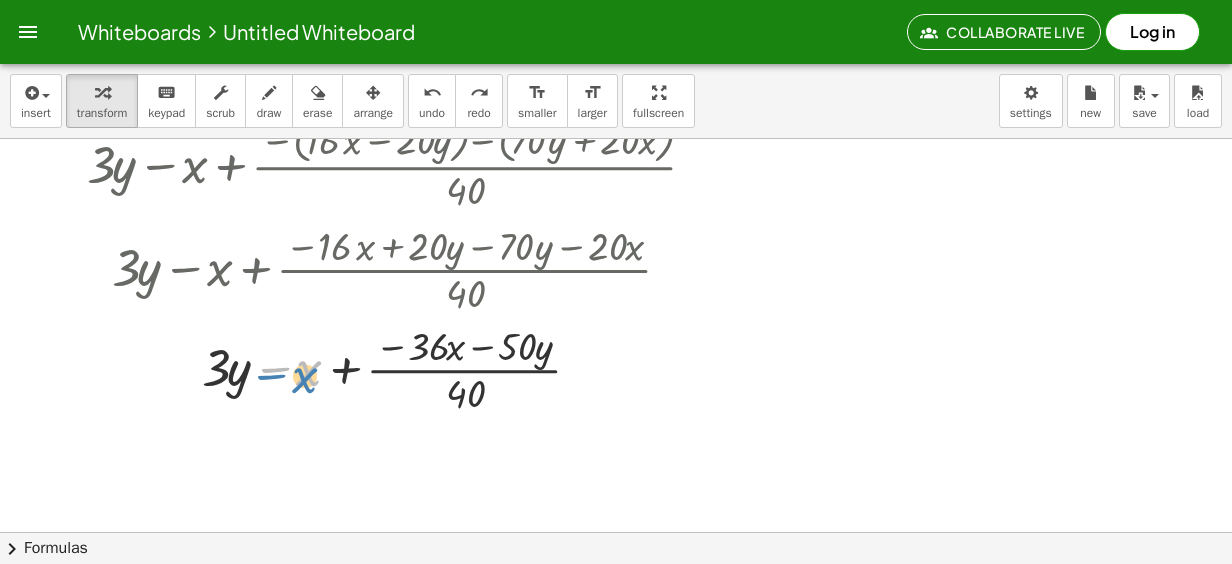 click at bounding box center [399, 368] 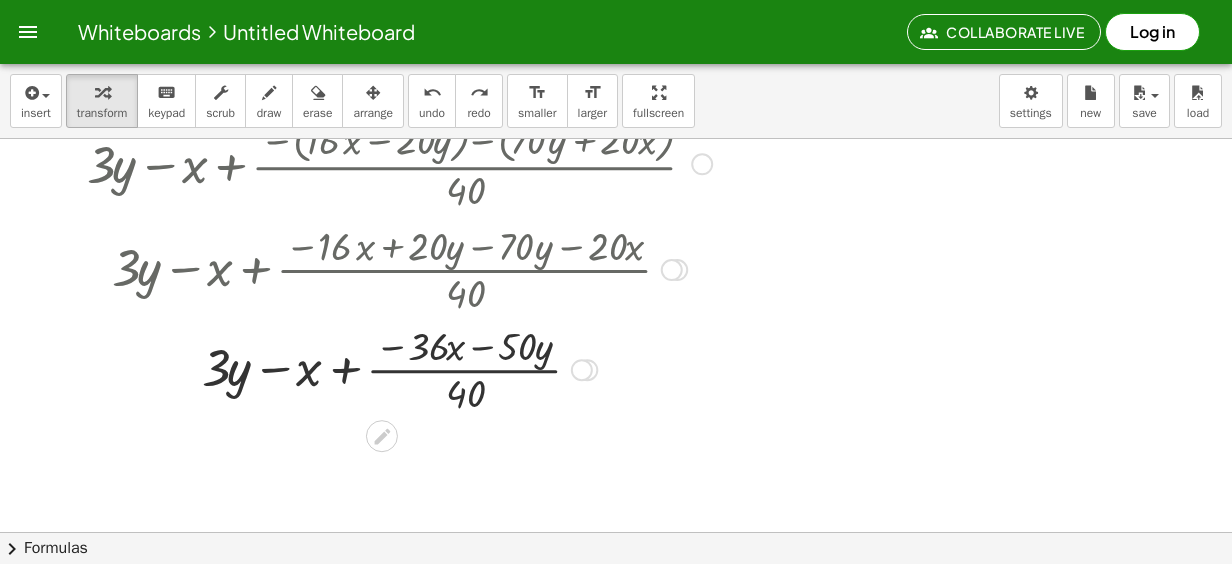 click at bounding box center [399, 368] 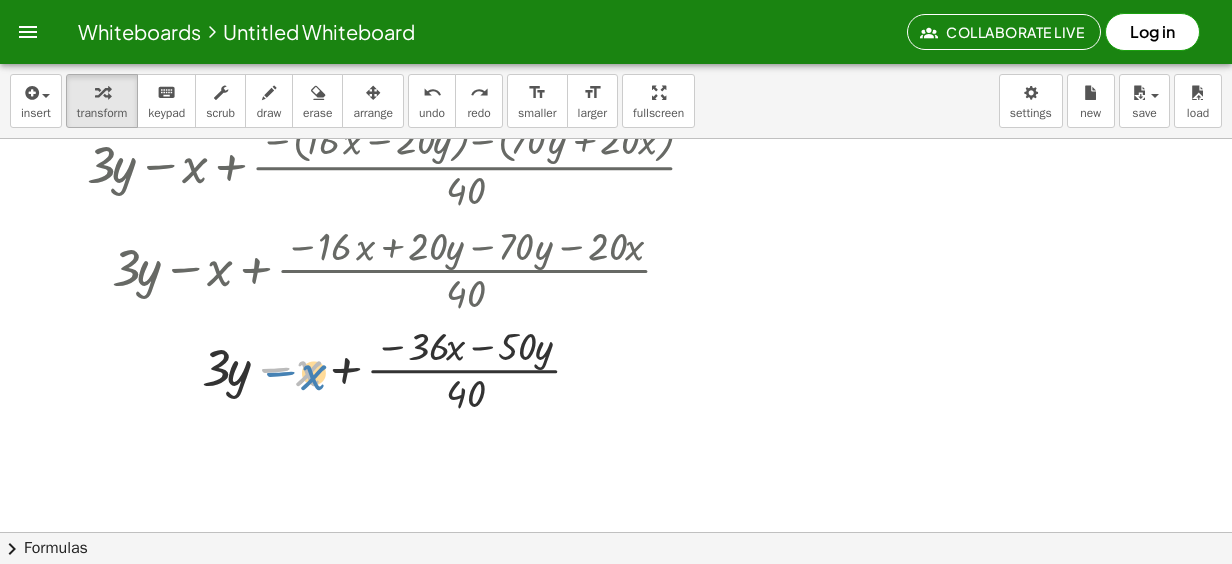 click at bounding box center [399, 368] 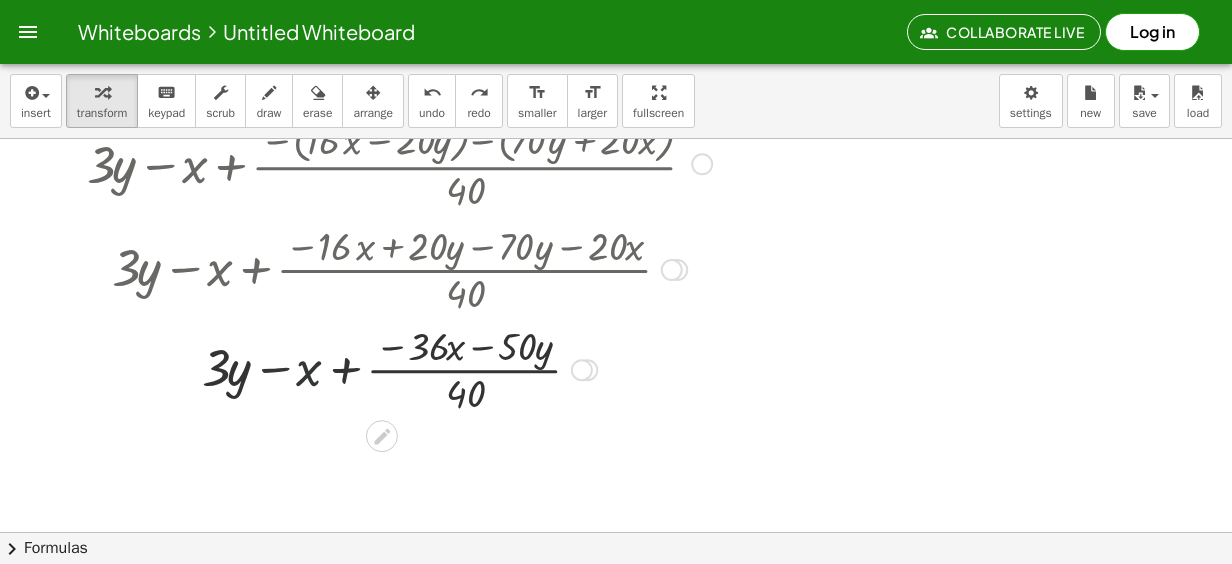 click at bounding box center (399, 368) 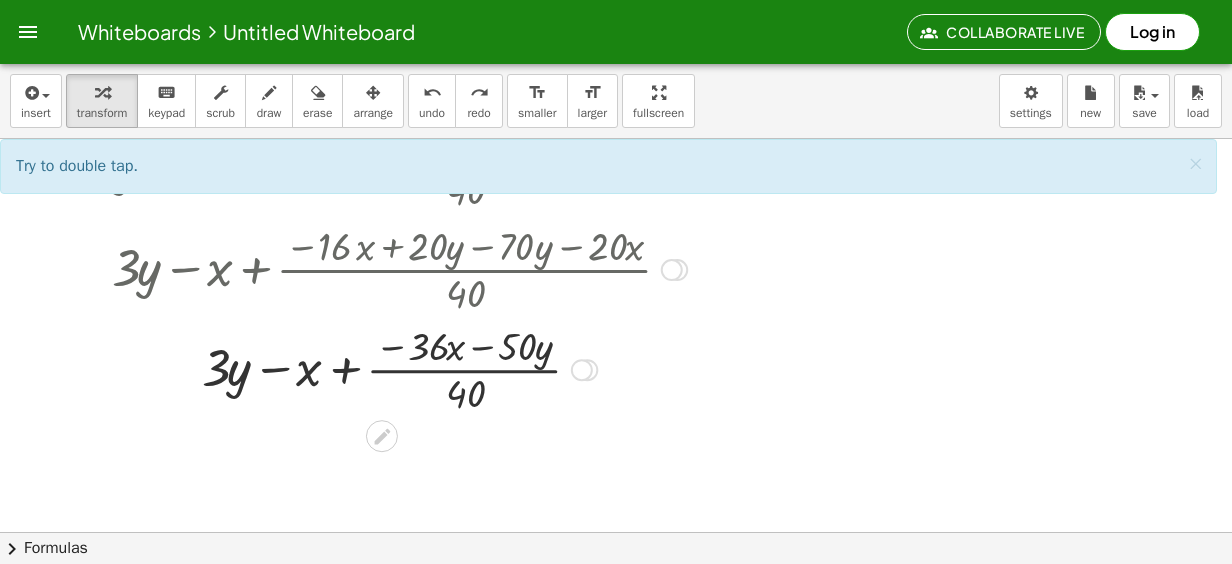 click at bounding box center (399, 368) 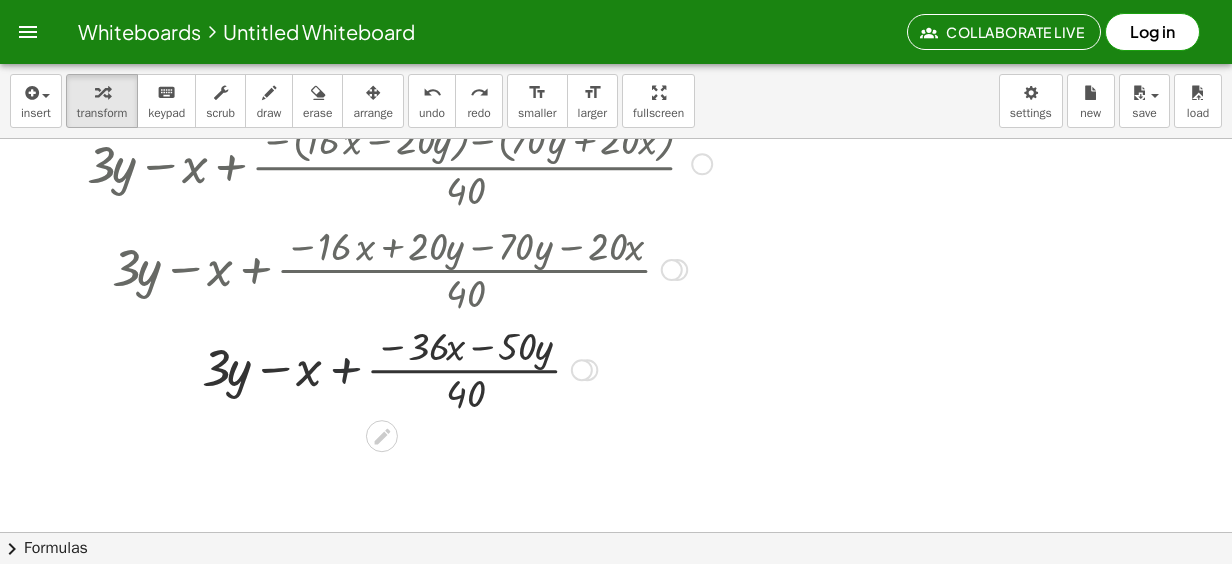 click at bounding box center (399, 368) 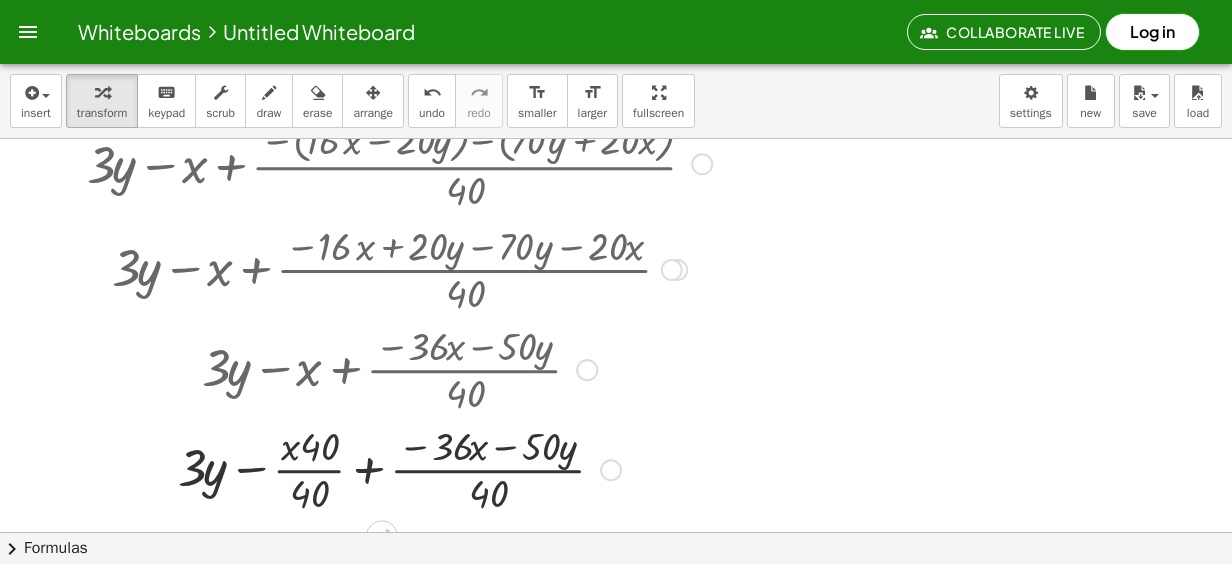 click at bounding box center [399, 468] 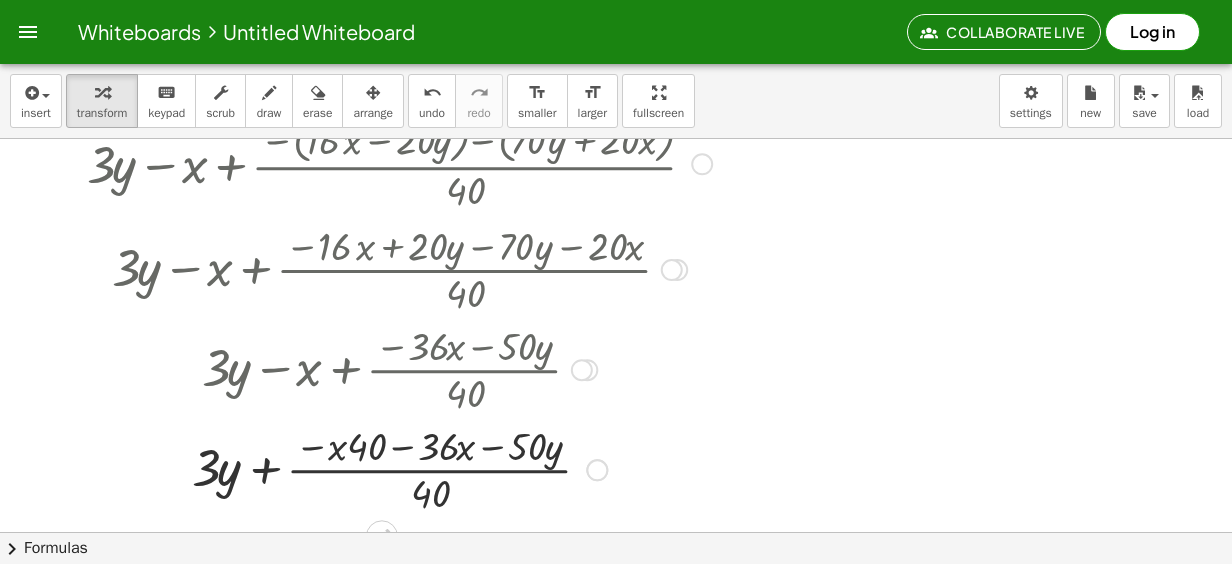 scroll, scrollTop: 788, scrollLeft: 0, axis: vertical 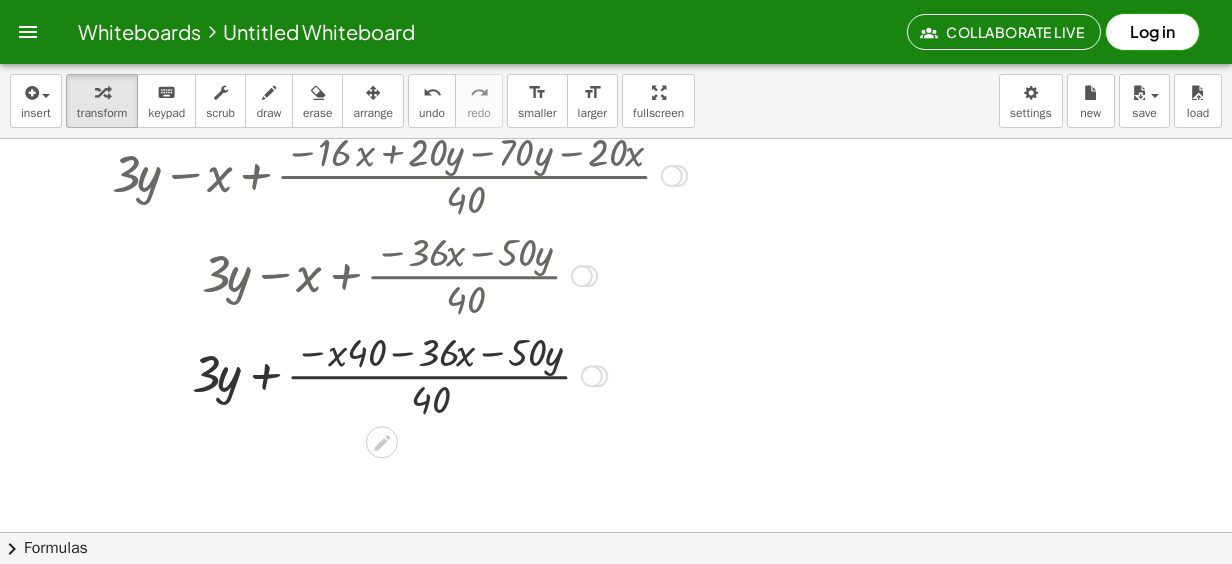 click at bounding box center [399, 374] 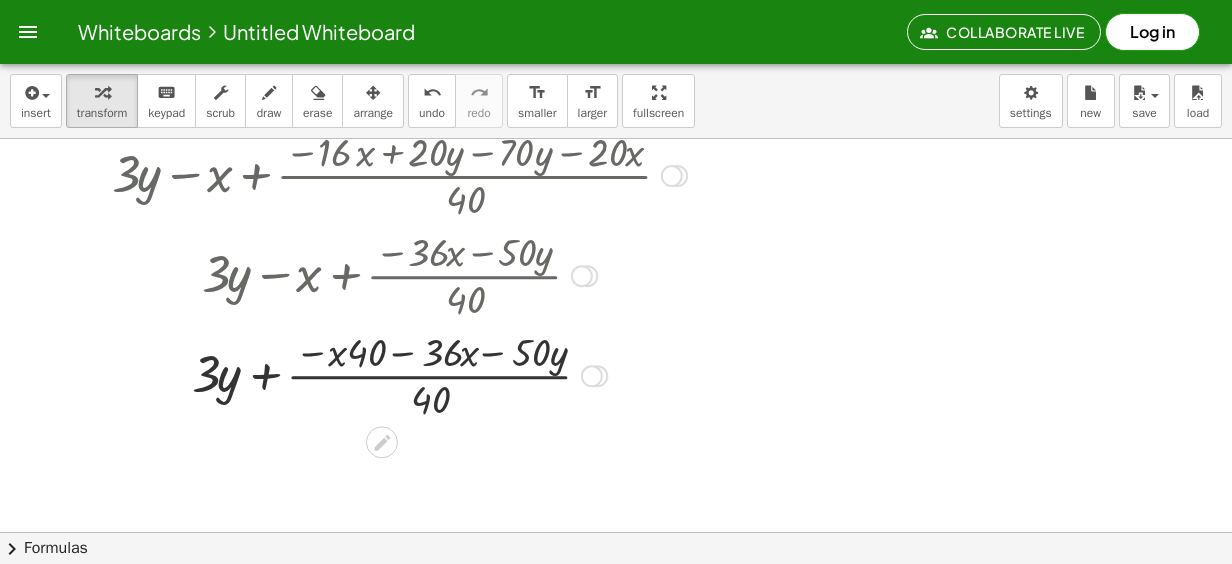 click at bounding box center [399, 374] 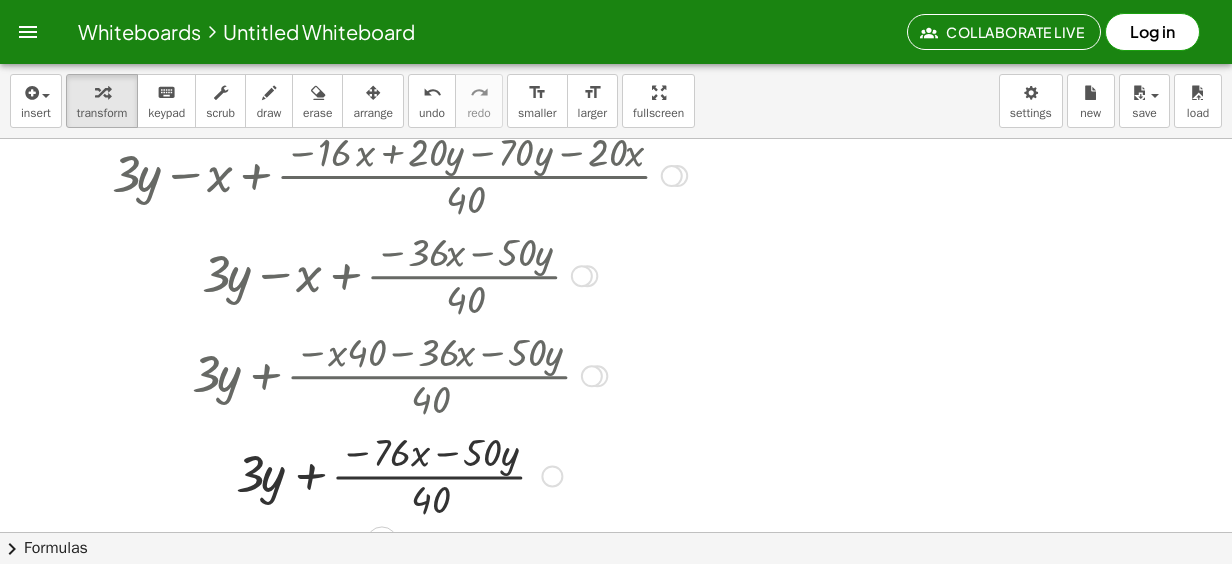 click at bounding box center [399, 474] 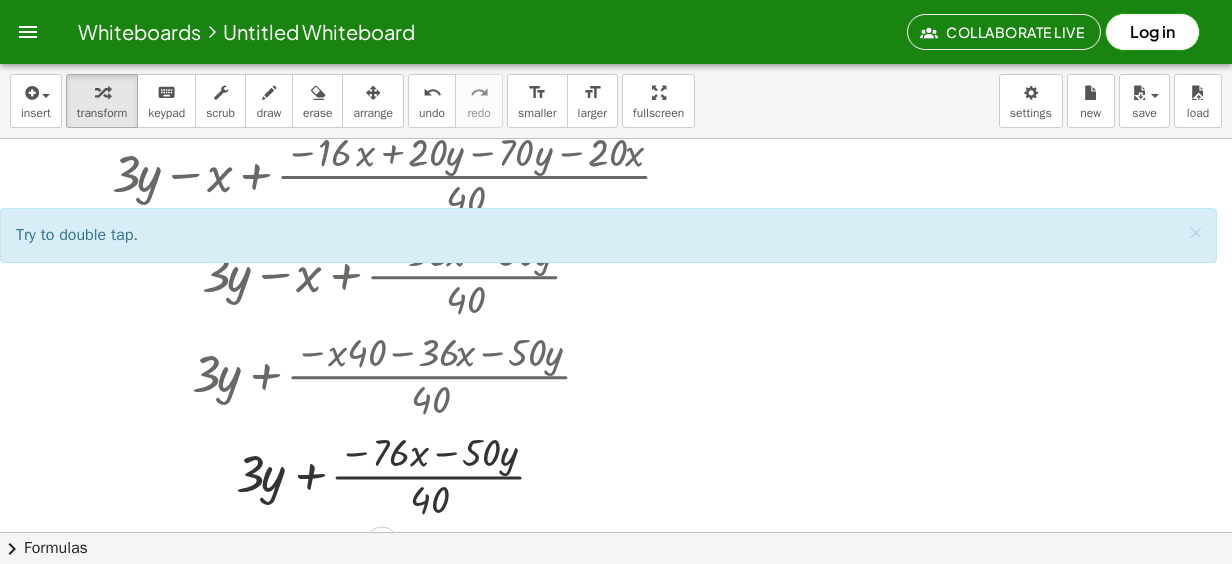 scroll, scrollTop: 888, scrollLeft: 0, axis: vertical 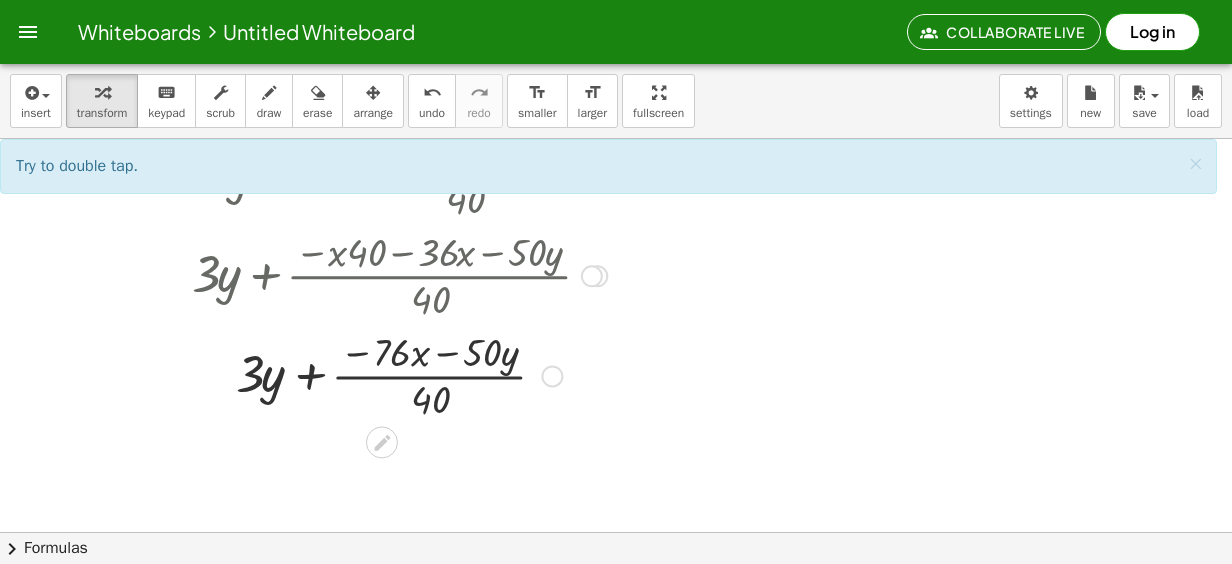 click at bounding box center (399, 374) 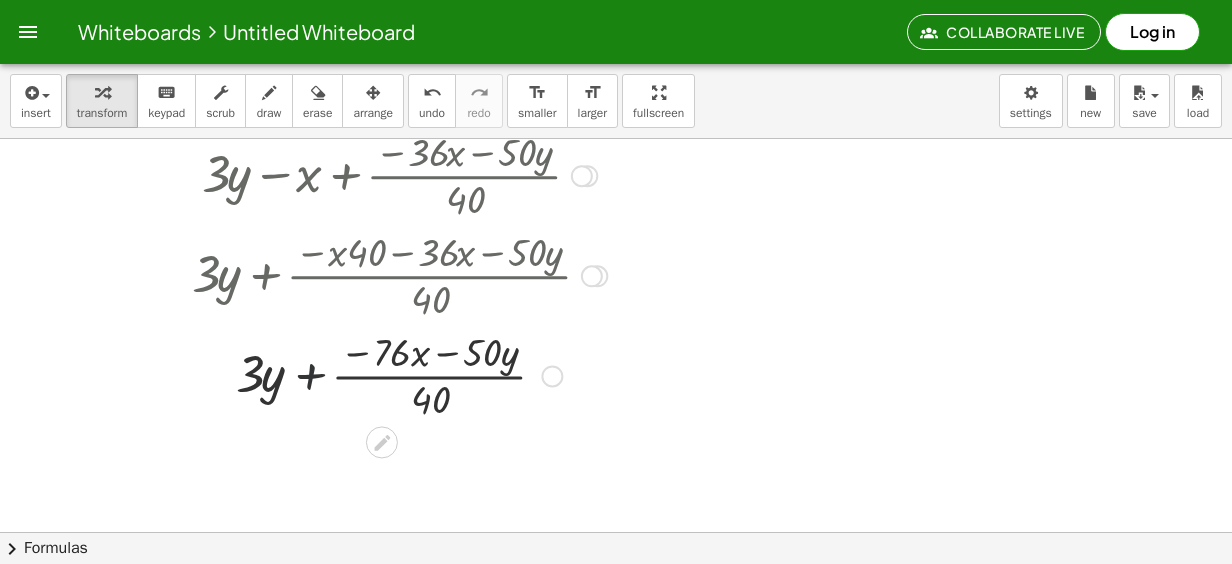 click at bounding box center [399, 374] 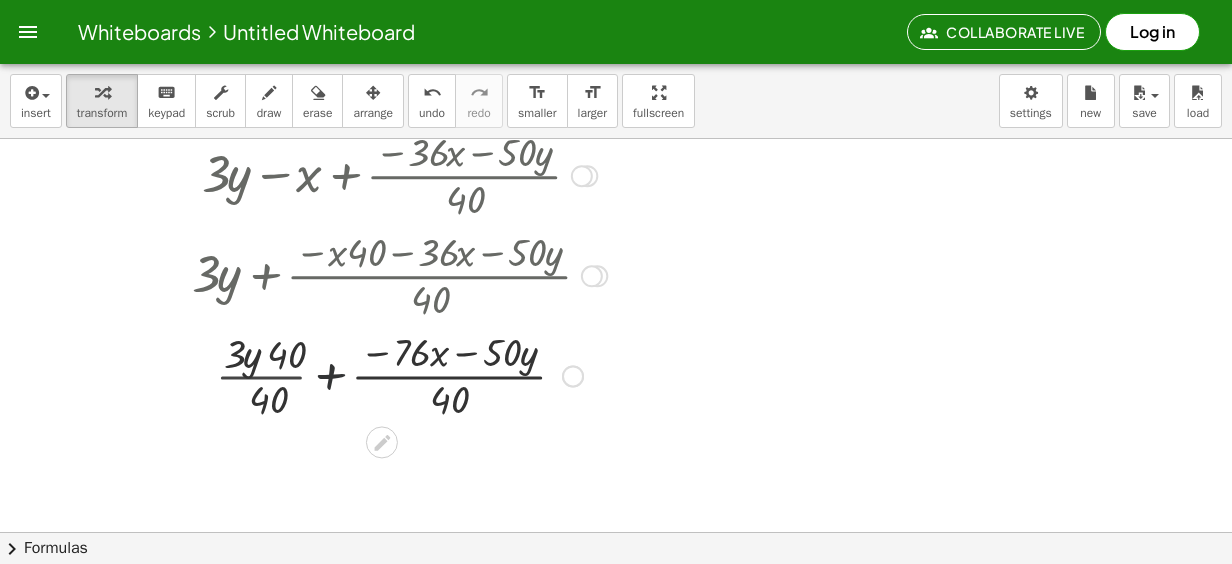 click at bounding box center (399, 374) 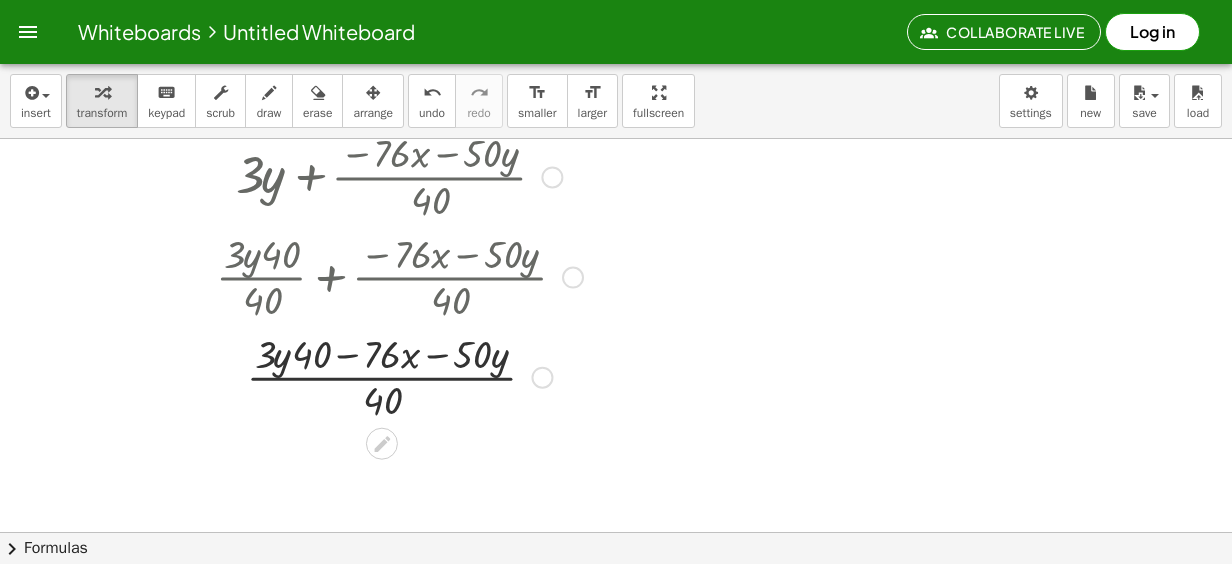 scroll, scrollTop: 1182, scrollLeft: 0, axis: vertical 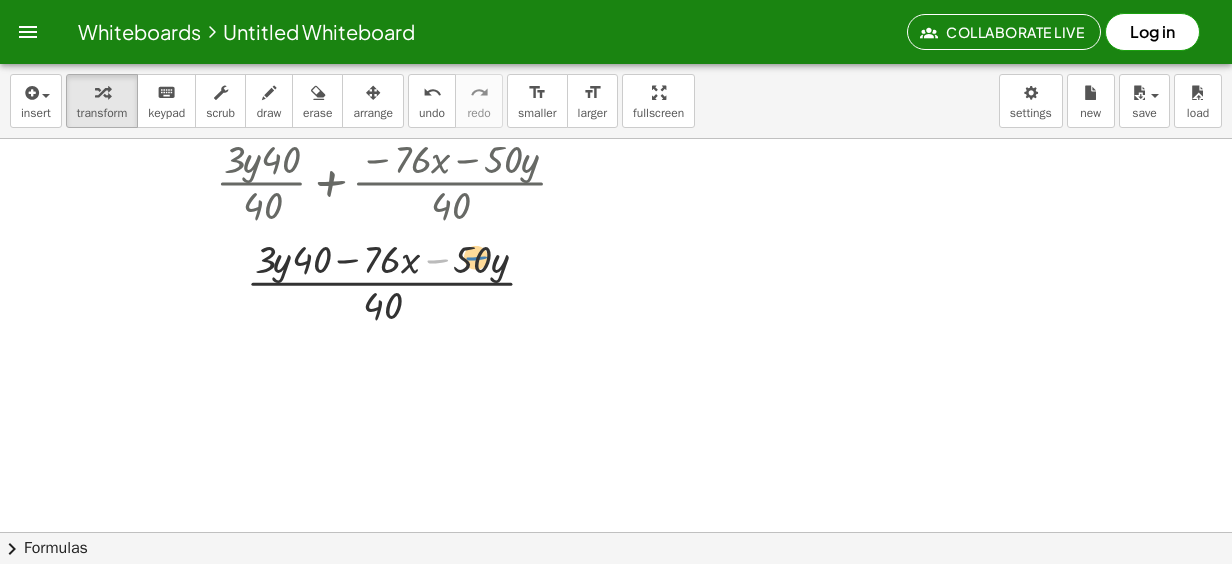 drag, startPoint x: 436, startPoint y: 259, endPoint x: 458, endPoint y: 258, distance: 22.022715 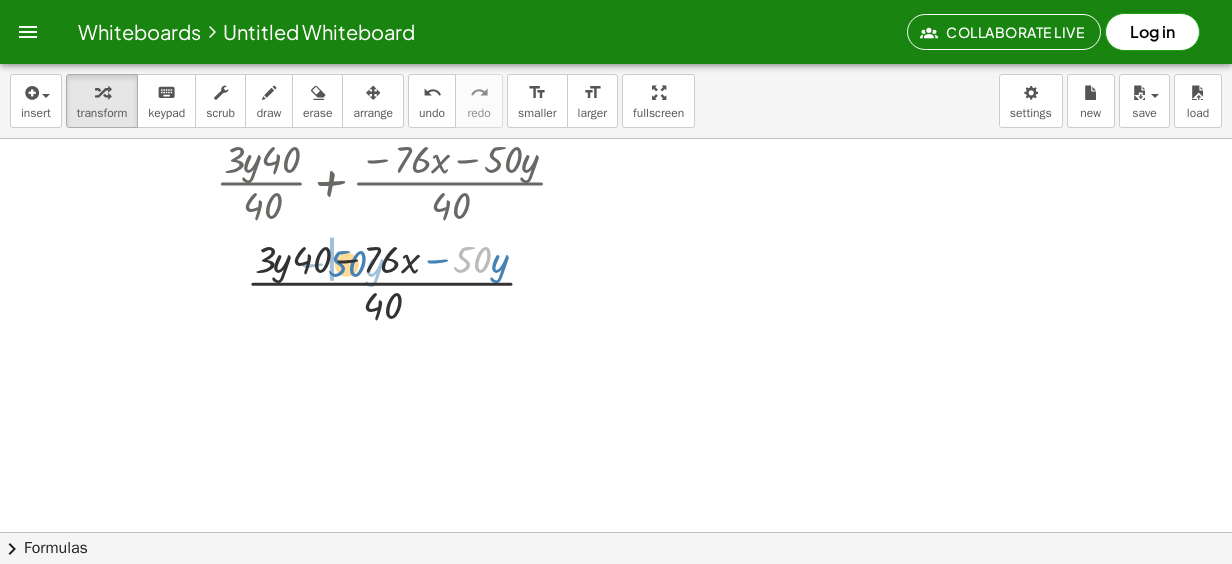 drag, startPoint x: 483, startPoint y: 255, endPoint x: 358, endPoint y: 259, distance: 125.06398 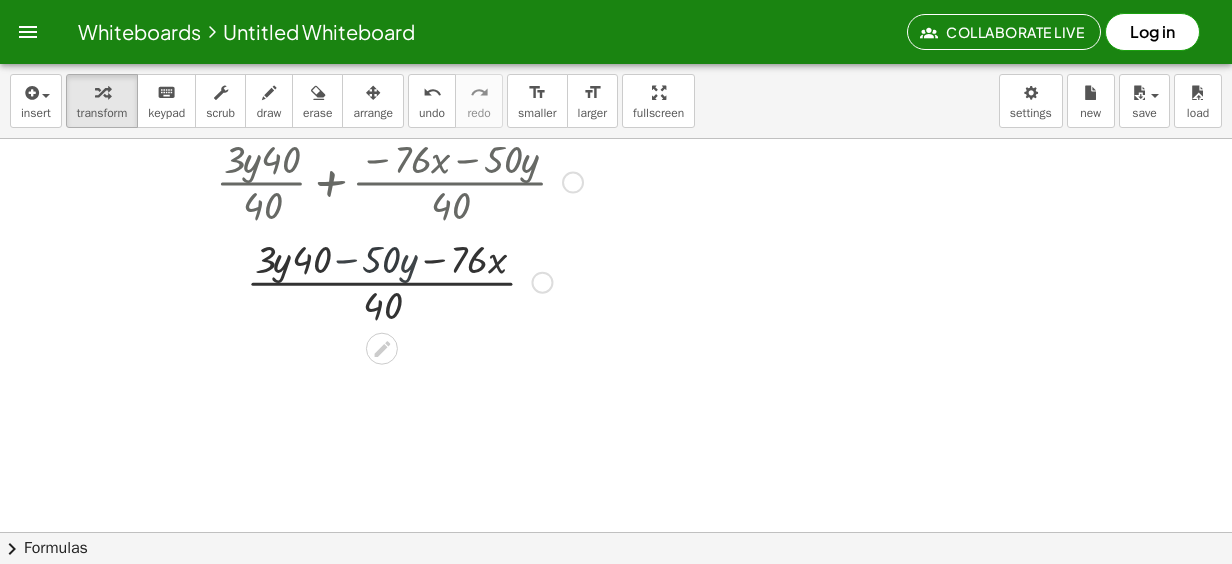 click at bounding box center [399, 281] 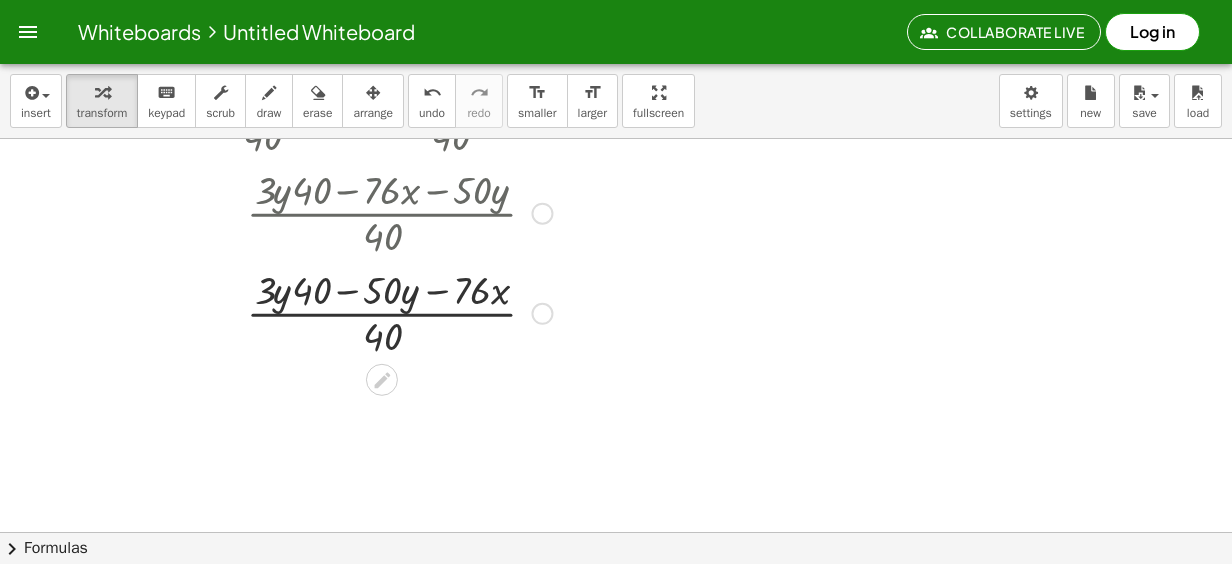 scroll, scrollTop: 1282, scrollLeft: 0, axis: vertical 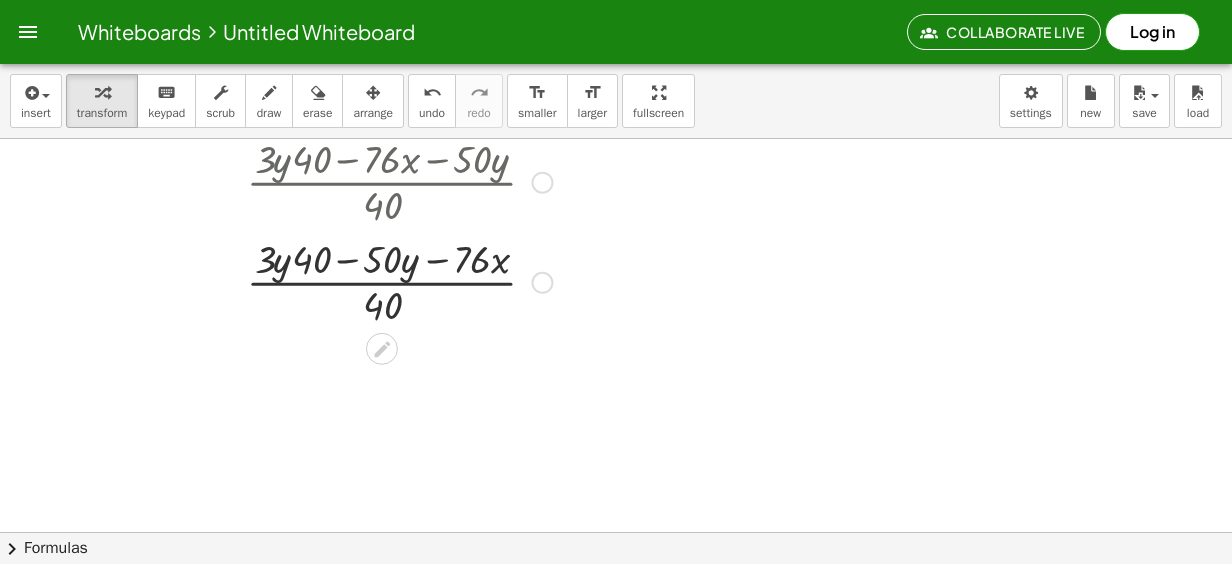 click at bounding box center (399, 281) 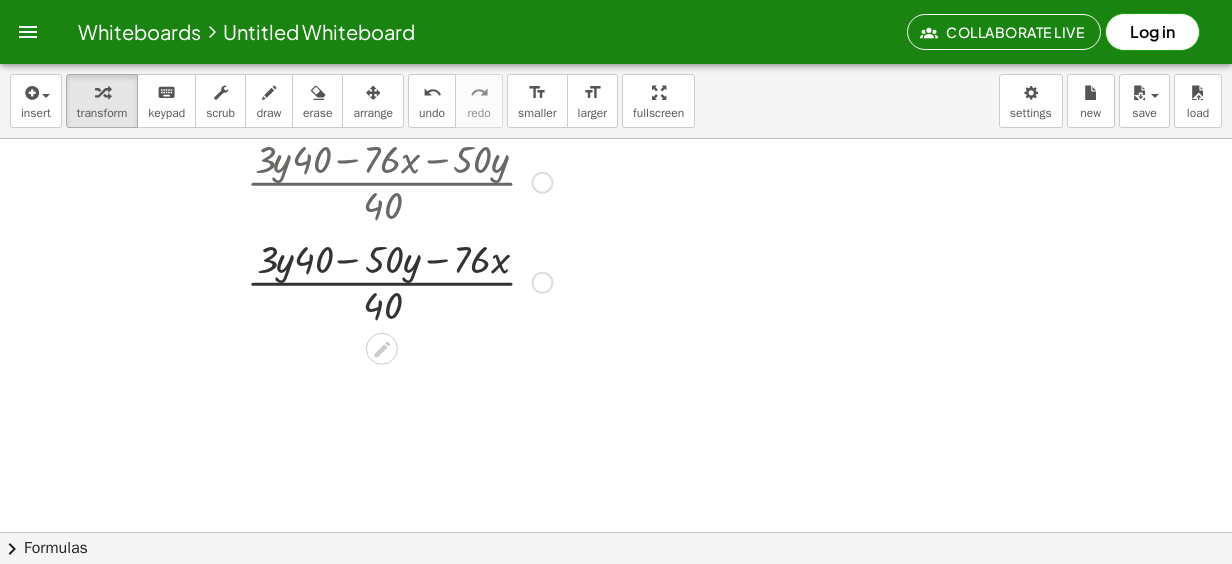 click at bounding box center (399, 281) 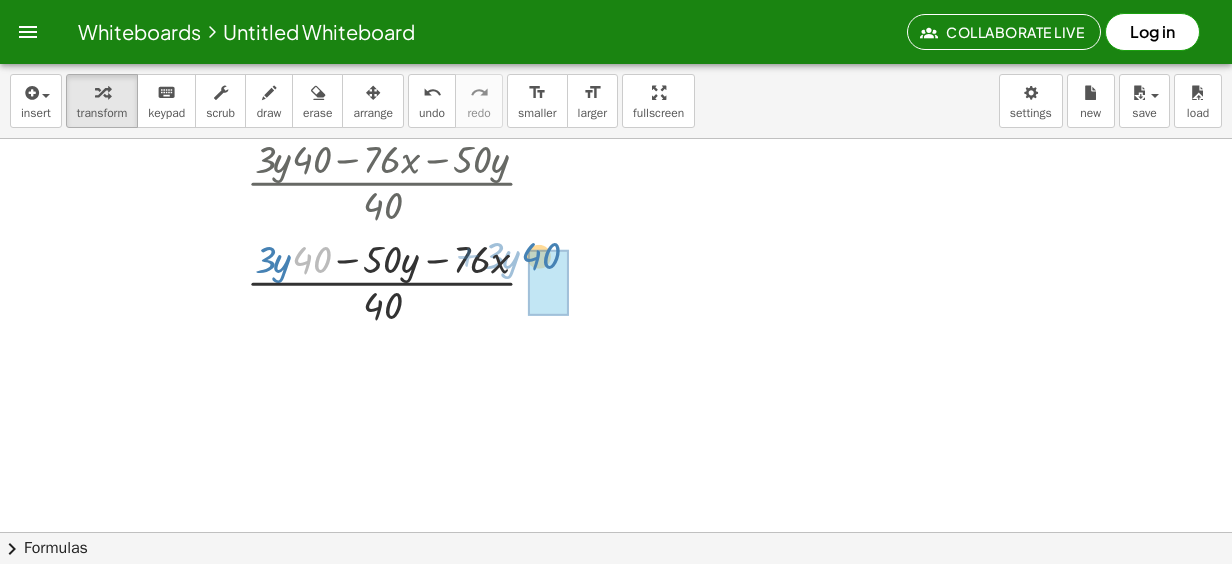 drag, startPoint x: 321, startPoint y: 260, endPoint x: 546, endPoint y: 256, distance: 225.03555 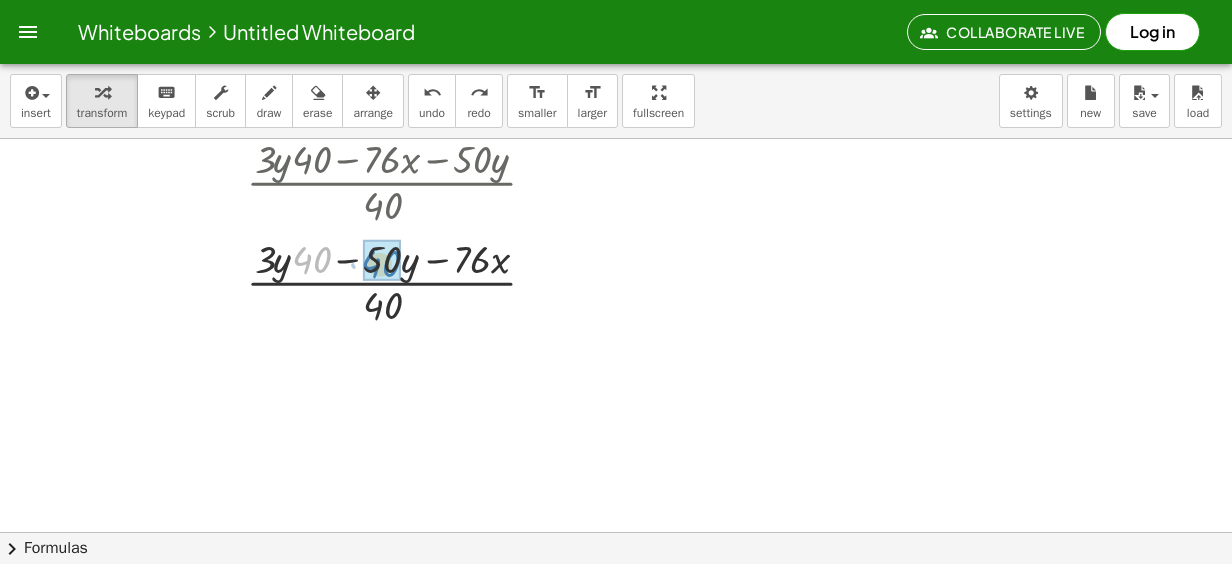 drag, startPoint x: 304, startPoint y: 258, endPoint x: 373, endPoint y: 262, distance: 69.115845 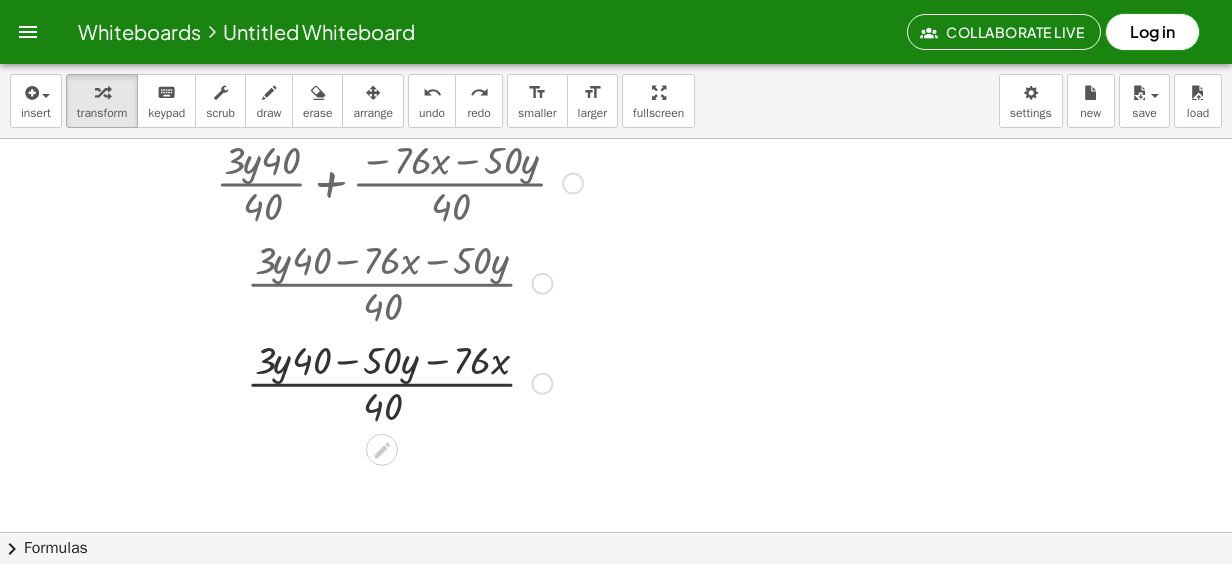 scroll, scrollTop: 1182, scrollLeft: 0, axis: vertical 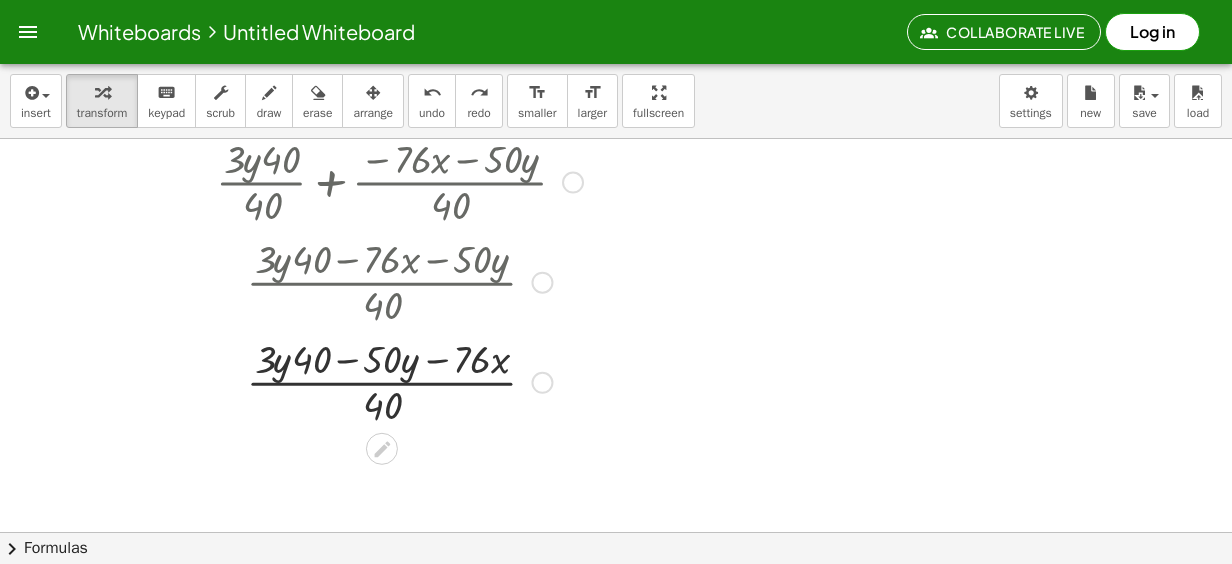 click at bounding box center (399, 381) 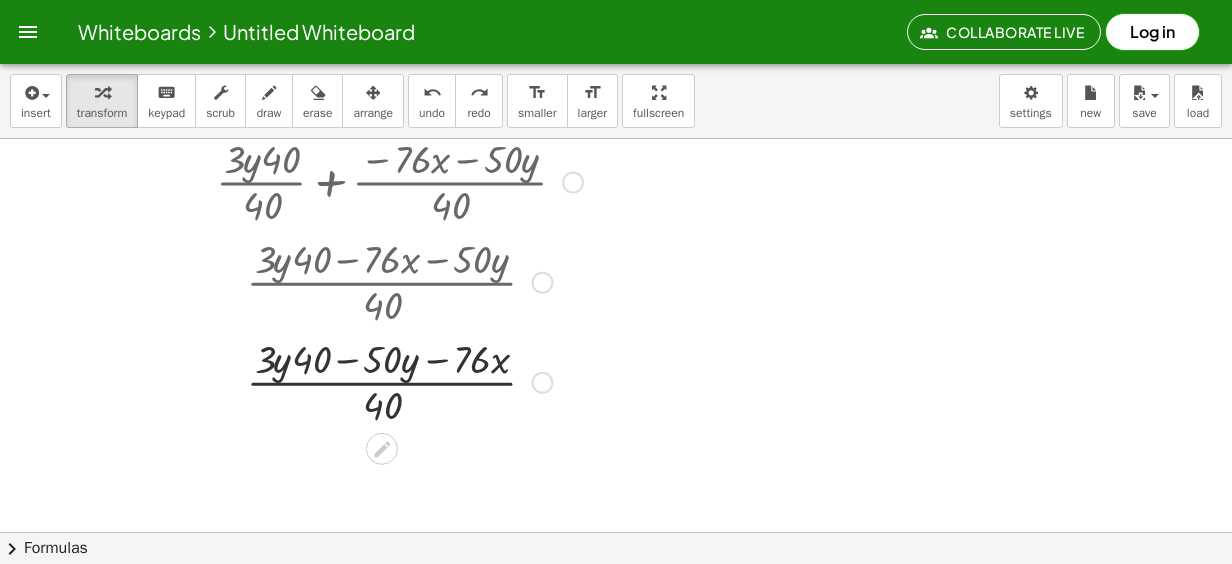 click at bounding box center [399, 381] 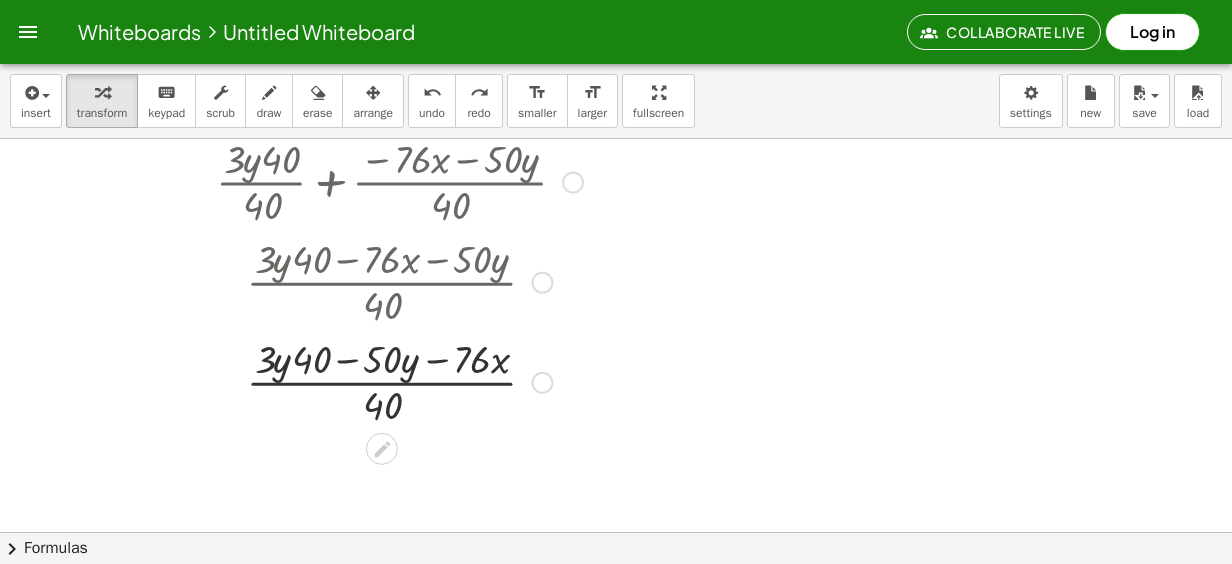 click at bounding box center (399, 381) 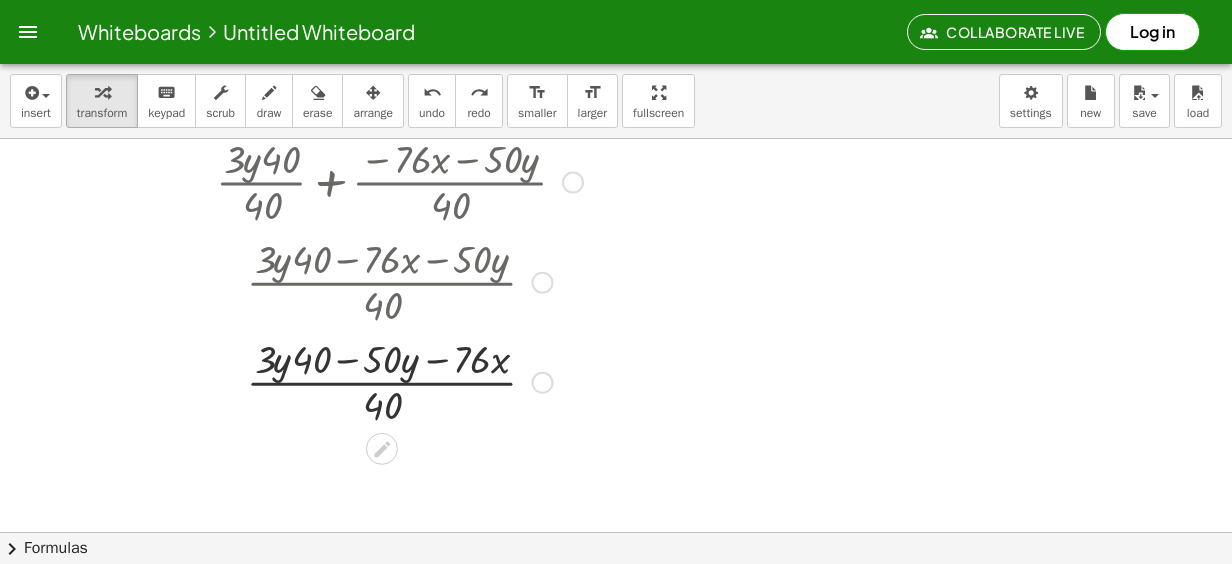 click at bounding box center (399, 381) 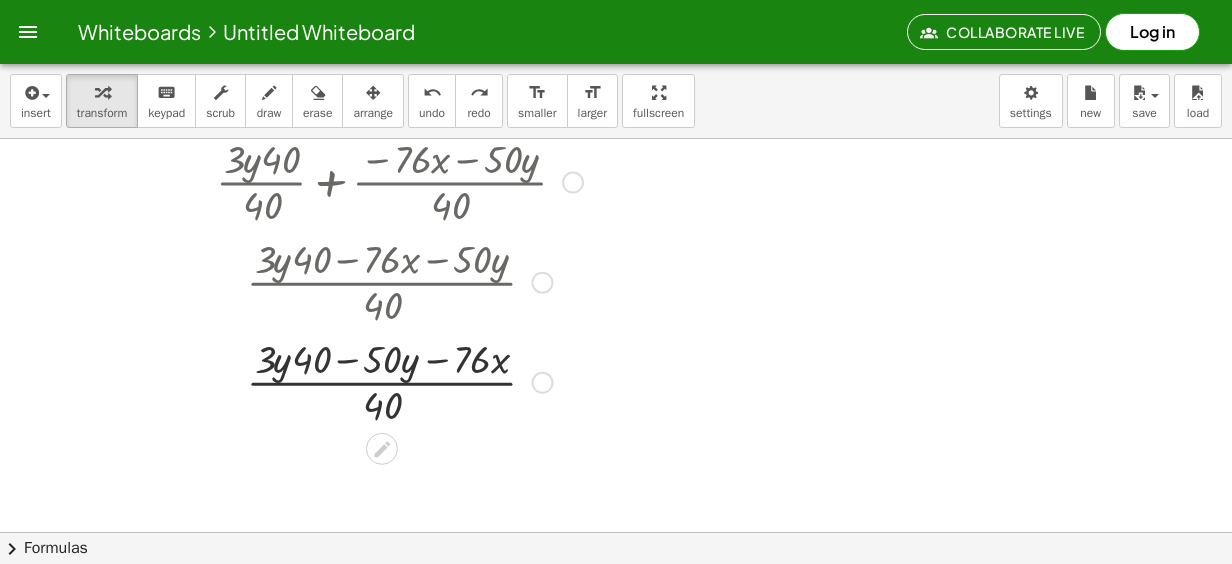 click at bounding box center (399, 381) 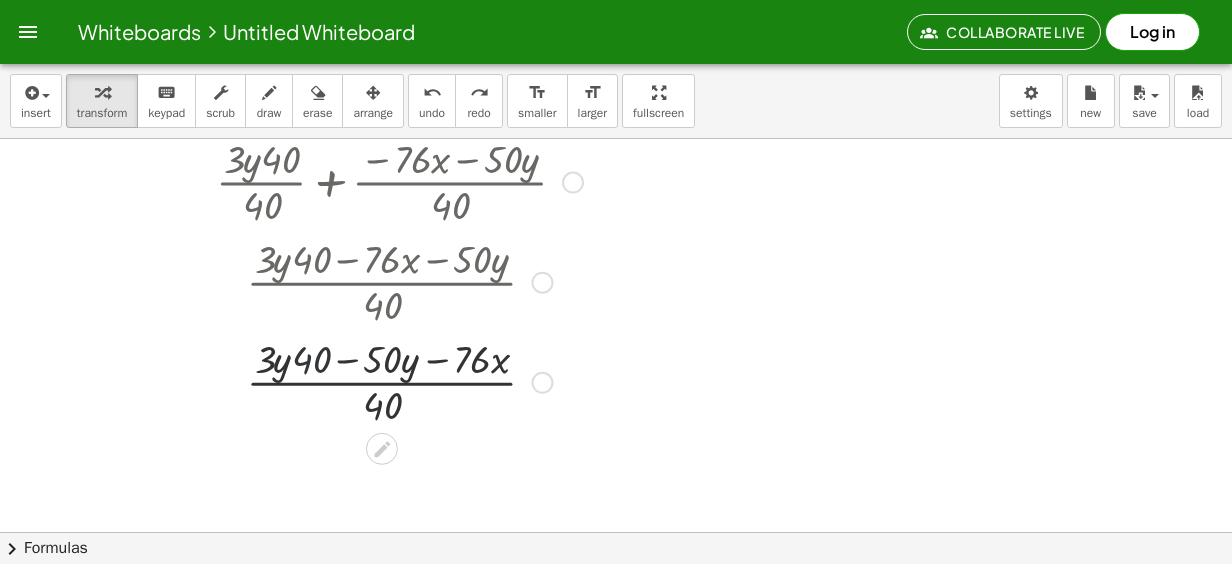 click at bounding box center [399, 381] 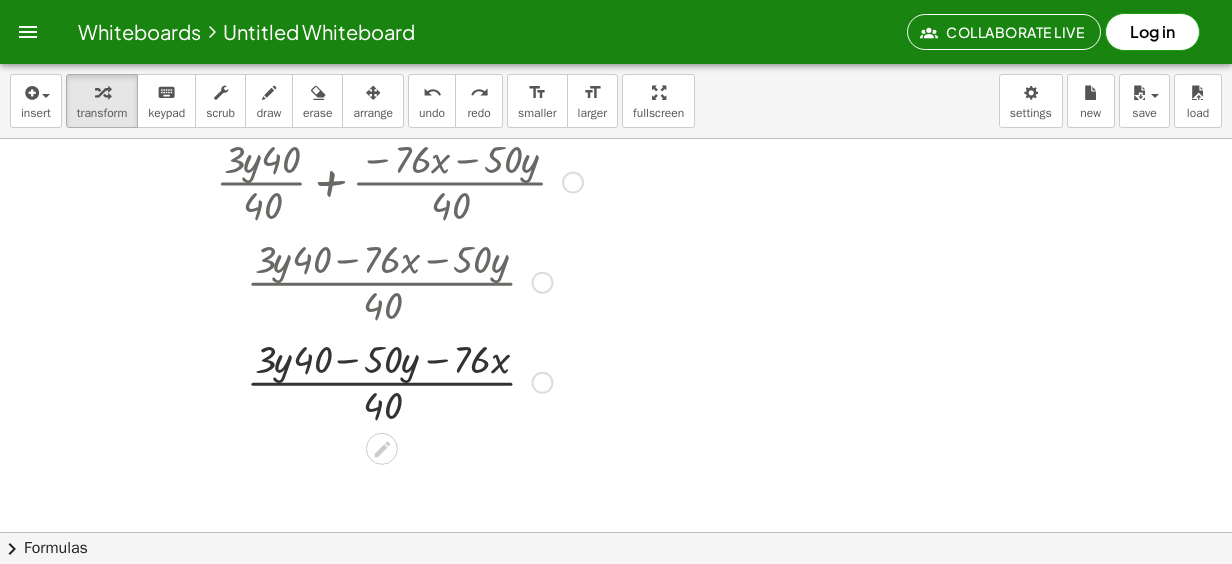 click at bounding box center (399, 381) 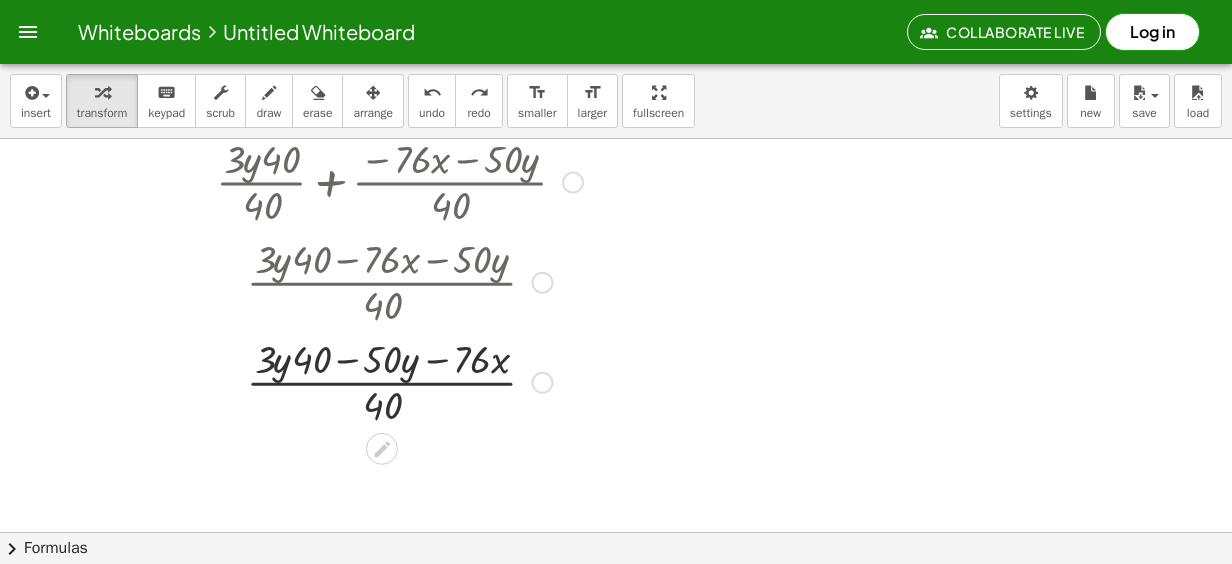click at bounding box center (399, 381) 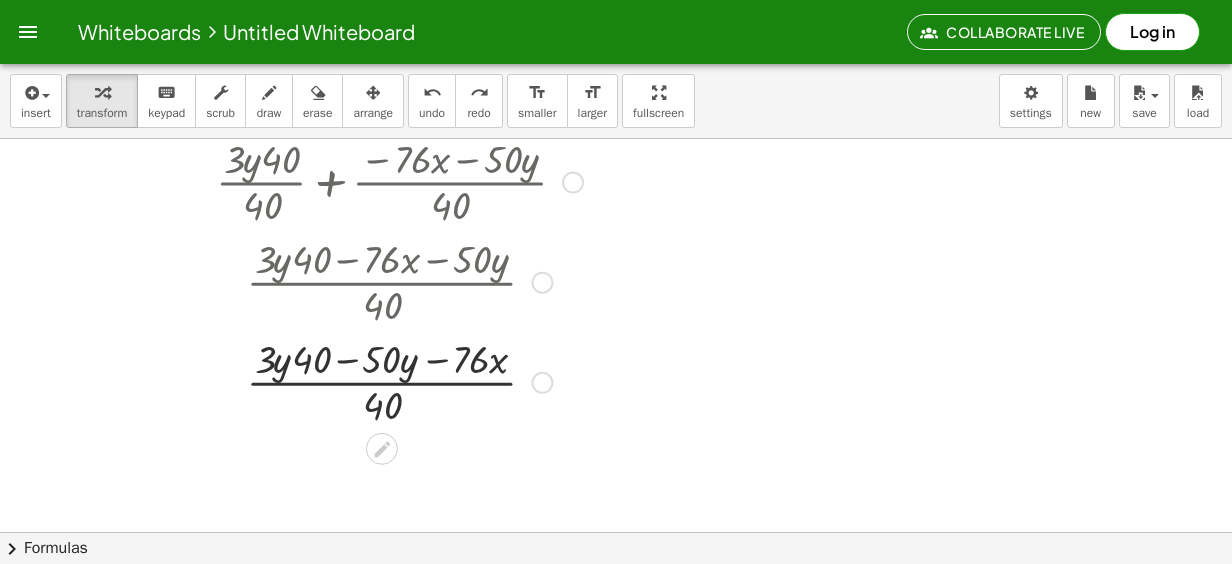 click at bounding box center [399, 381] 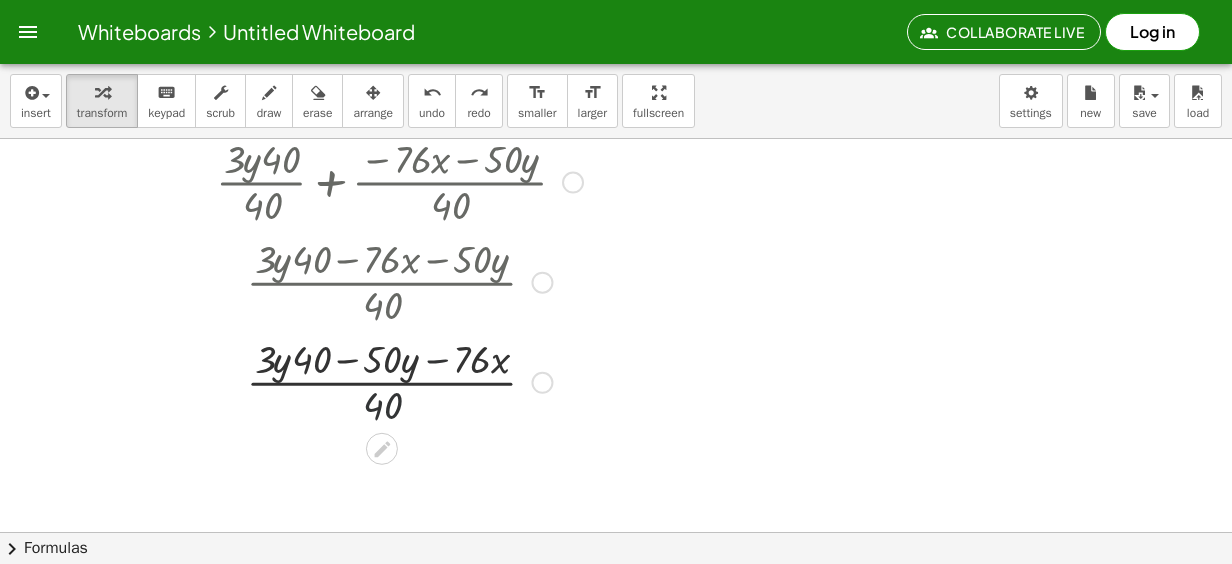 click at bounding box center [399, 381] 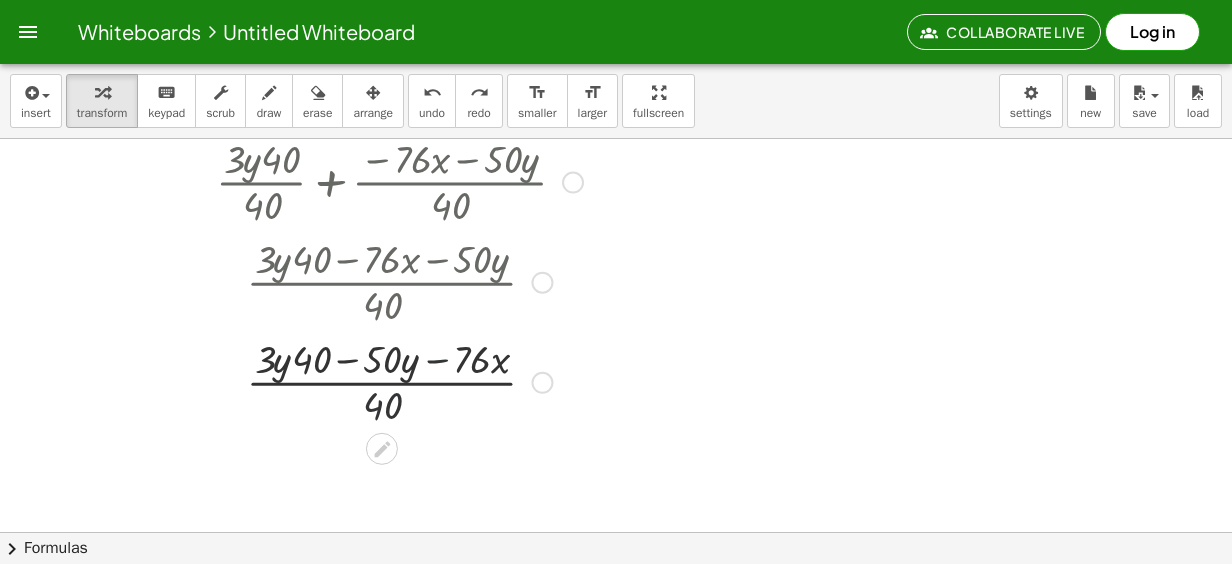 click at bounding box center [399, 381] 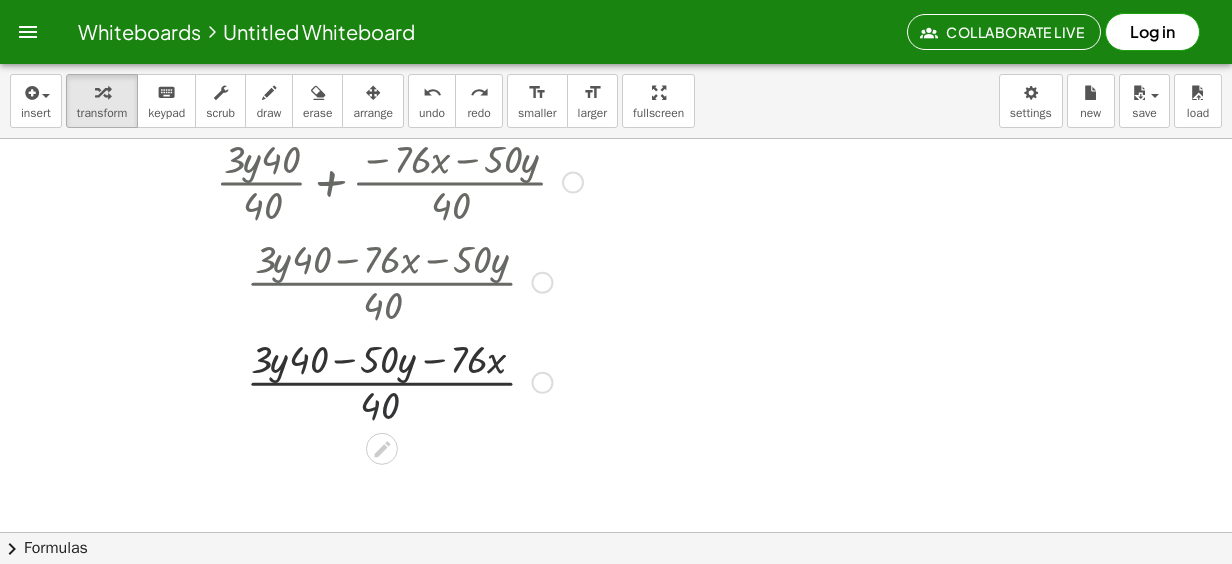 click at bounding box center [399, 381] 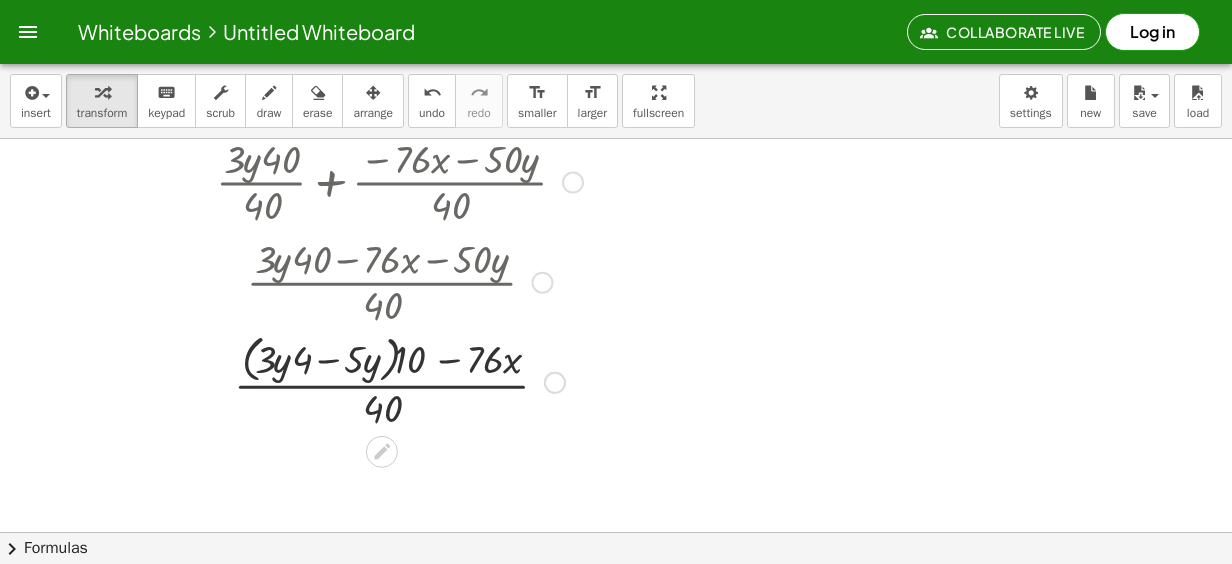 click at bounding box center [399, 381] 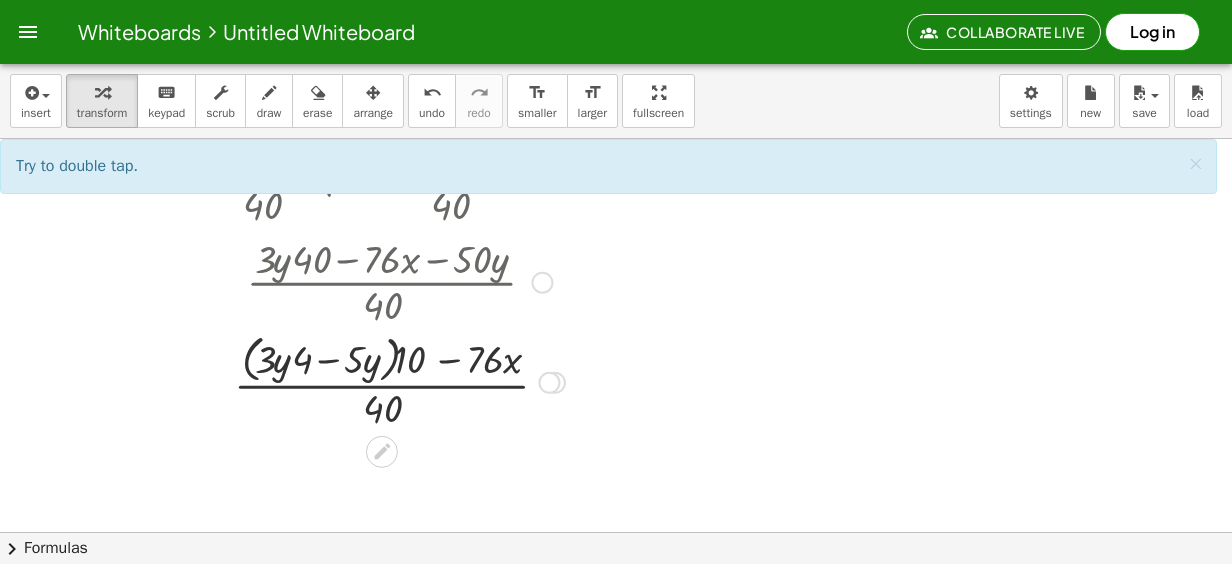 click at bounding box center [399, 381] 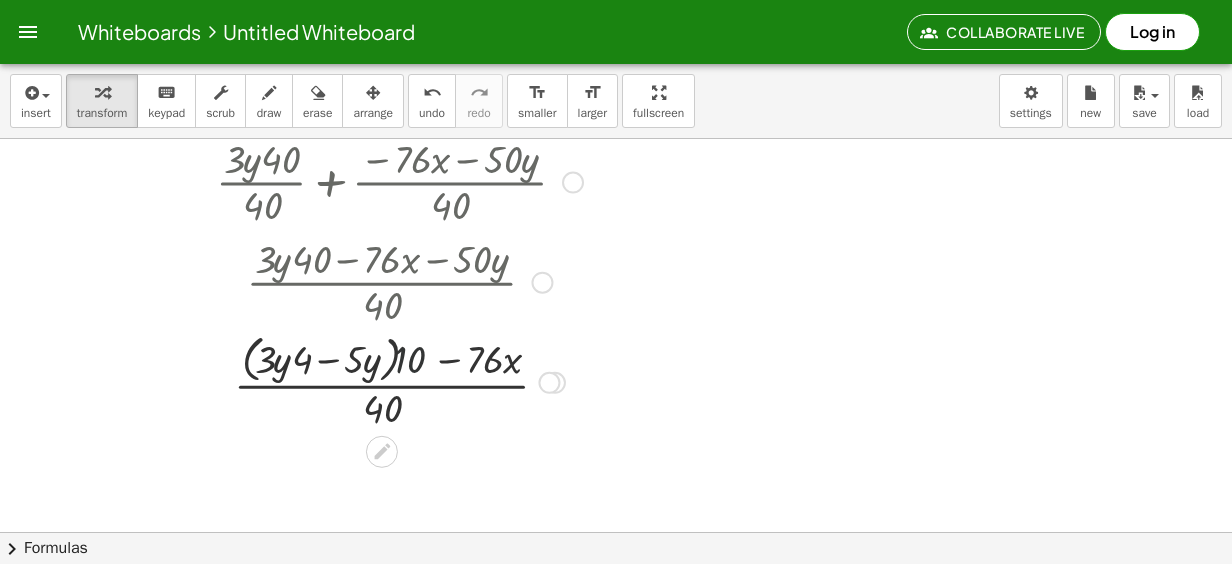 click at bounding box center (399, 381) 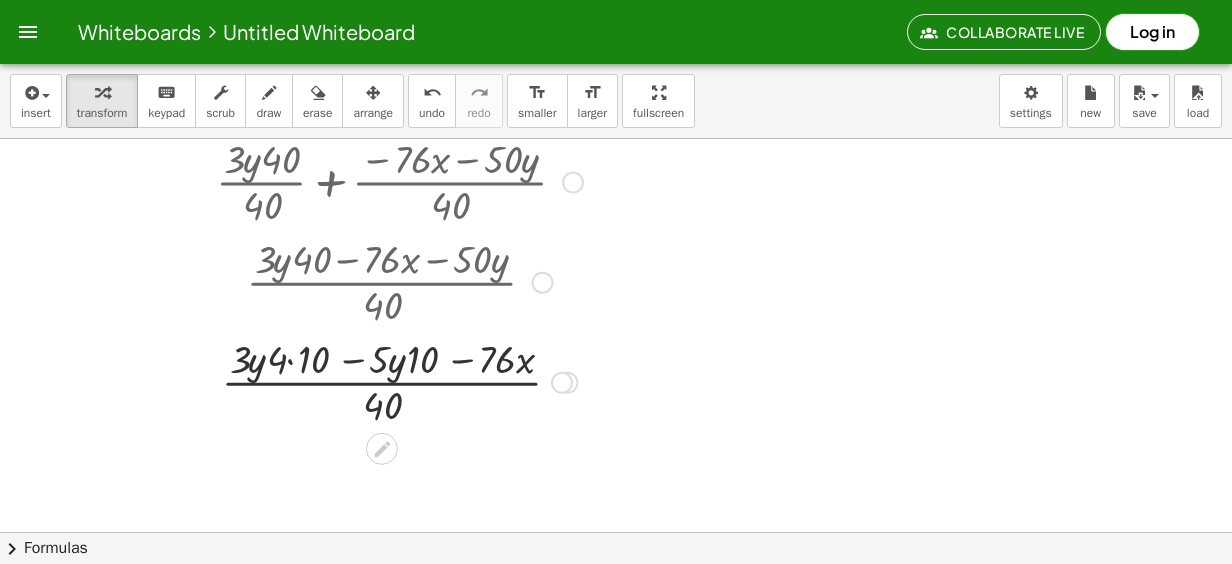 click at bounding box center (399, 381) 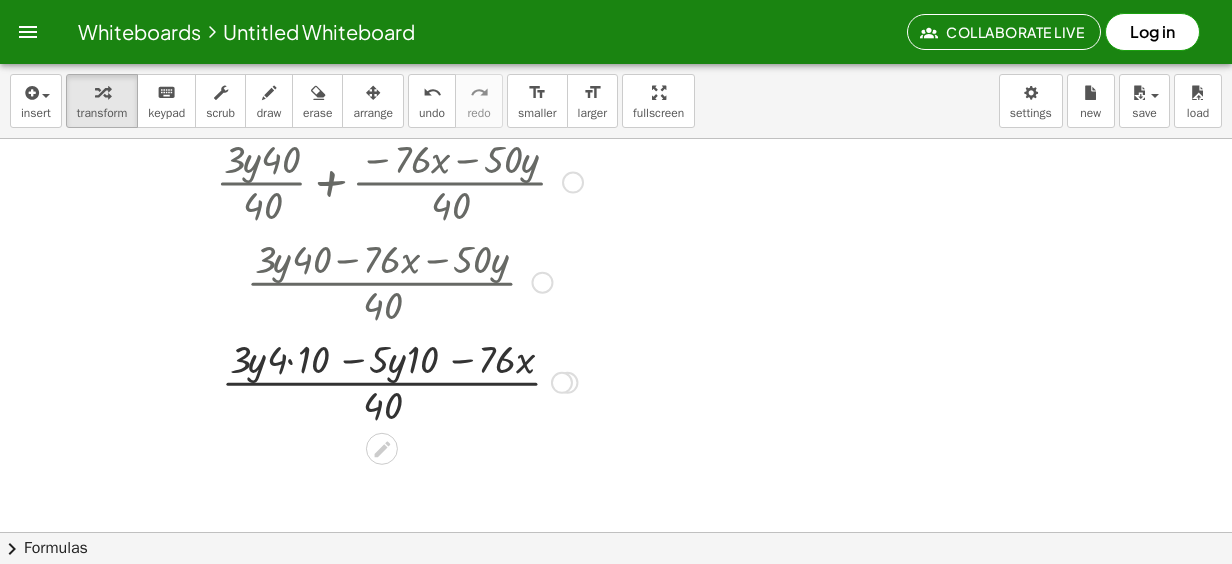 click at bounding box center [399, 381] 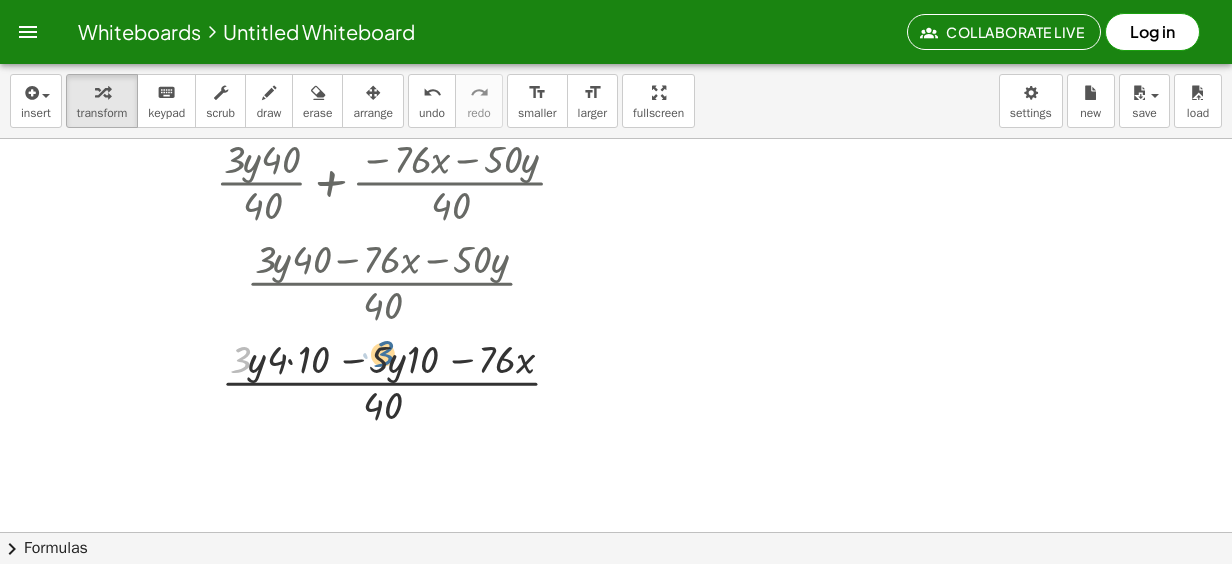 drag, startPoint x: 236, startPoint y: 365, endPoint x: 384, endPoint y: 359, distance: 148.12157 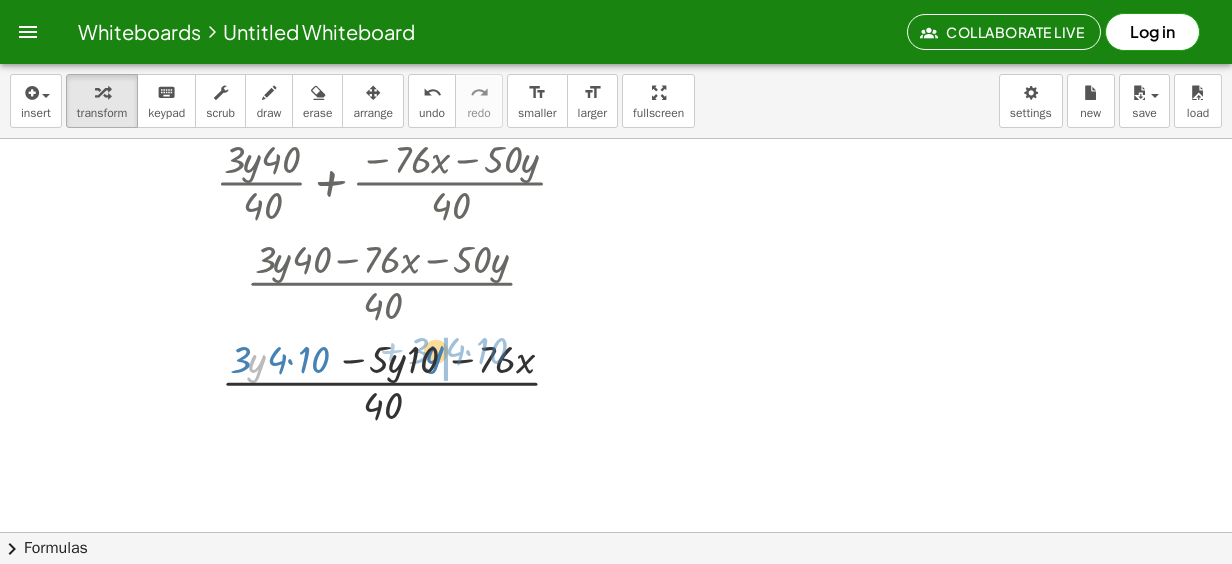 drag, startPoint x: 259, startPoint y: 369, endPoint x: 436, endPoint y: 360, distance: 177.22867 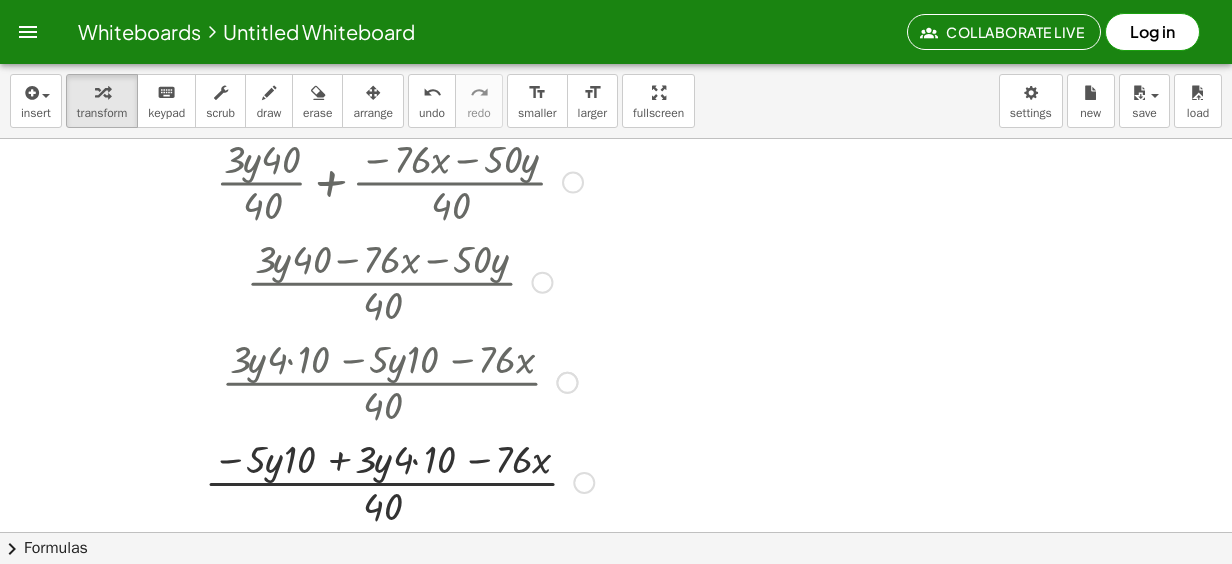 click at bounding box center [399, 481] 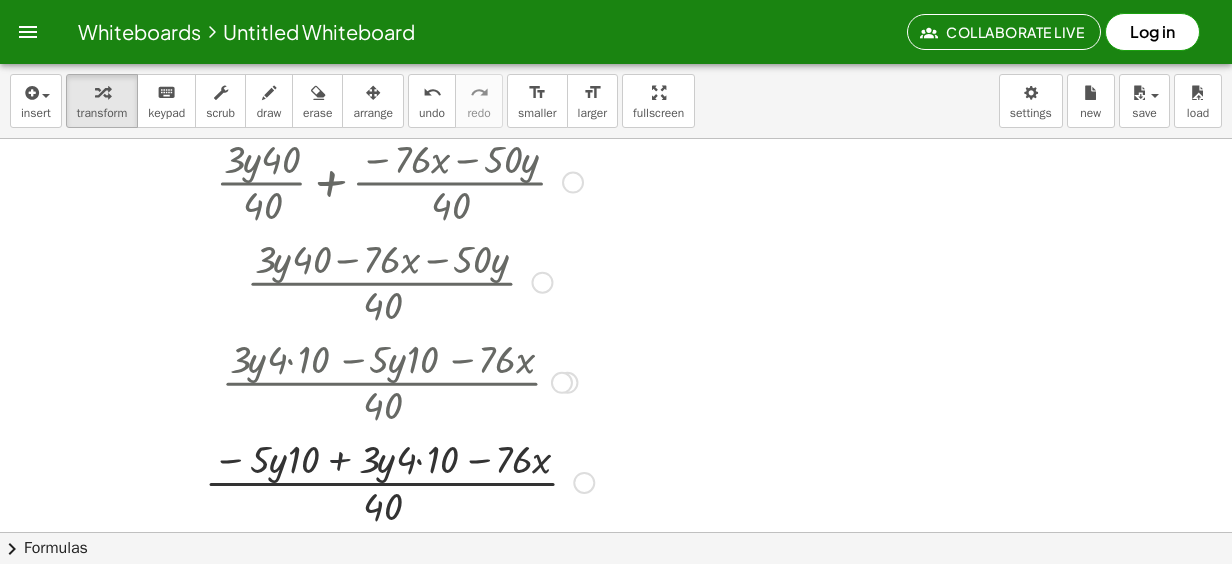 click at bounding box center [399, 481] 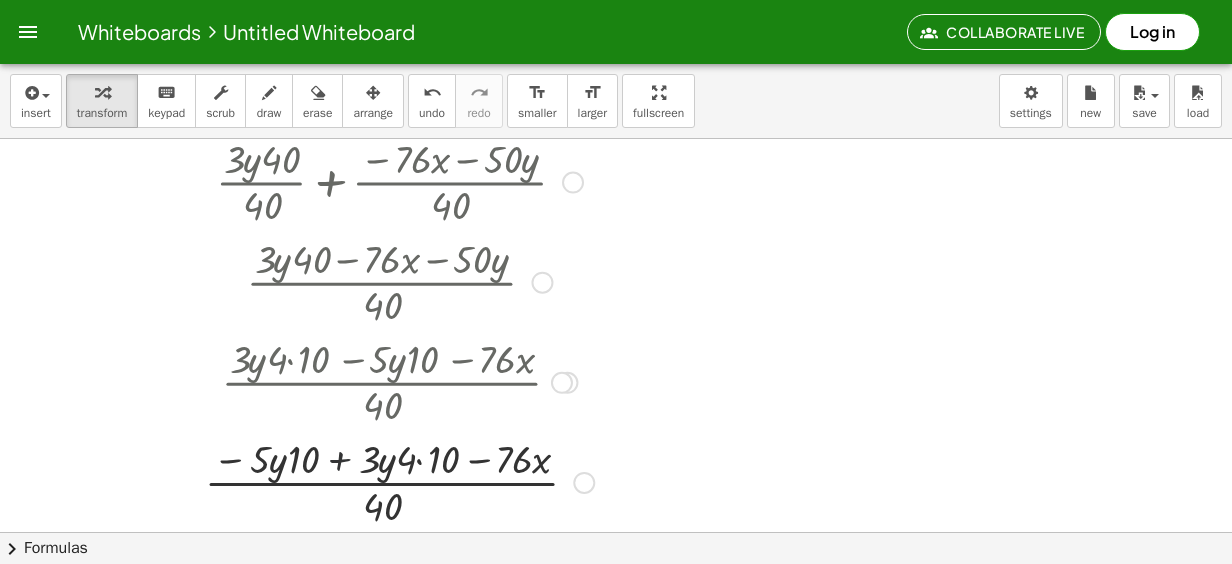 click at bounding box center (399, 481) 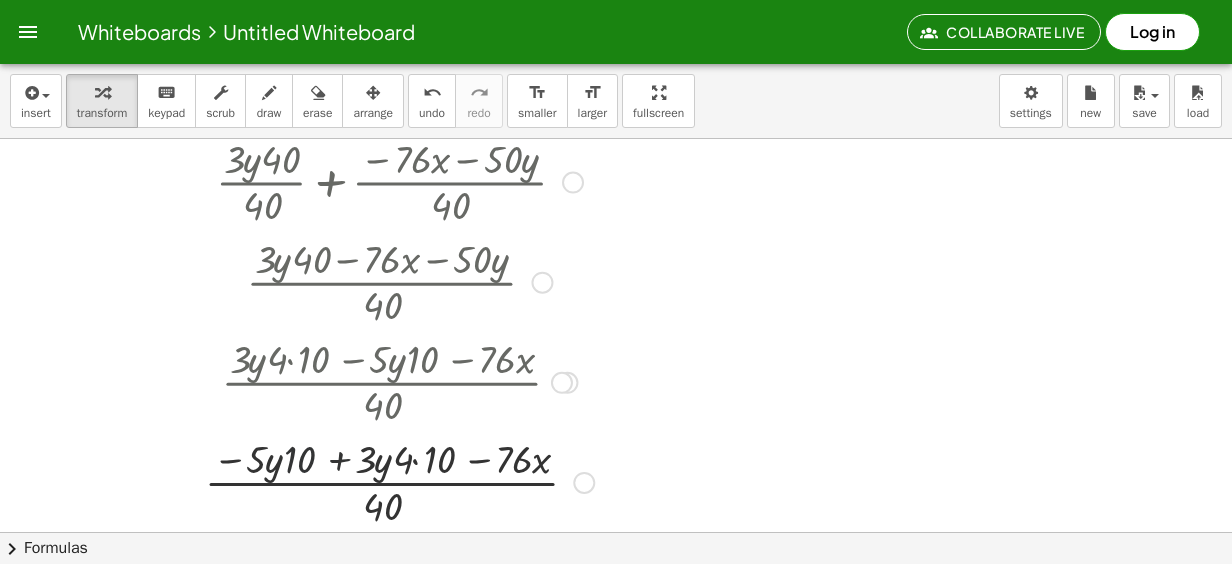 click at bounding box center (399, 481) 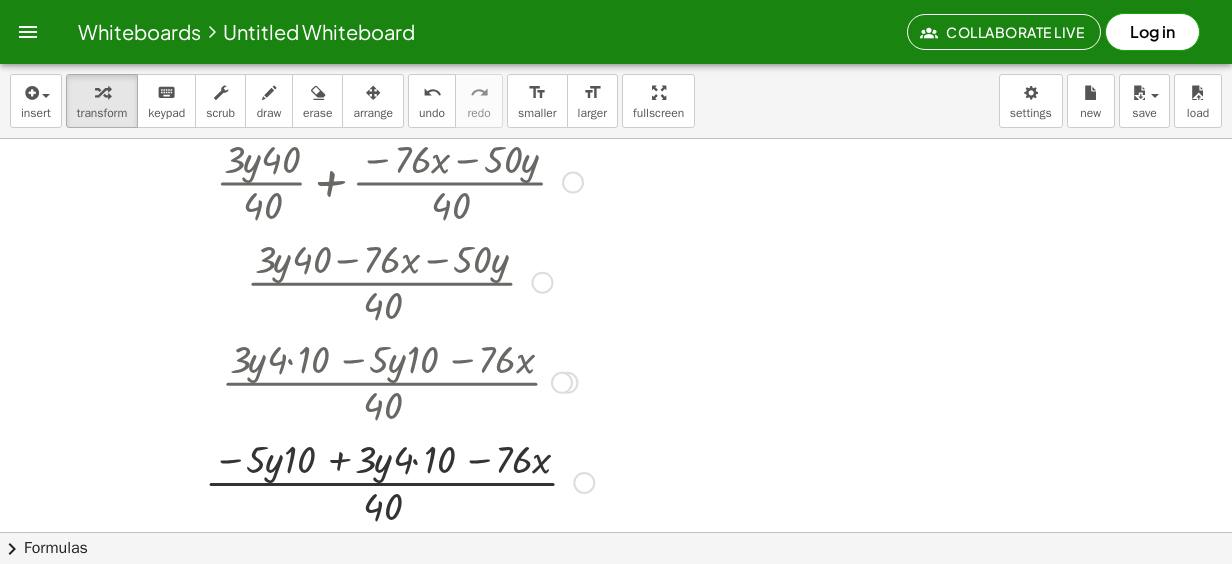click at bounding box center (399, 481) 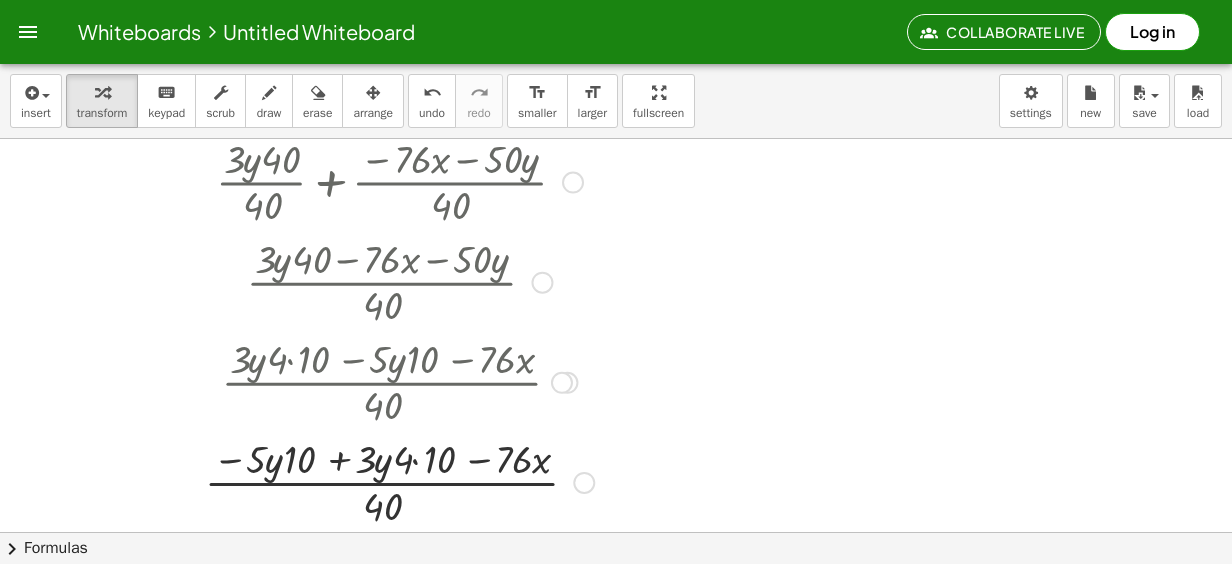 click at bounding box center (399, 481) 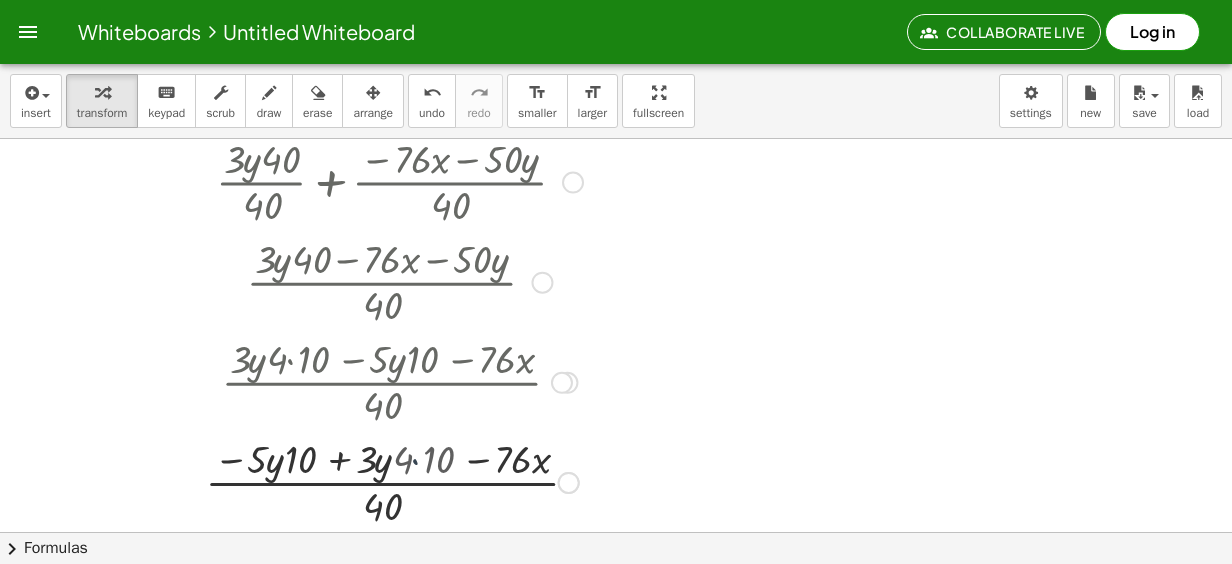 click at bounding box center [399, 481] 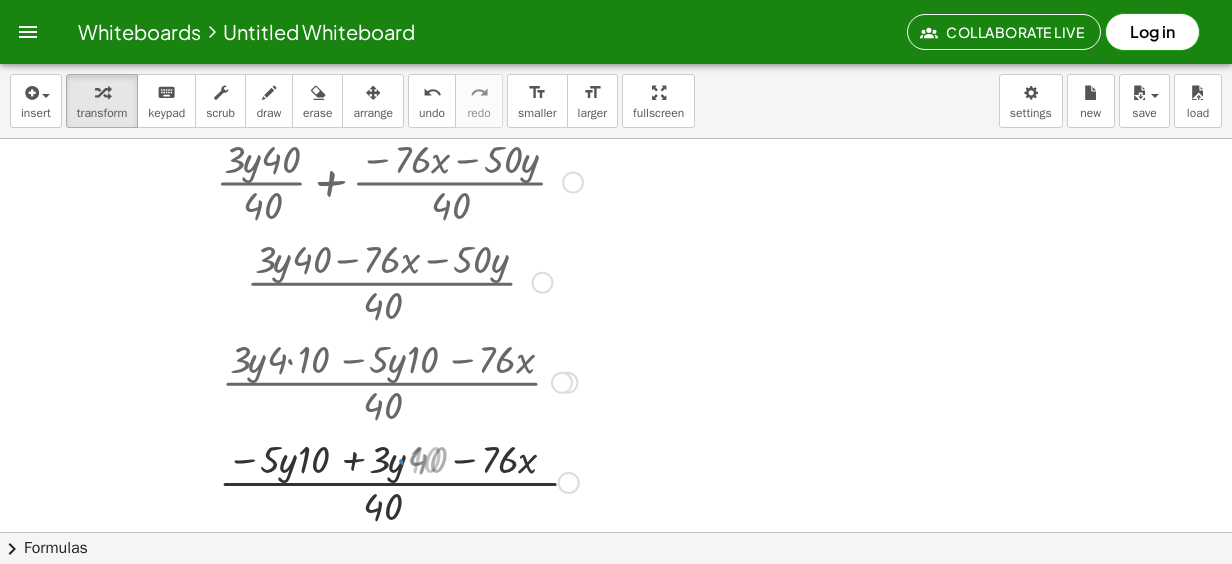 click at bounding box center (399, 481) 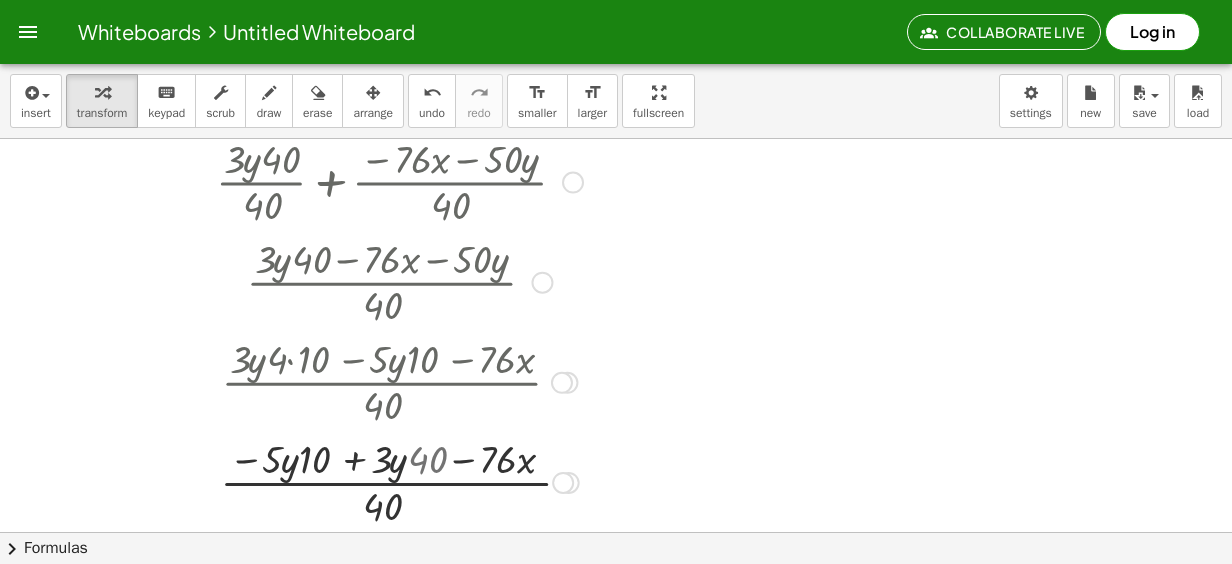 click at bounding box center (399, 481) 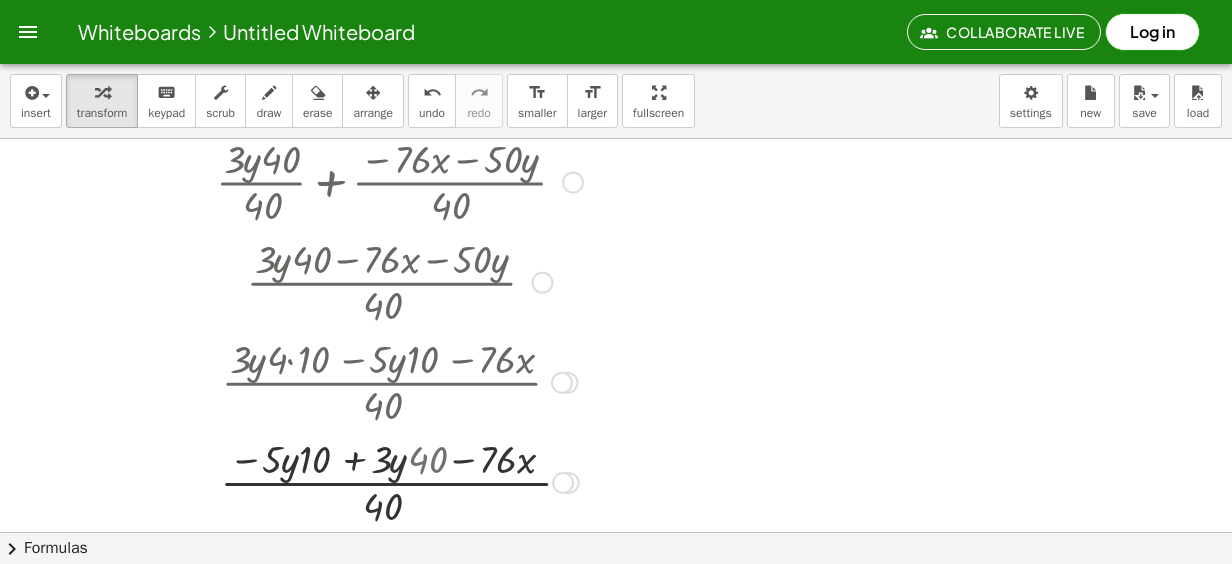 drag, startPoint x: 397, startPoint y: 460, endPoint x: 327, endPoint y: 458, distance: 70.028564 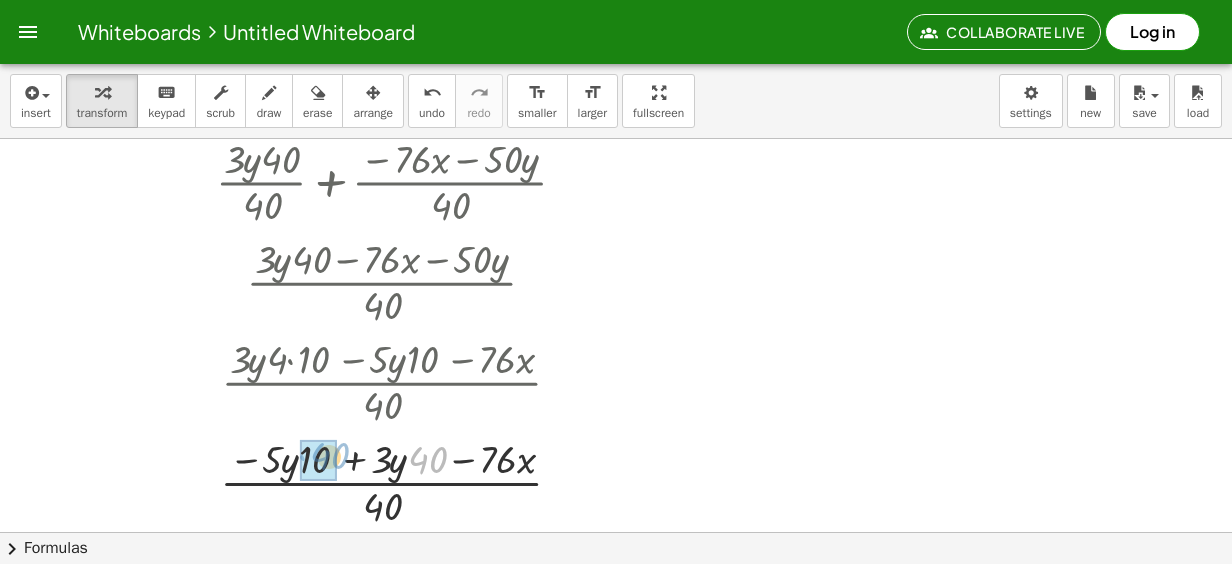 drag, startPoint x: 426, startPoint y: 457, endPoint x: 328, endPoint y: 453, distance: 98.0816 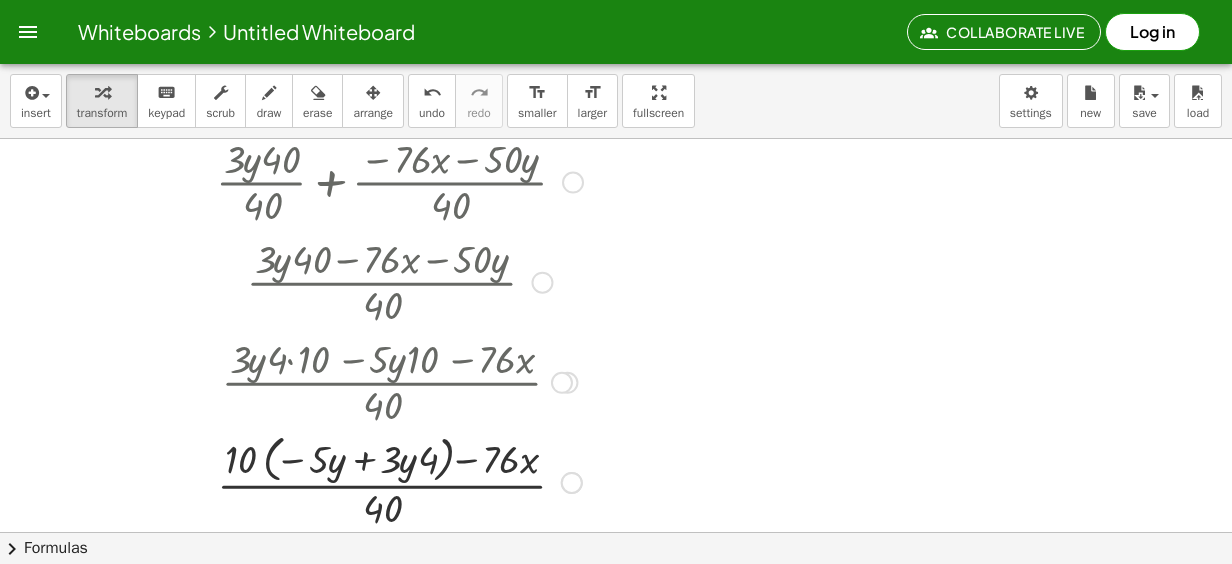 click at bounding box center (399, 481) 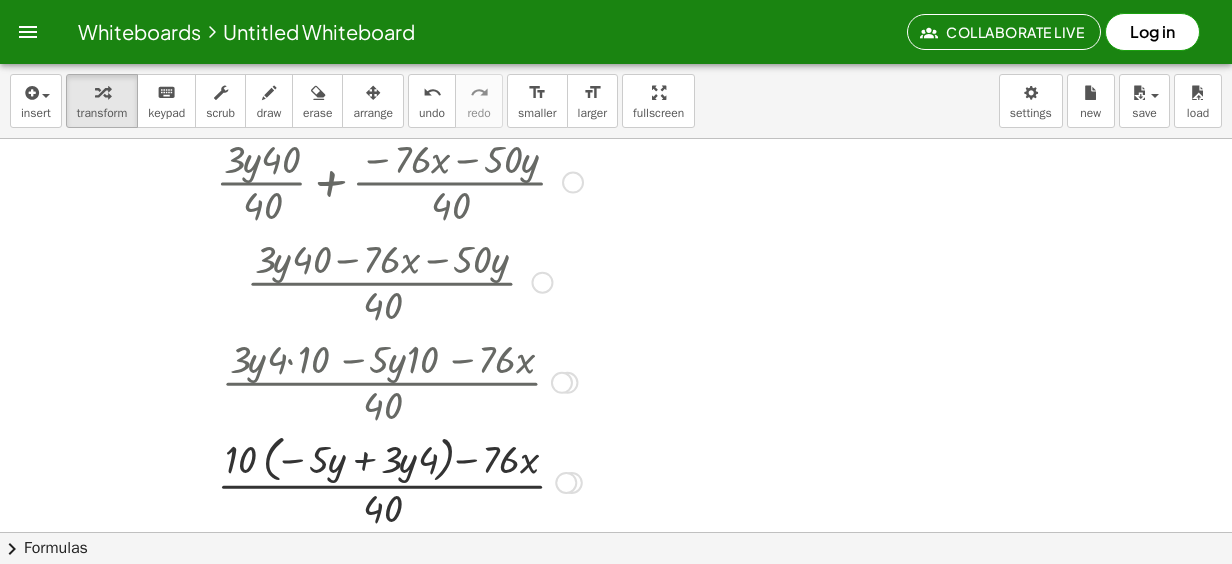 click at bounding box center (399, 481) 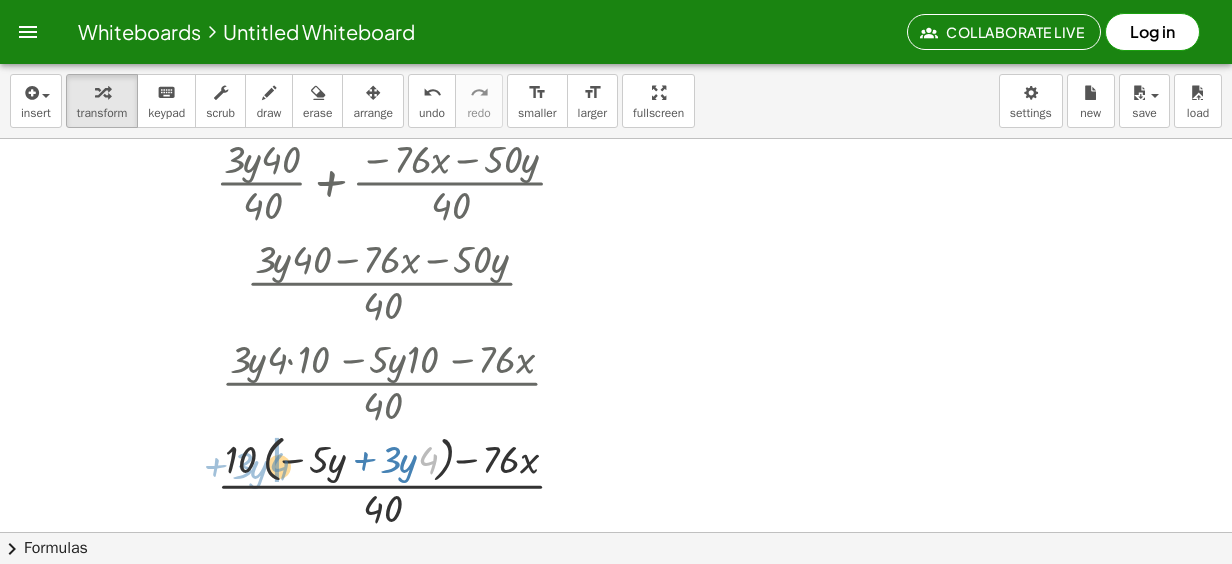 drag, startPoint x: 426, startPoint y: 457, endPoint x: 280, endPoint y: 461, distance: 146.05478 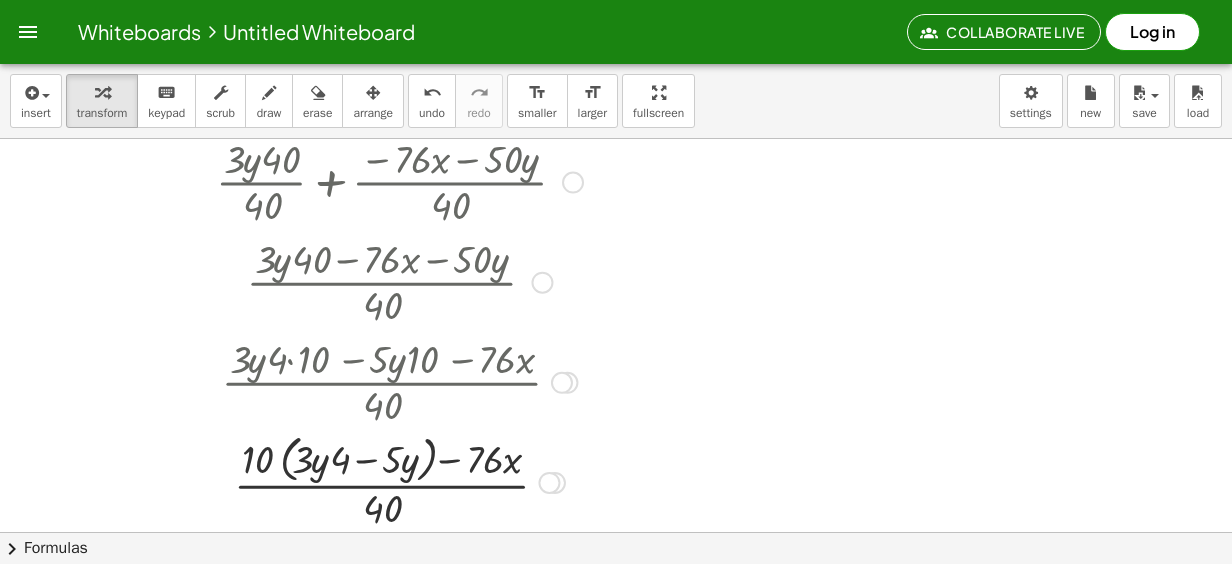 click at bounding box center [399, 481] 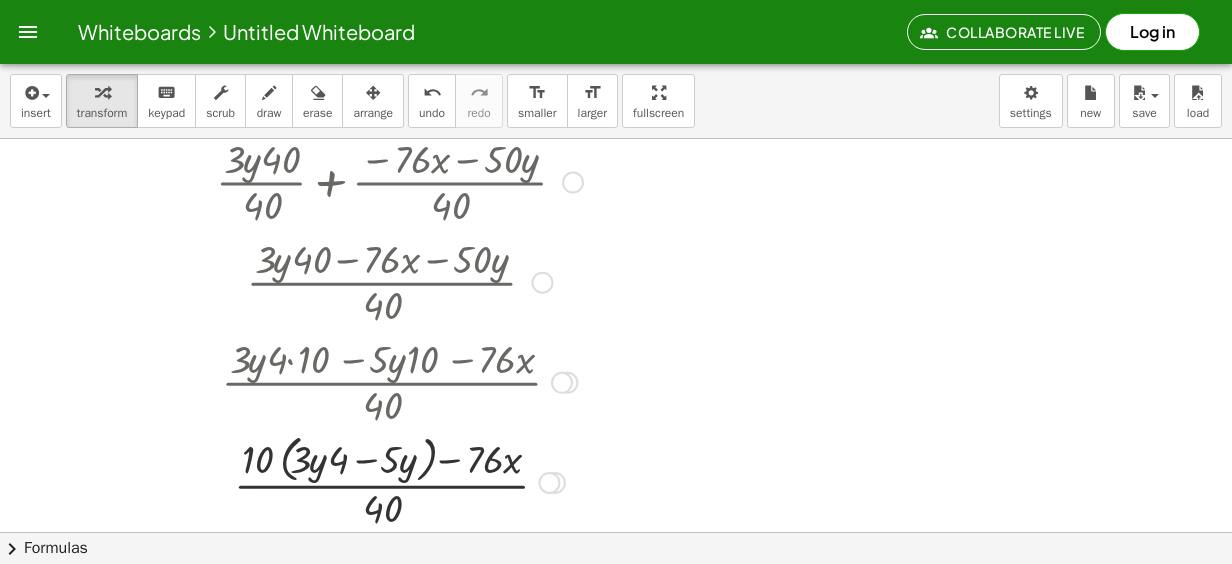 click at bounding box center (399, 481) 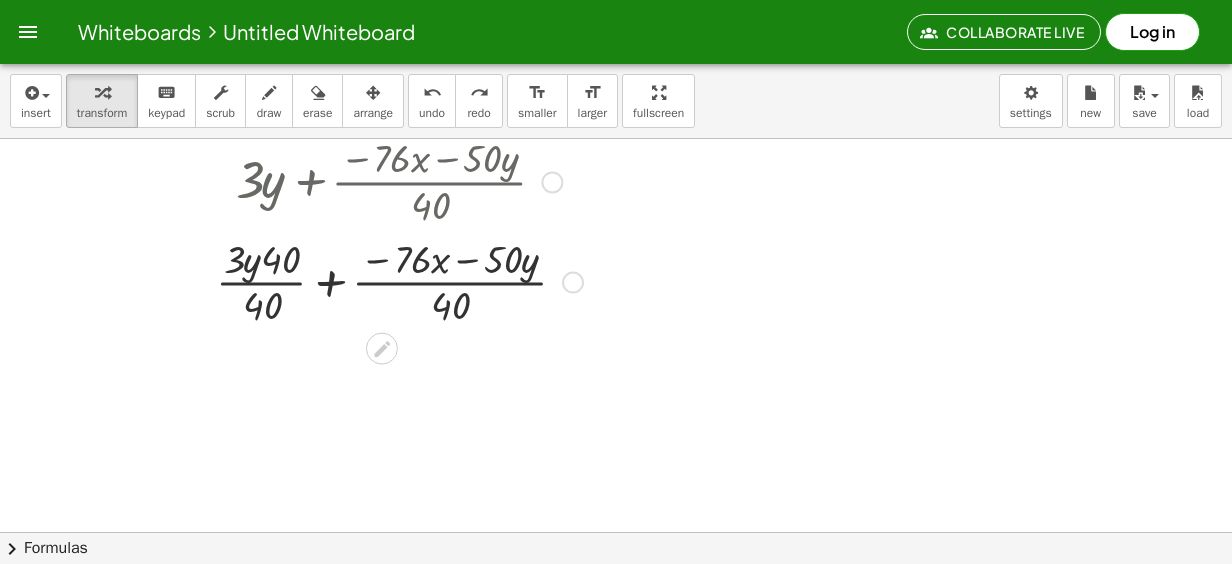 scroll, scrollTop: 982, scrollLeft: 0, axis: vertical 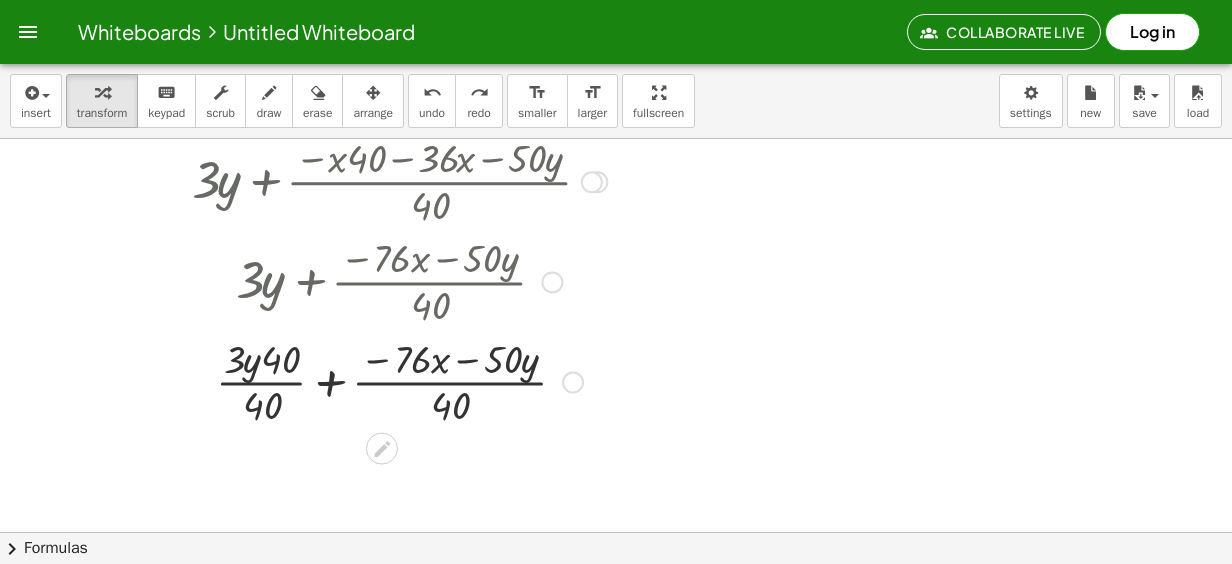 click at bounding box center (399, 381) 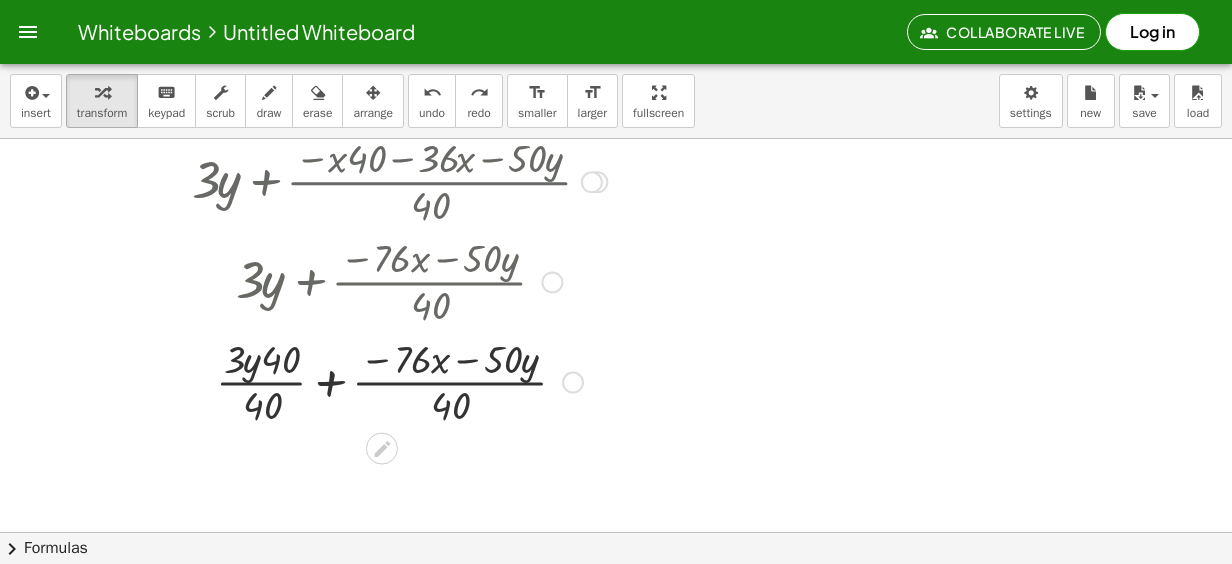 click at bounding box center (399, 381) 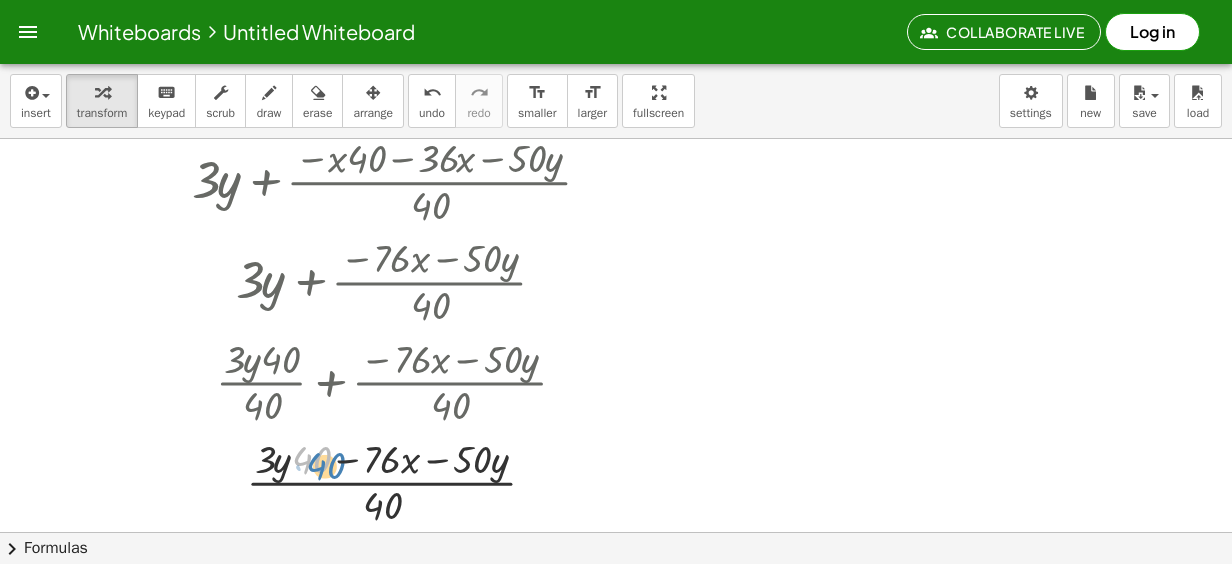 drag, startPoint x: 317, startPoint y: 454, endPoint x: 330, endPoint y: 460, distance: 14.3178215 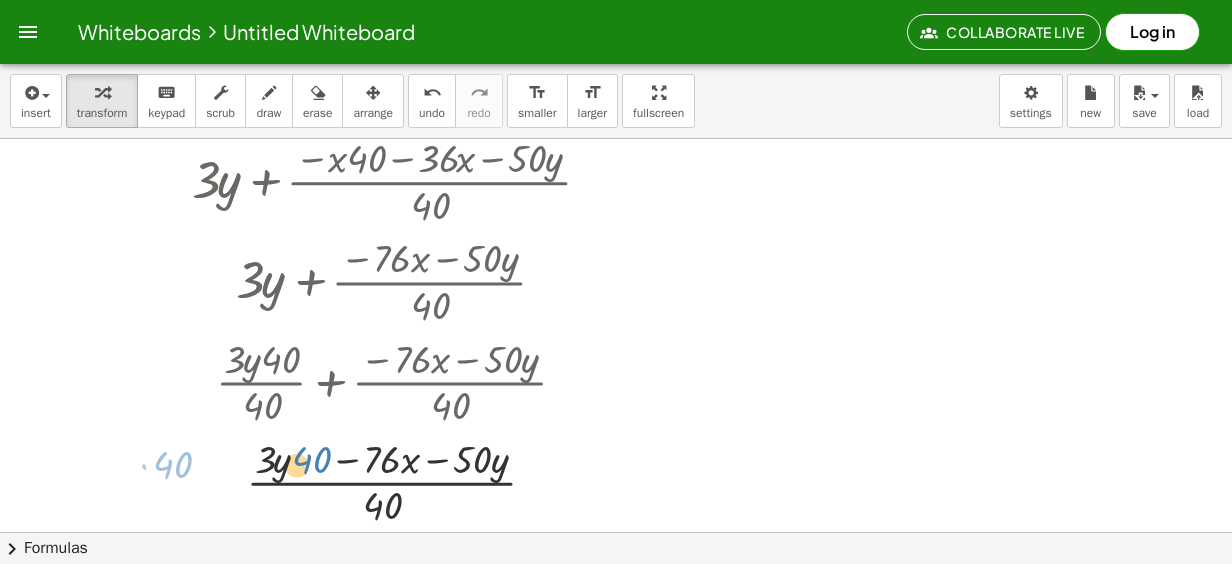 drag, startPoint x: 445, startPoint y: 456, endPoint x: 310, endPoint y: 461, distance: 135.09256 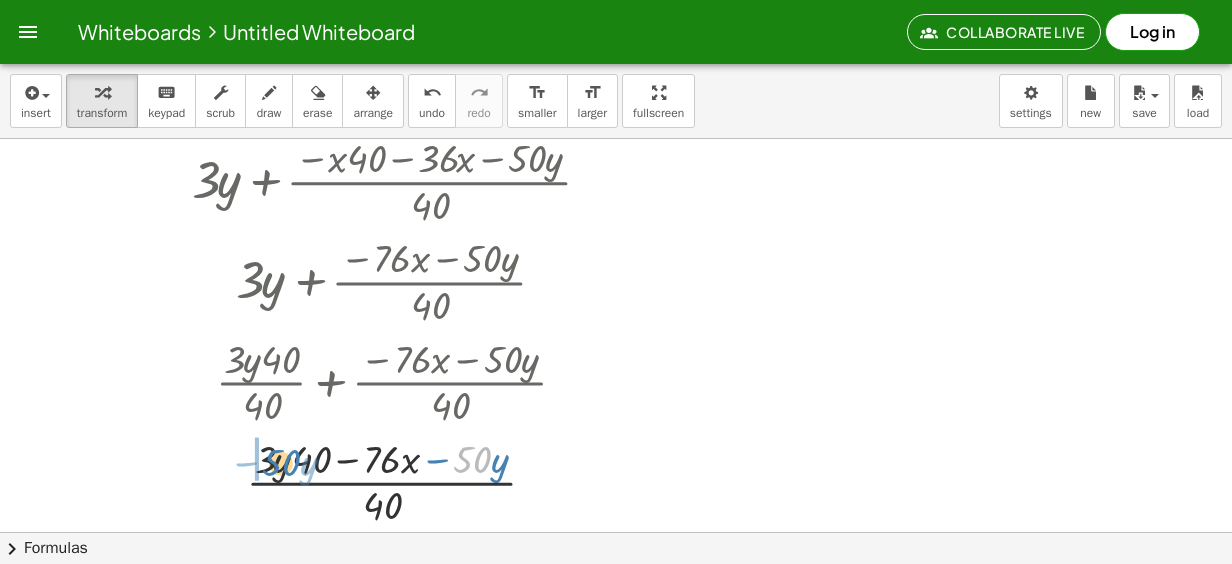 drag, startPoint x: 470, startPoint y: 456, endPoint x: 279, endPoint y: 459, distance: 191.02356 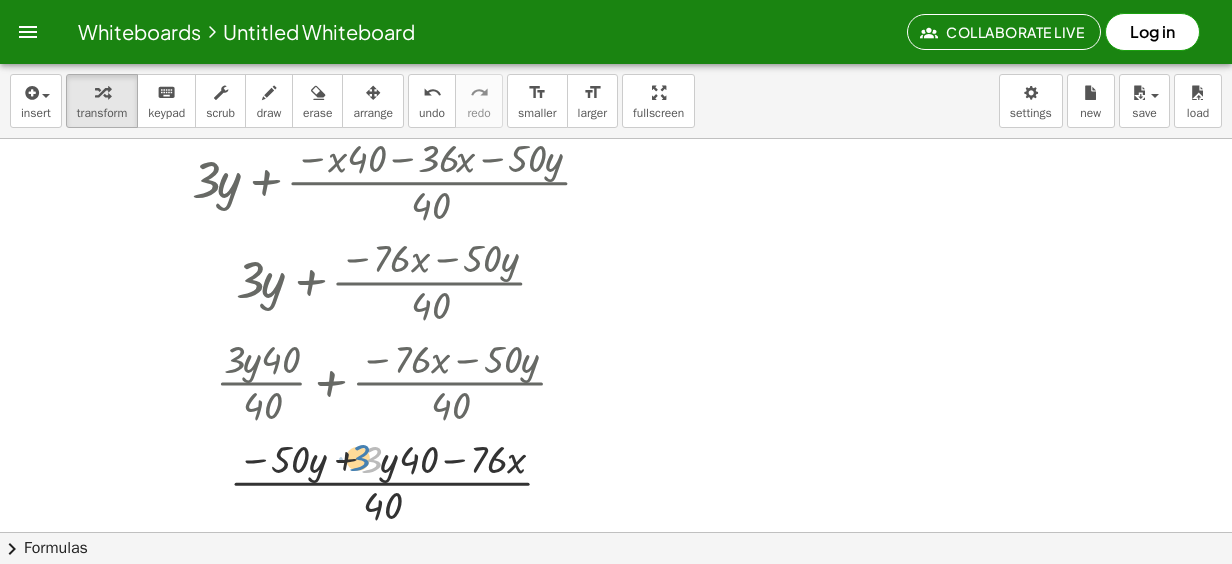 drag, startPoint x: 372, startPoint y: 462, endPoint x: 361, endPoint y: 460, distance: 11.18034 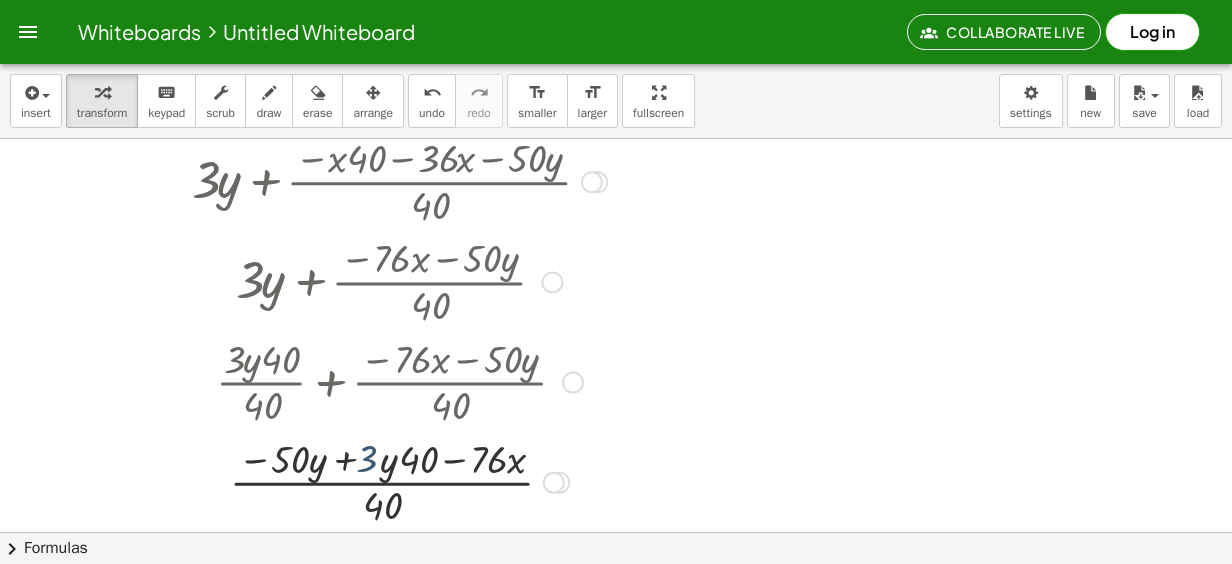 click at bounding box center (399, 481) 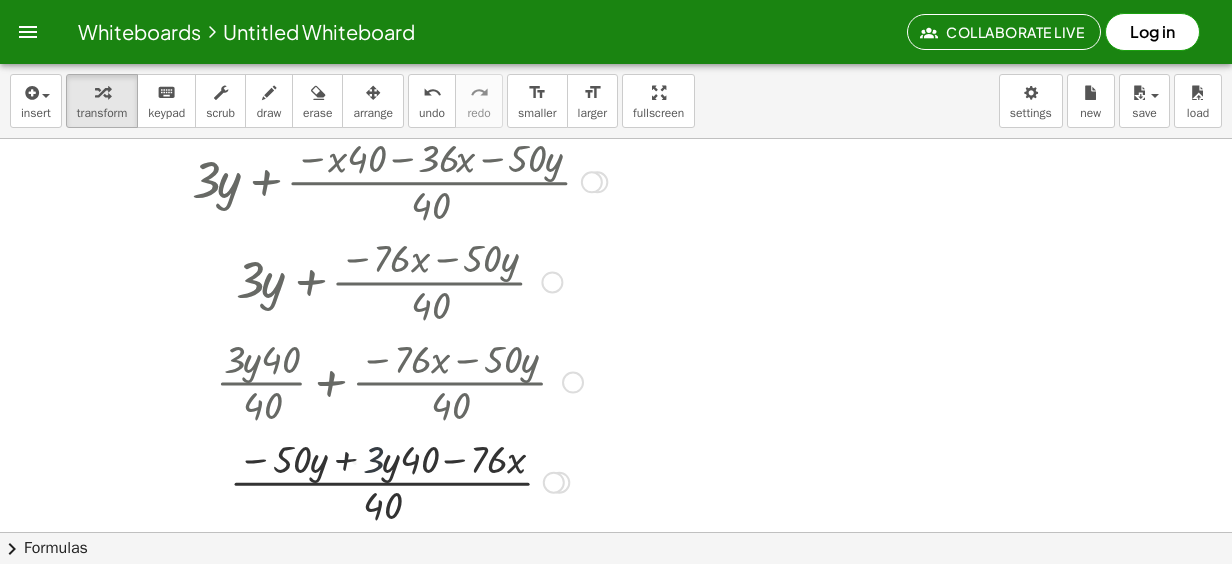 click at bounding box center (399, 481) 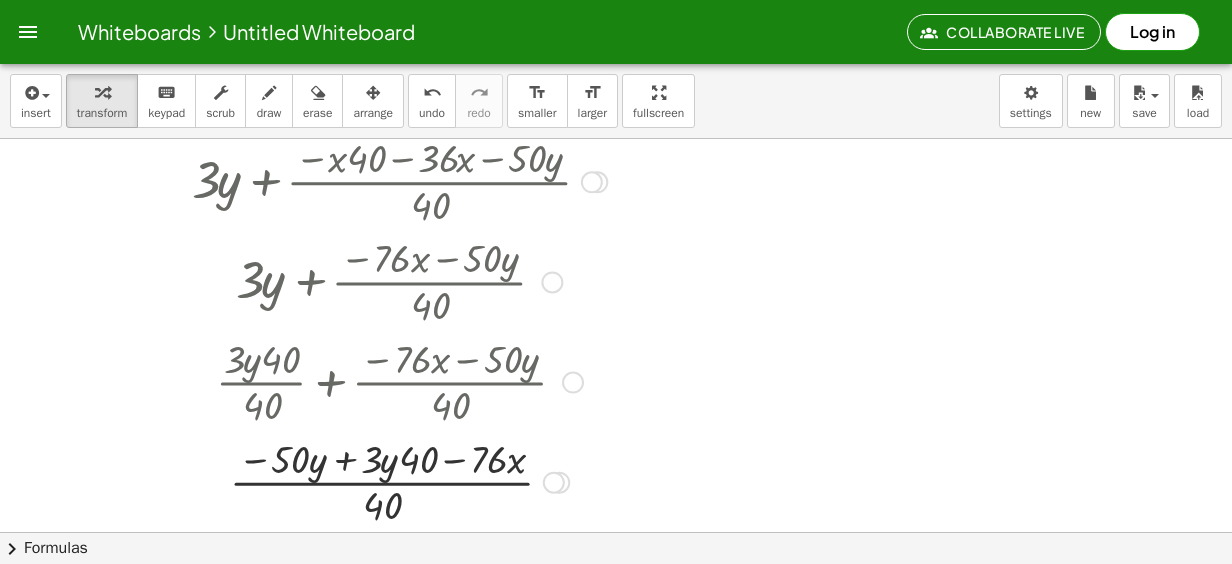 click at bounding box center [399, 481] 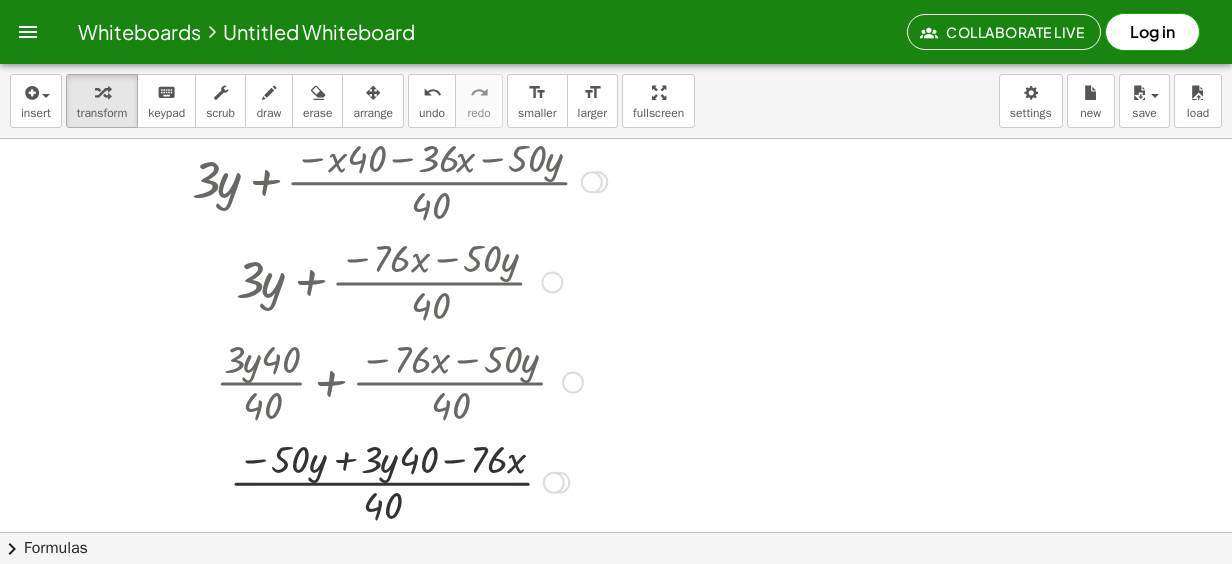 click at bounding box center [399, 481] 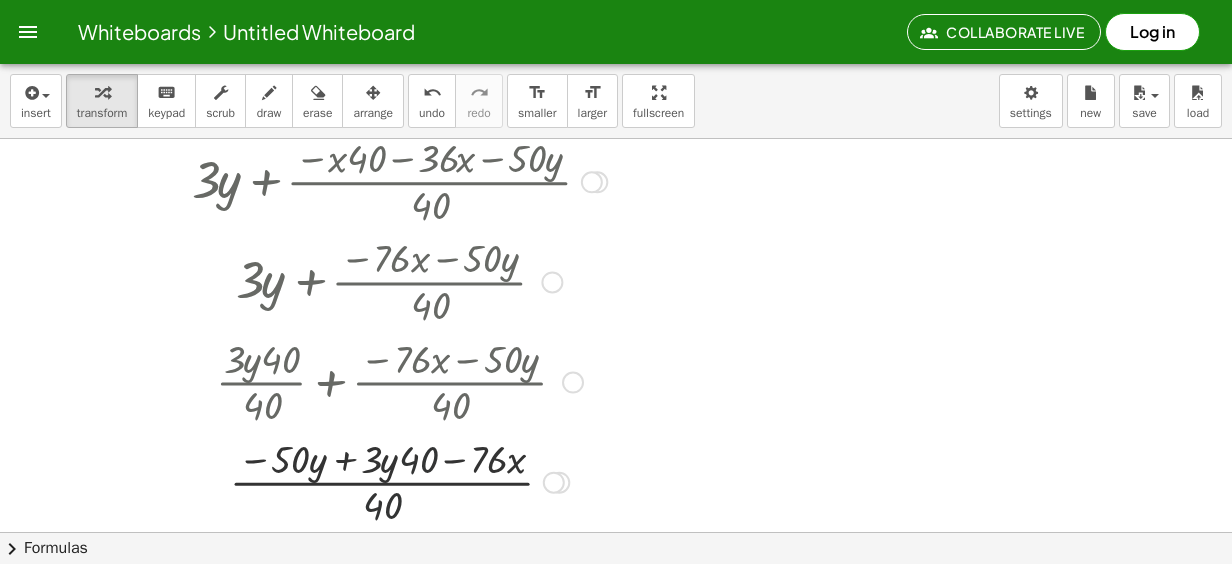 click at bounding box center [399, 481] 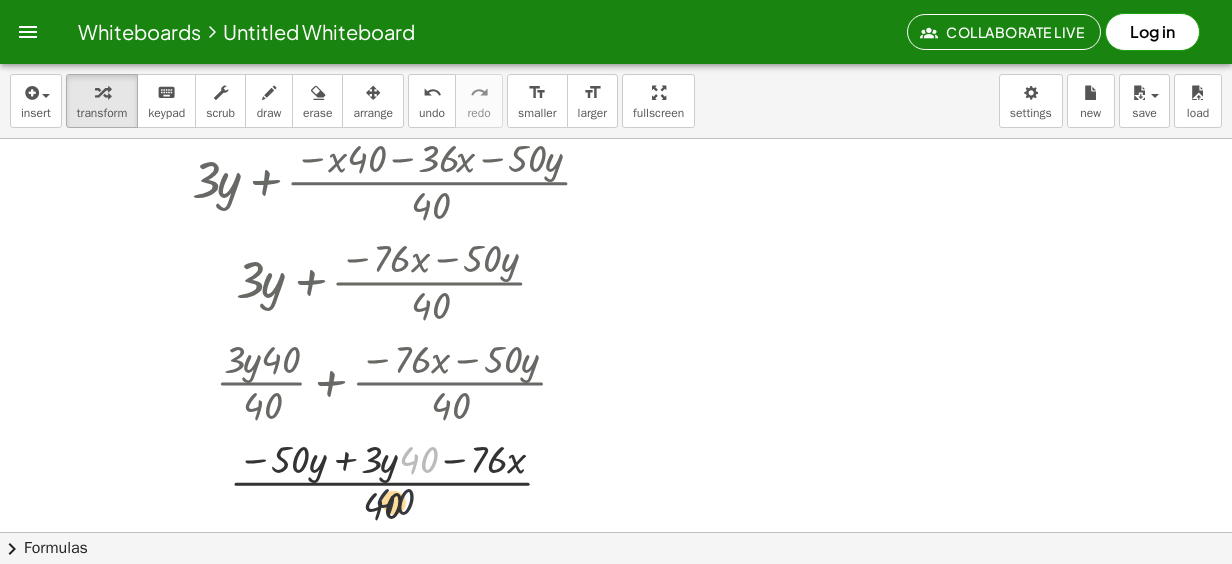 drag, startPoint x: 415, startPoint y: 460, endPoint x: 388, endPoint y: 506, distance: 53.338543 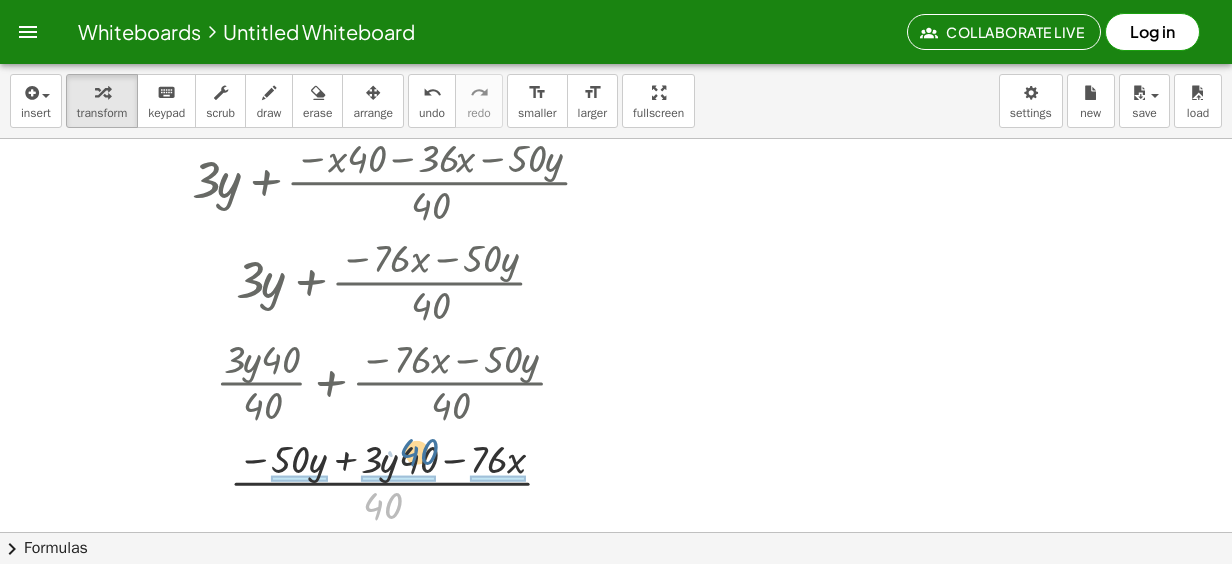 drag, startPoint x: 388, startPoint y: 506, endPoint x: 424, endPoint y: 450, distance: 66.573265 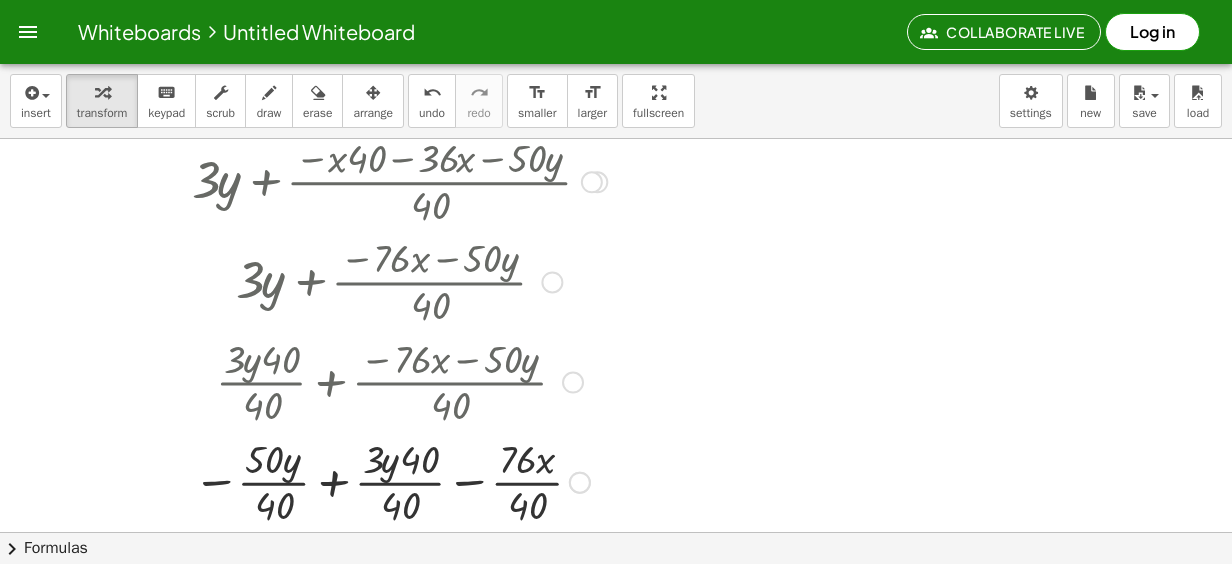 click at bounding box center (399, 481) 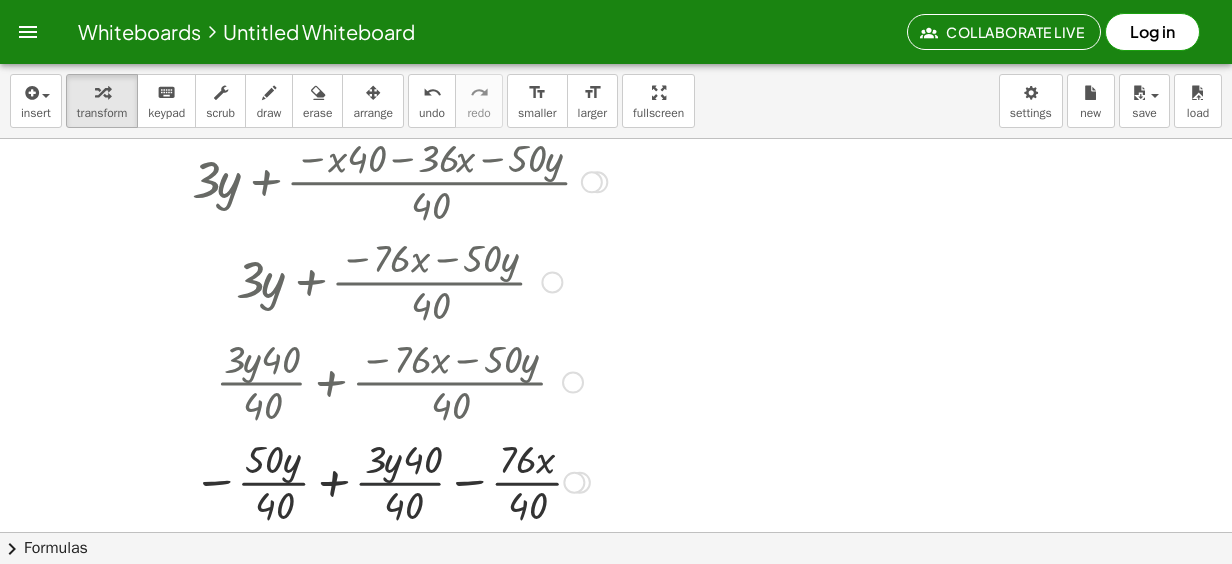 click at bounding box center [399, 481] 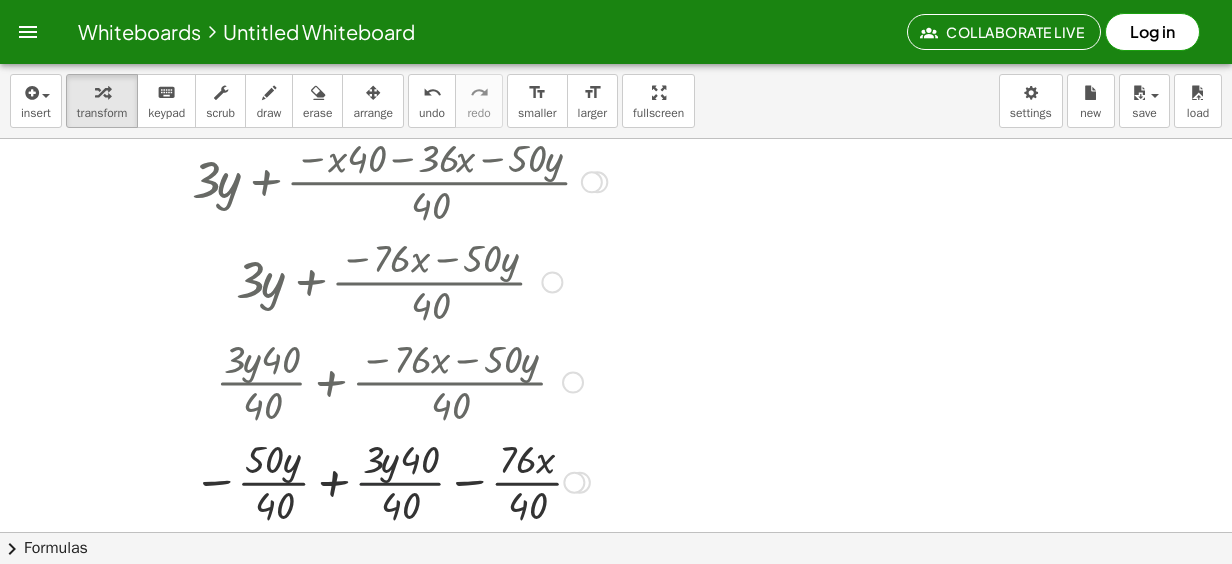 click at bounding box center [399, 481] 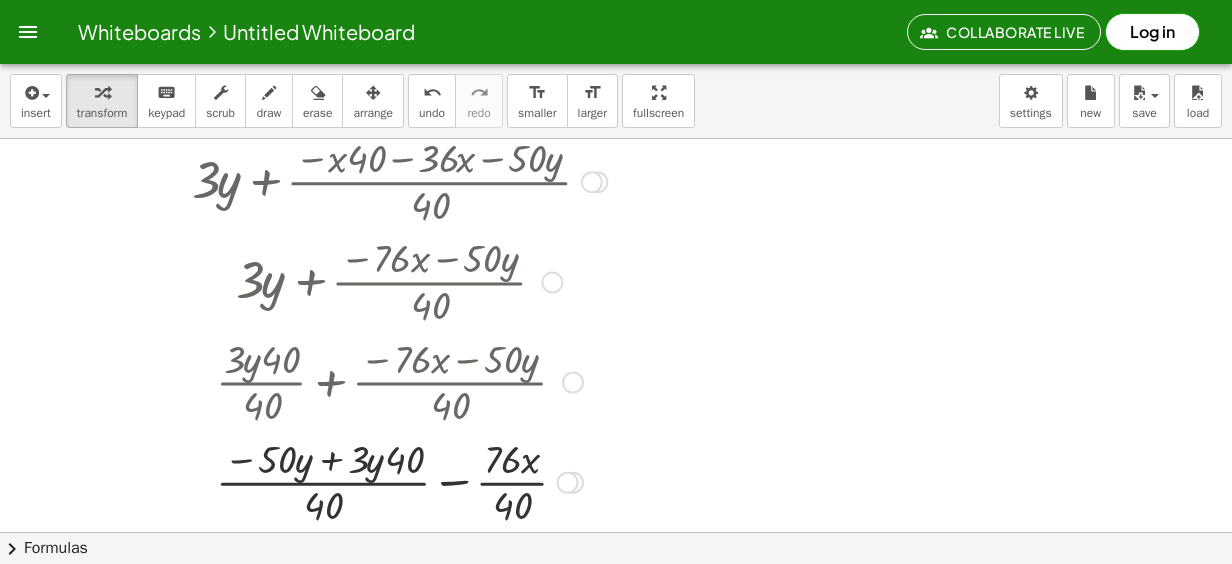 click at bounding box center (399, 481) 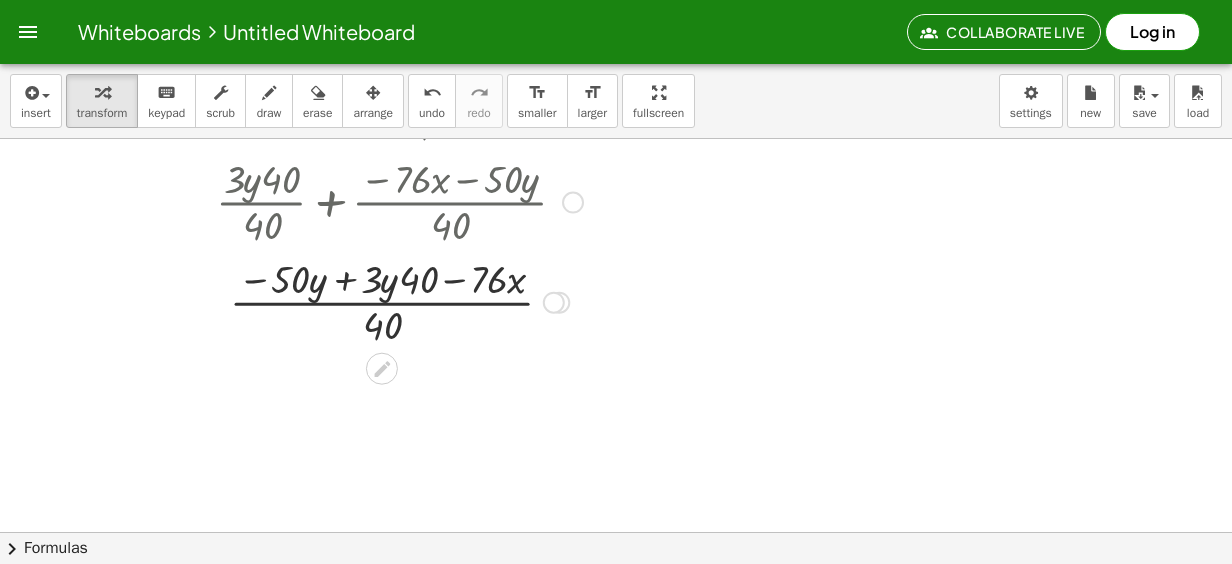 scroll, scrollTop: 1182, scrollLeft: 0, axis: vertical 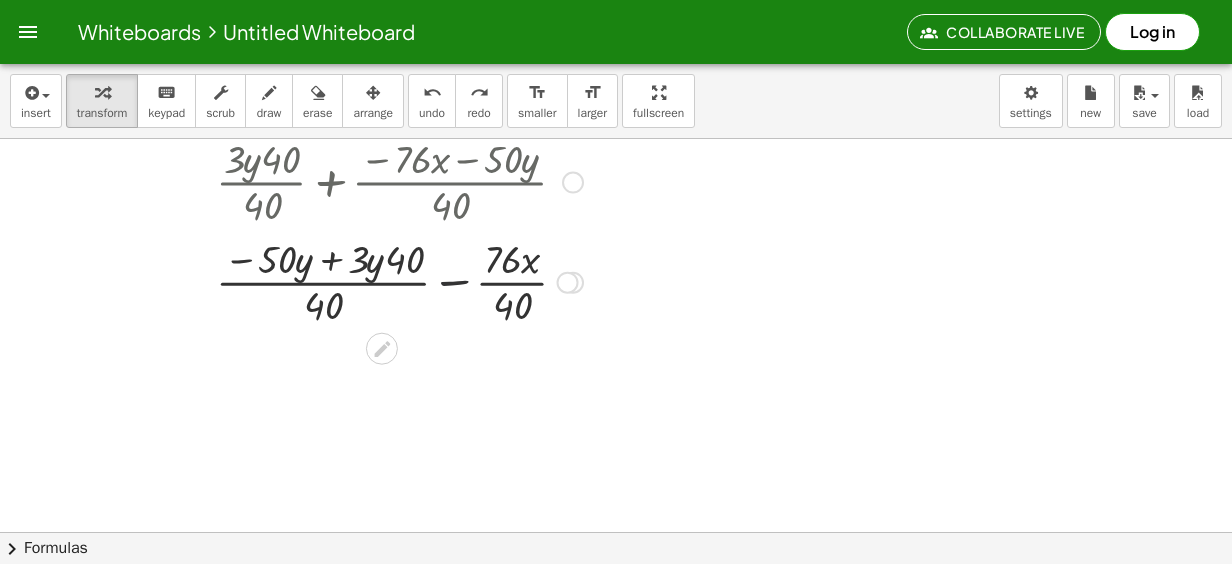click at bounding box center [399, 281] 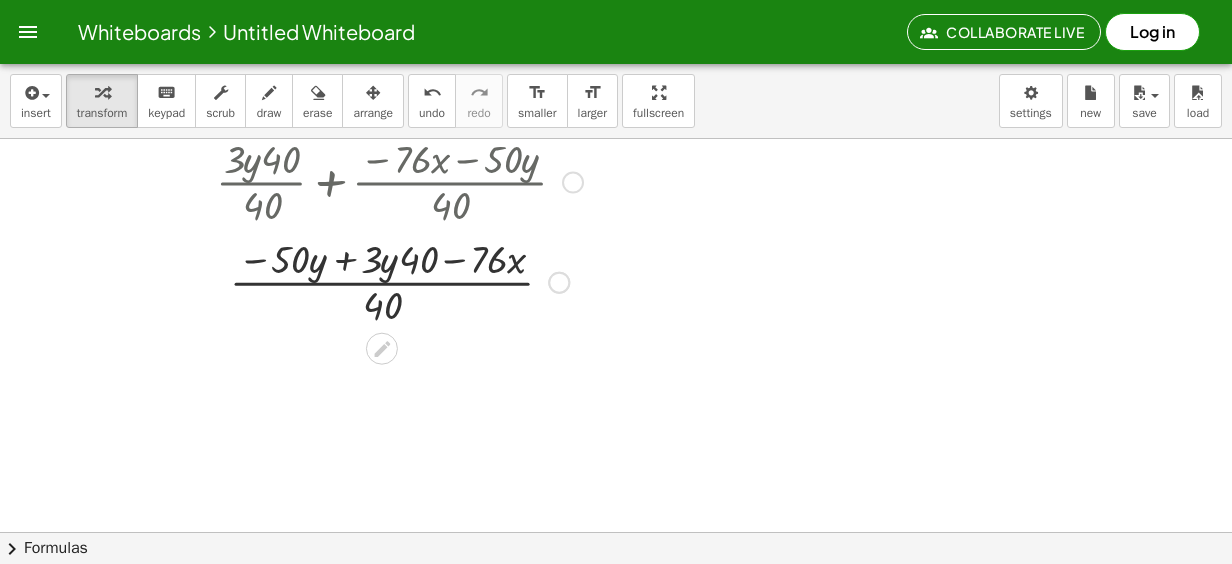 click at bounding box center [399, 281] 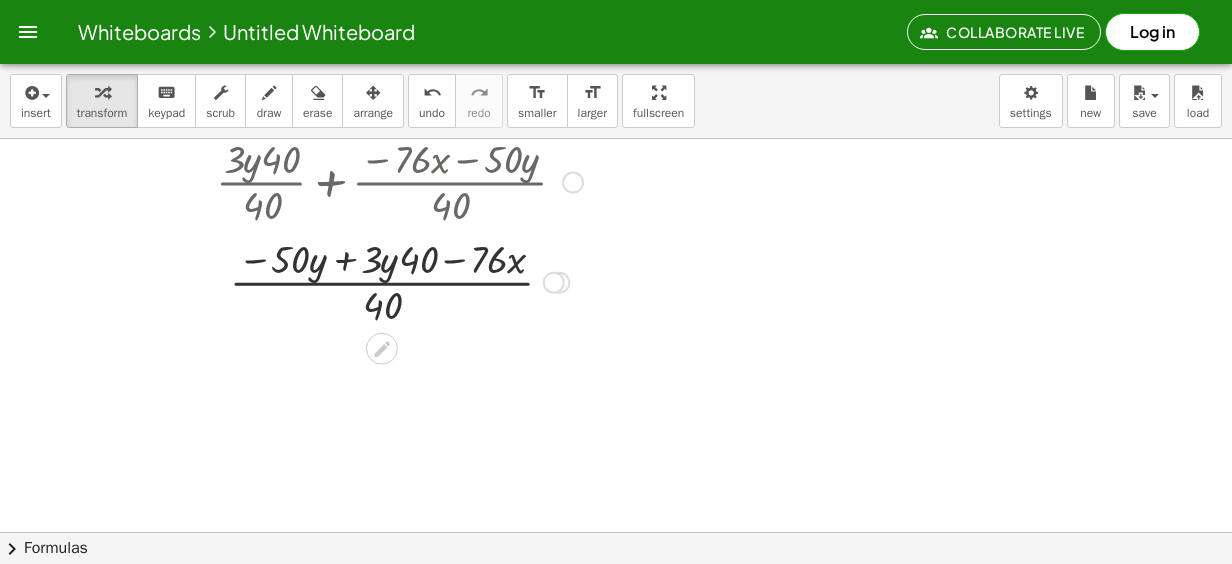 click at bounding box center (399, 281) 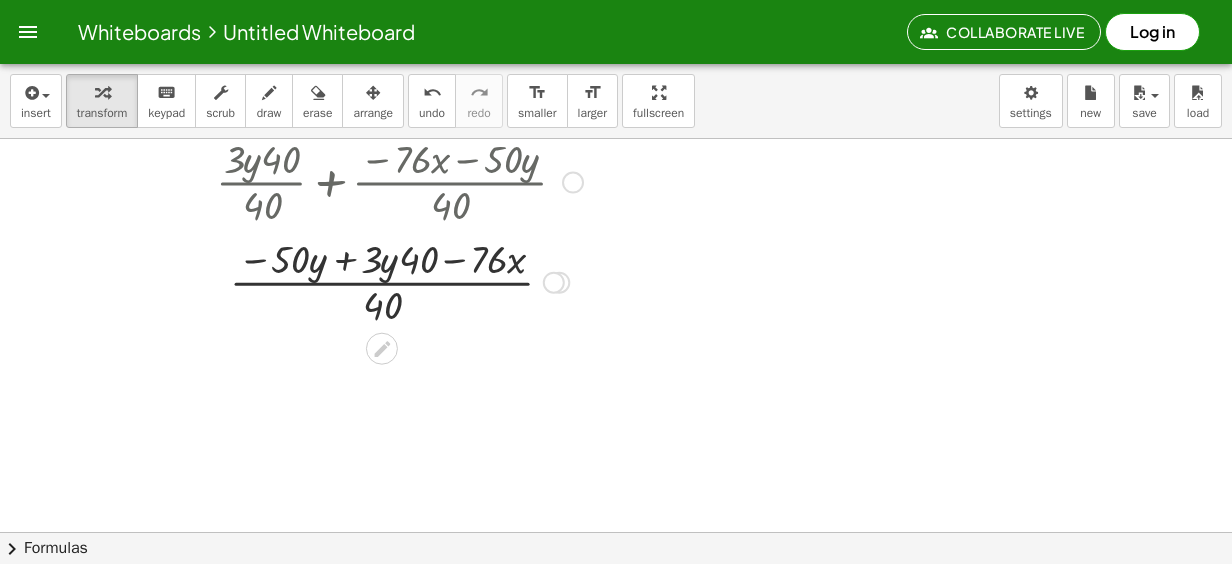 click at bounding box center [399, 281] 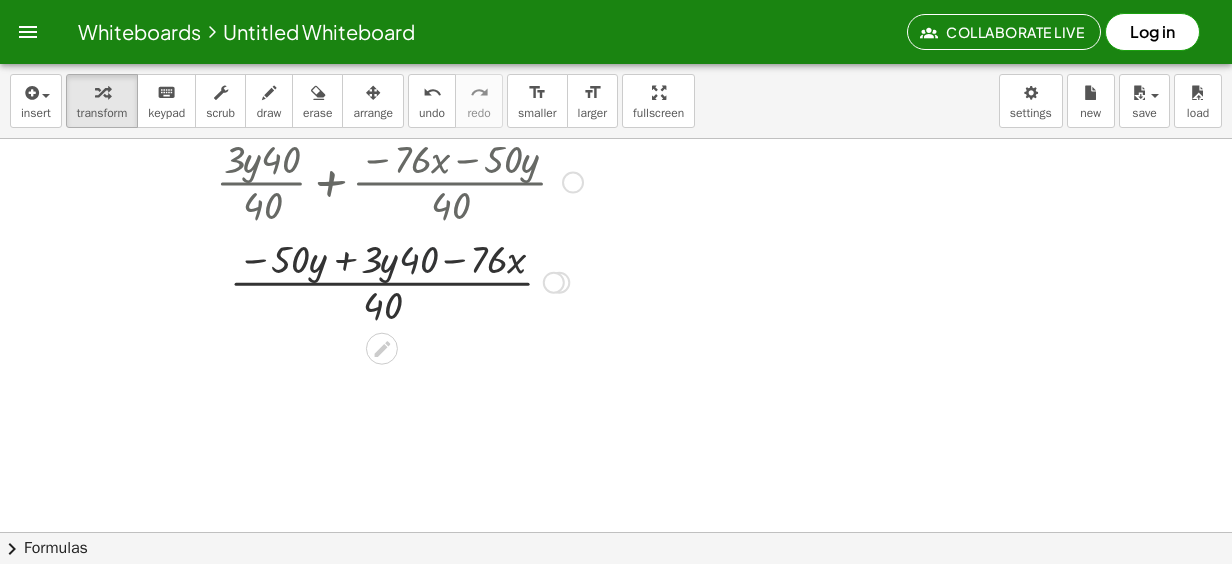 drag, startPoint x: 402, startPoint y: 239, endPoint x: 396, endPoint y: 272, distance: 33.54102 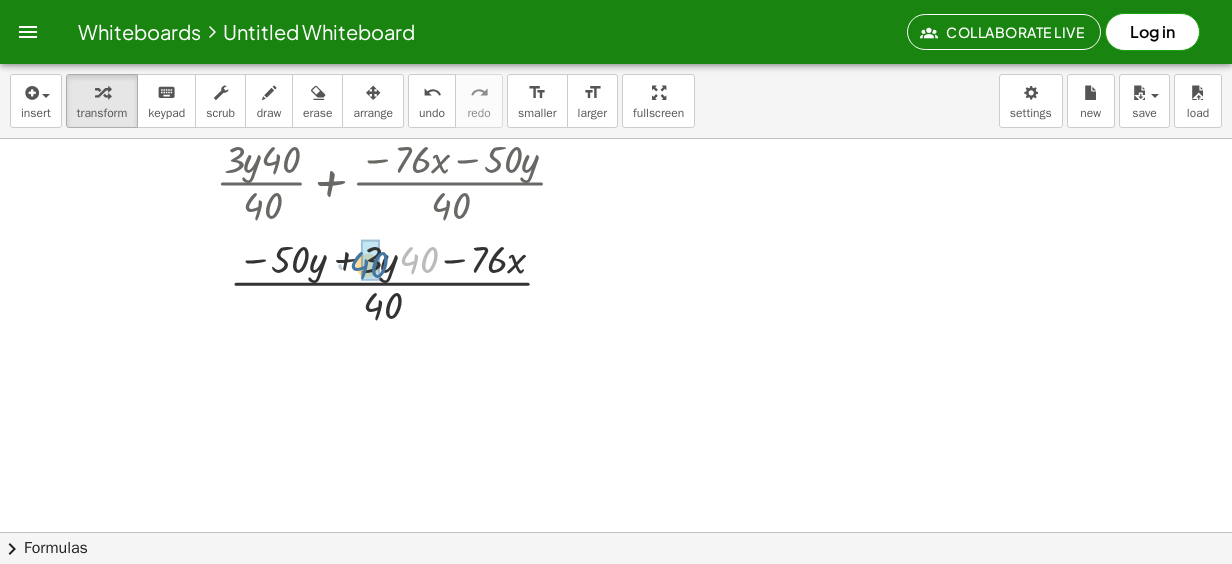 drag, startPoint x: 417, startPoint y: 256, endPoint x: 367, endPoint y: 261, distance: 50.24938 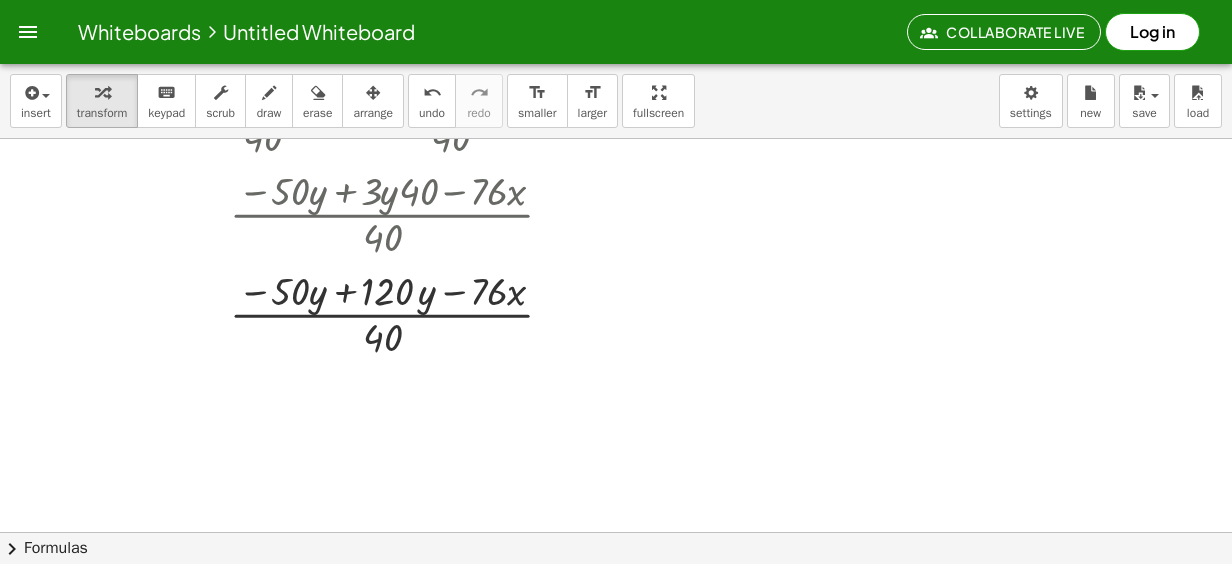 scroll, scrollTop: 1282, scrollLeft: 0, axis: vertical 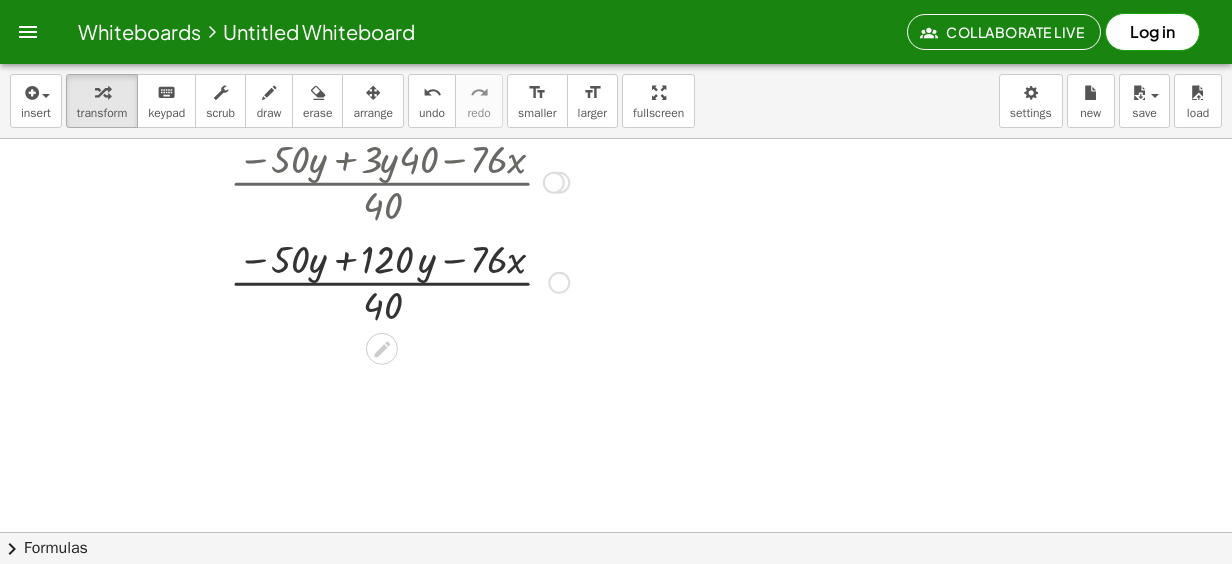 click at bounding box center (399, 281) 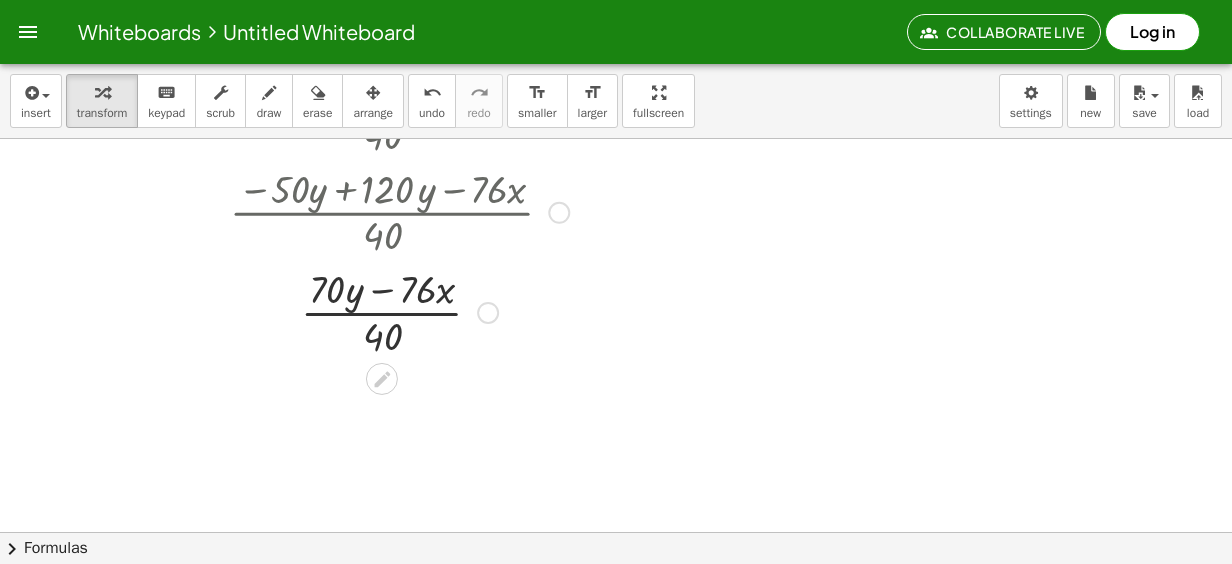 scroll, scrollTop: 1382, scrollLeft: 0, axis: vertical 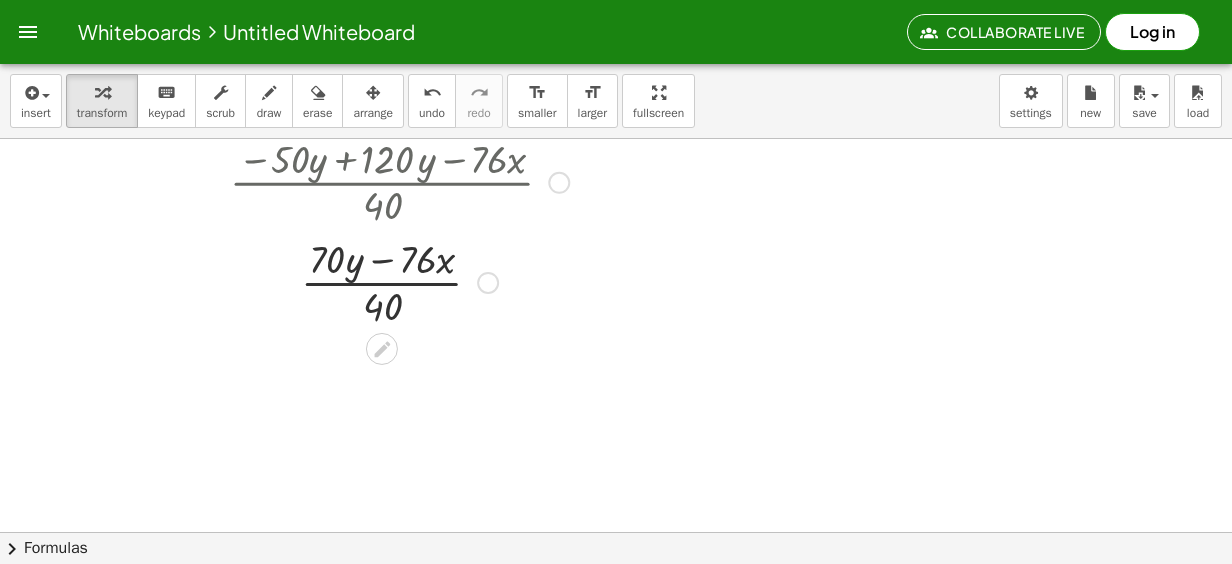 click at bounding box center [399, 281] 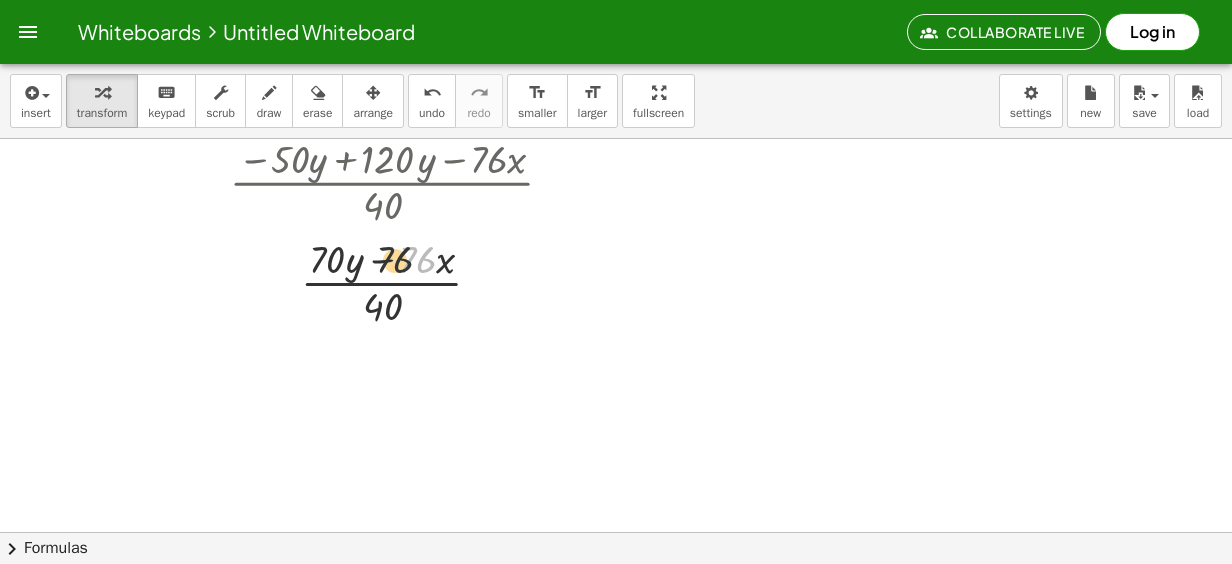 drag, startPoint x: 419, startPoint y: 264, endPoint x: 358, endPoint y: 274, distance: 61.81424 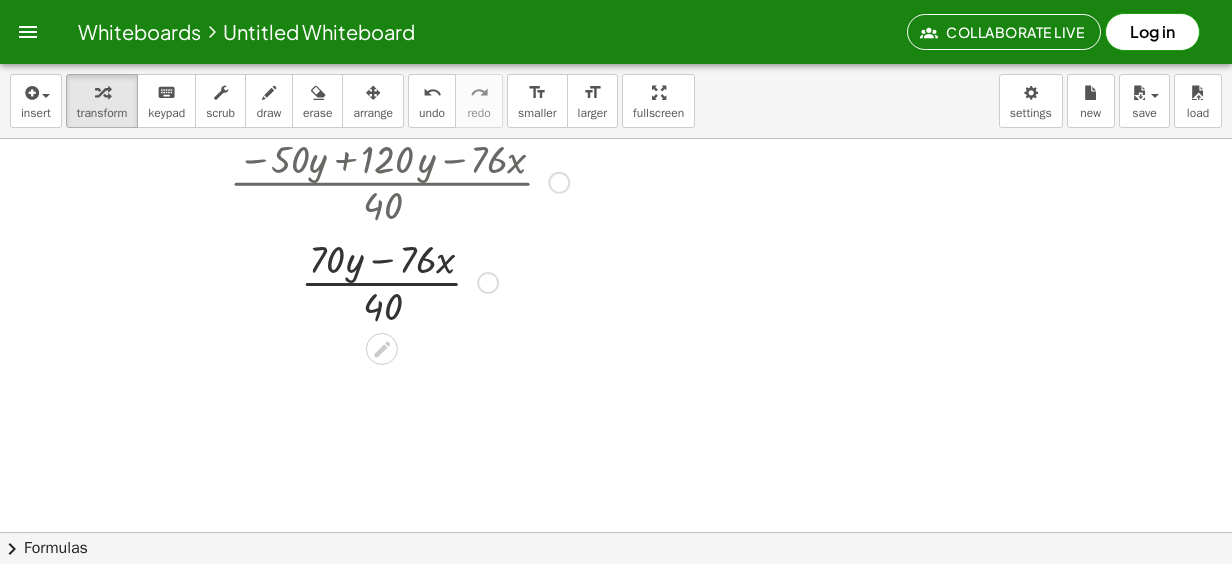 drag, startPoint x: 366, startPoint y: 294, endPoint x: 376, endPoint y: 290, distance: 10.770329 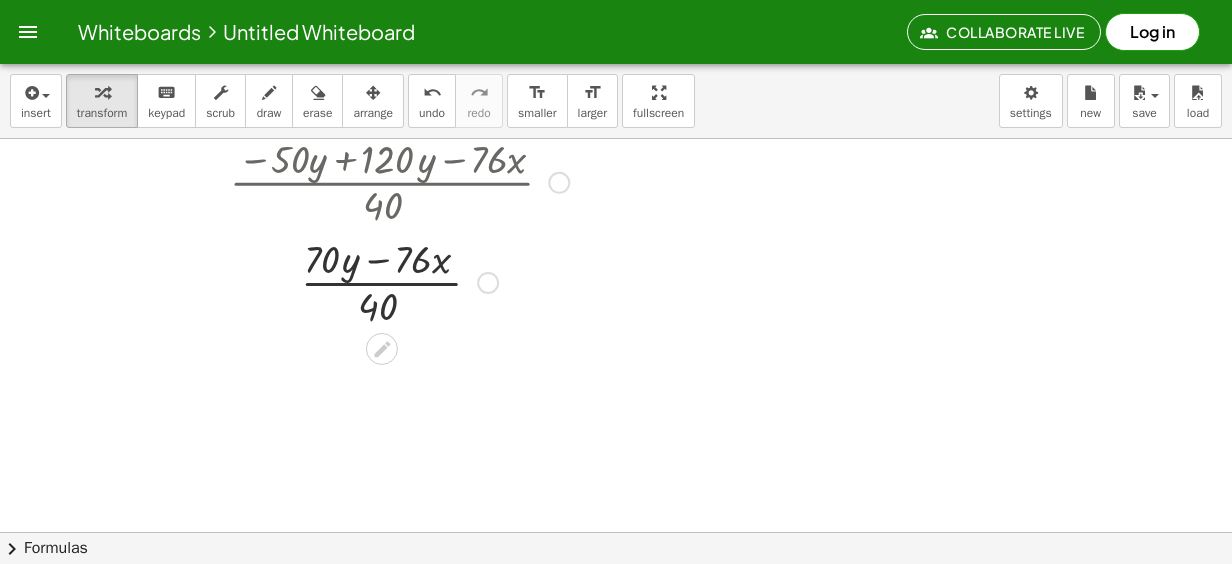 click at bounding box center [399, 281] 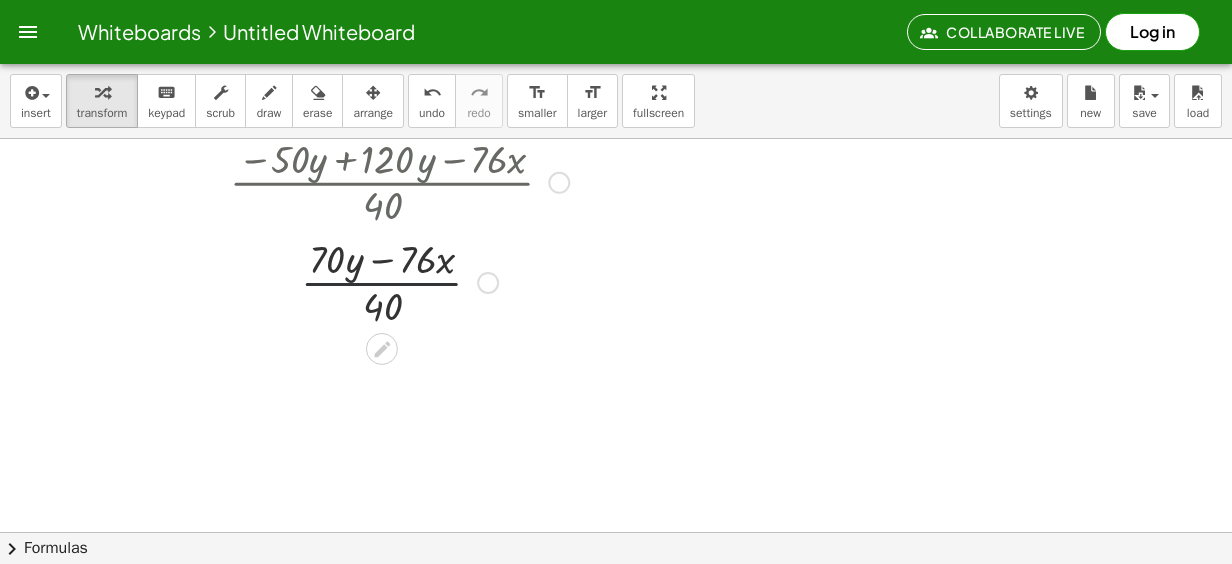 click at bounding box center [399, 281] 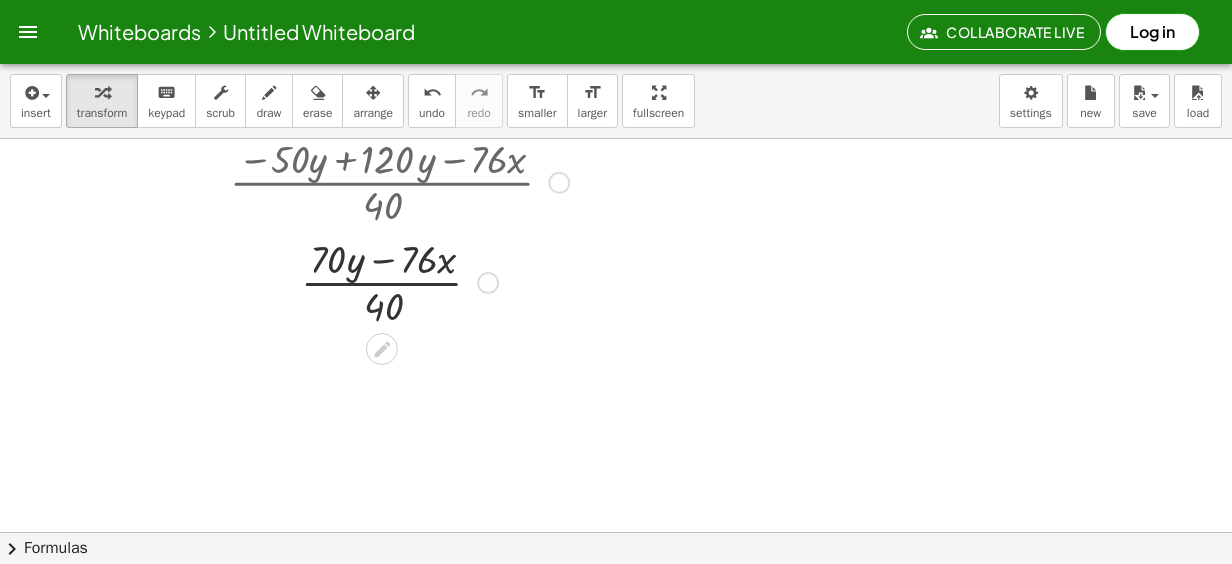 drag, startPoint x: 328, startPoint y: 260, endPoint x: 377, endPoint y: 260, distance: 49 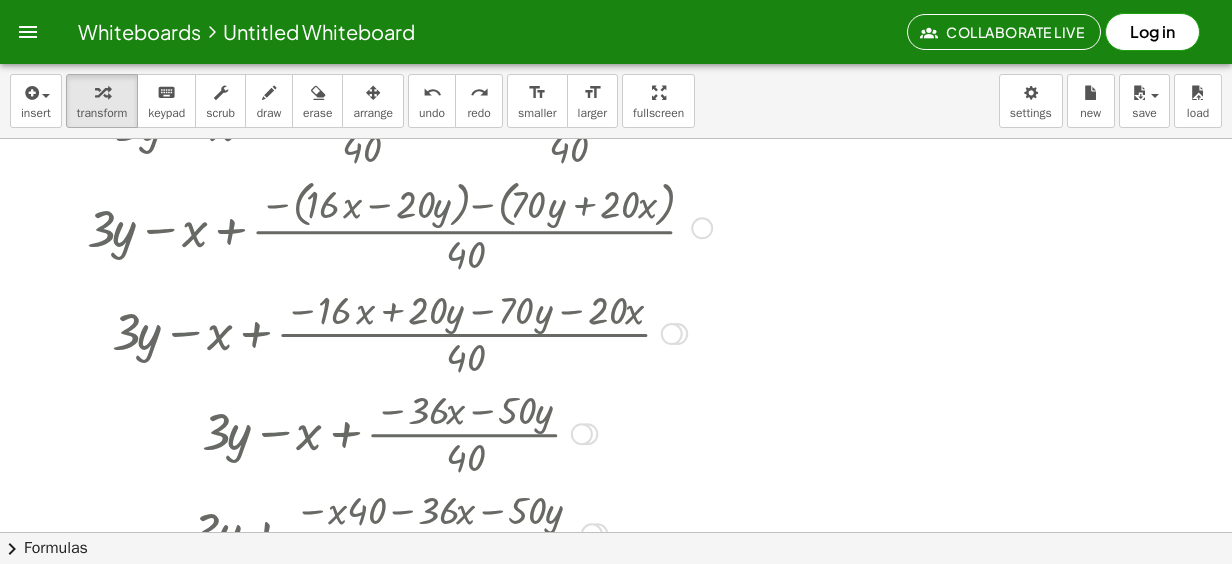 scroll, scrollTop: 0, scrollLeft: 0, axis: both 